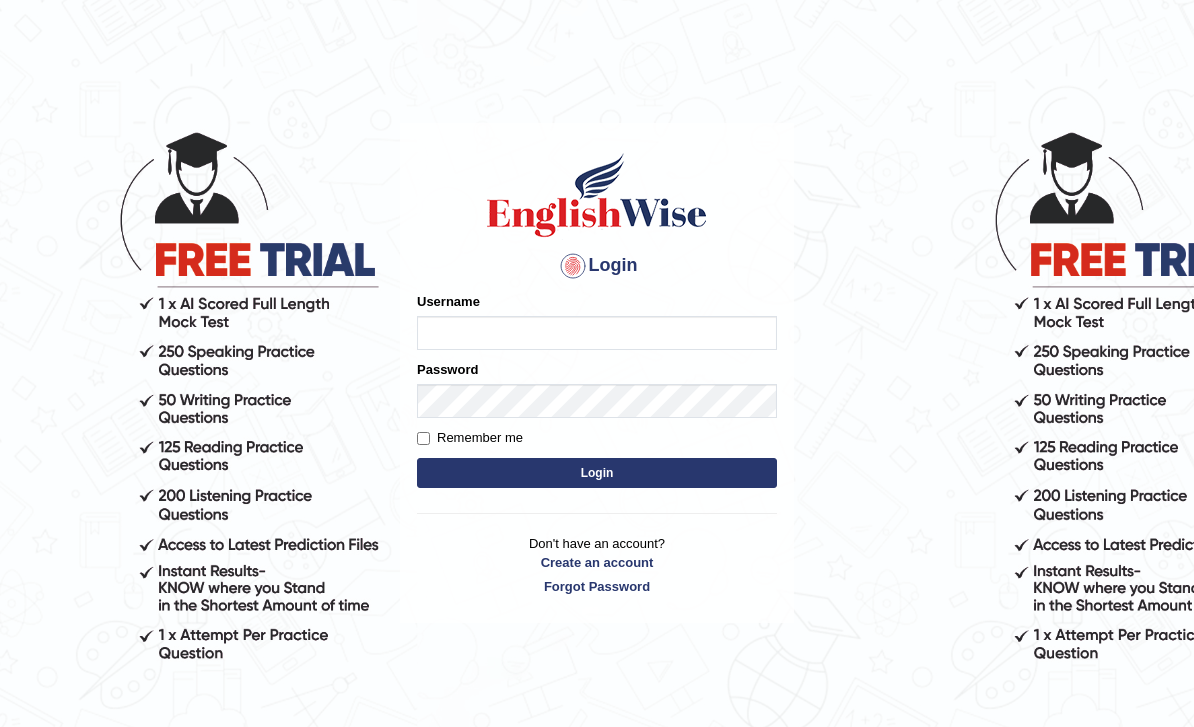 scroll, scrollTop: 149, scrollLeft: 0, axis: vertical 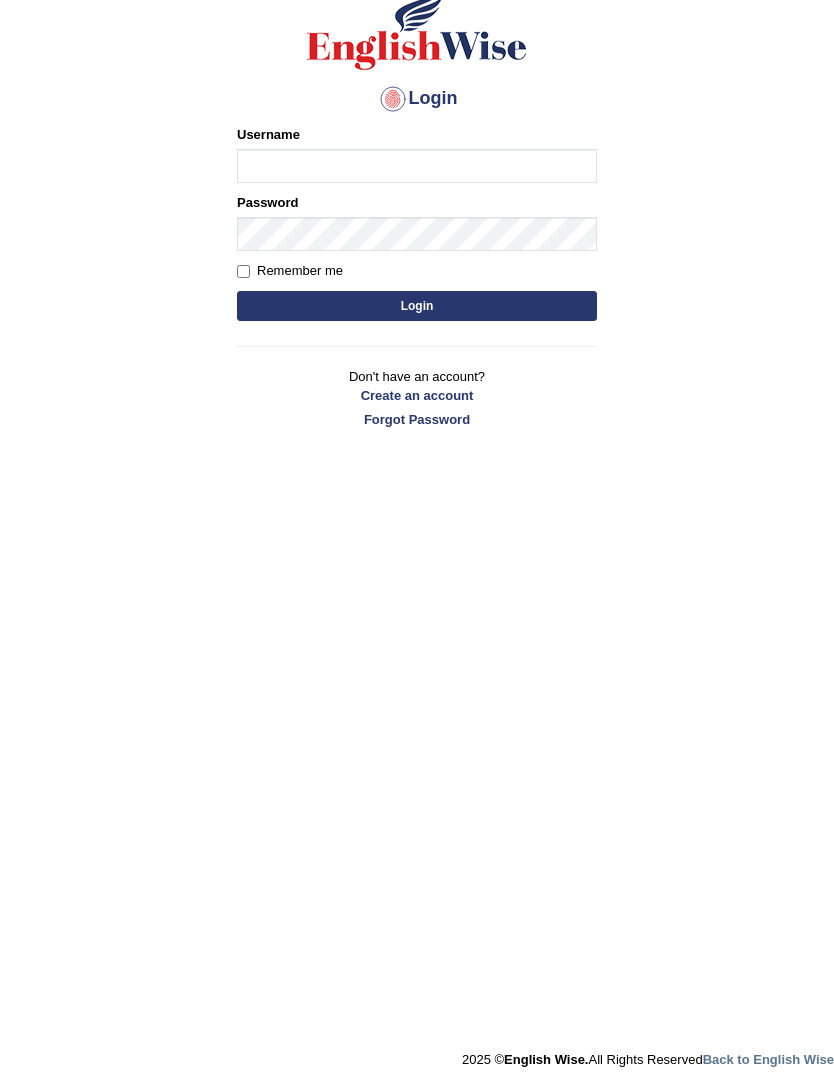 click on "Login
Please fix the following errors:
Username
Password
Remember me
Login
Don't have an account?
Create an account
Forgot Password
2025 ©  English Wise.  All Rights Reserved  Back to English Wise" at bounding box center [417, 436] 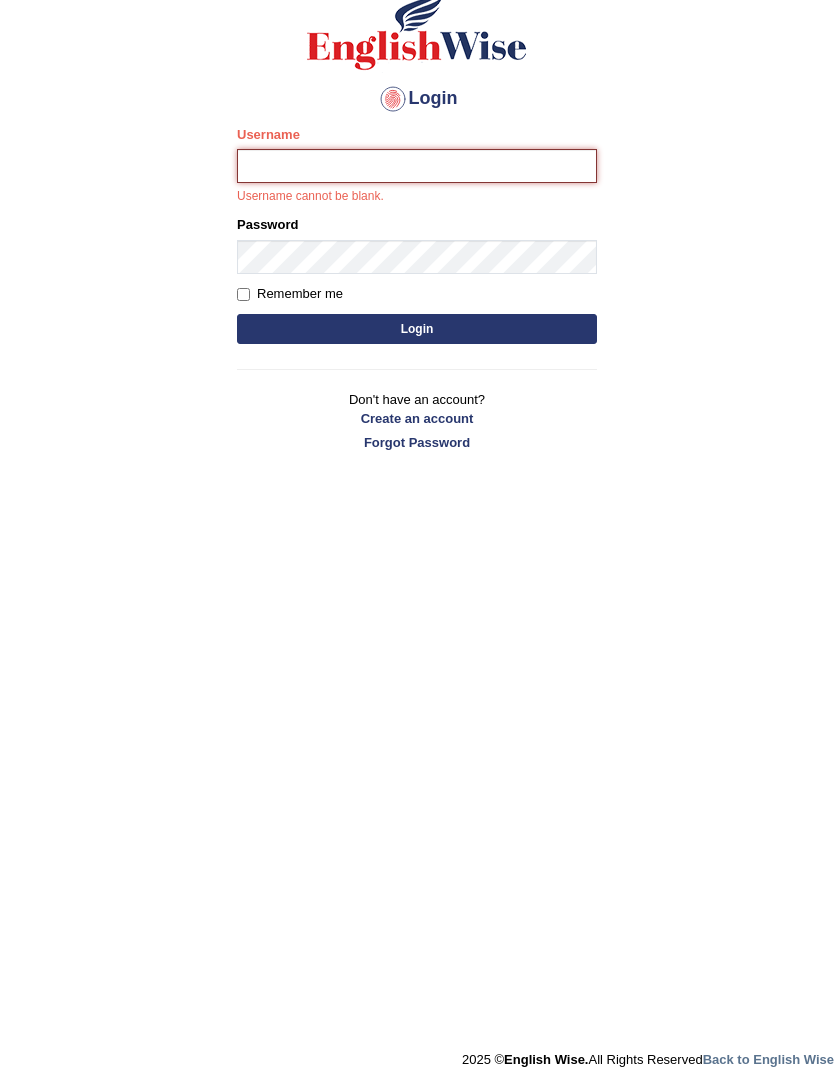 click on "Username" at bounding box center [417, 166] 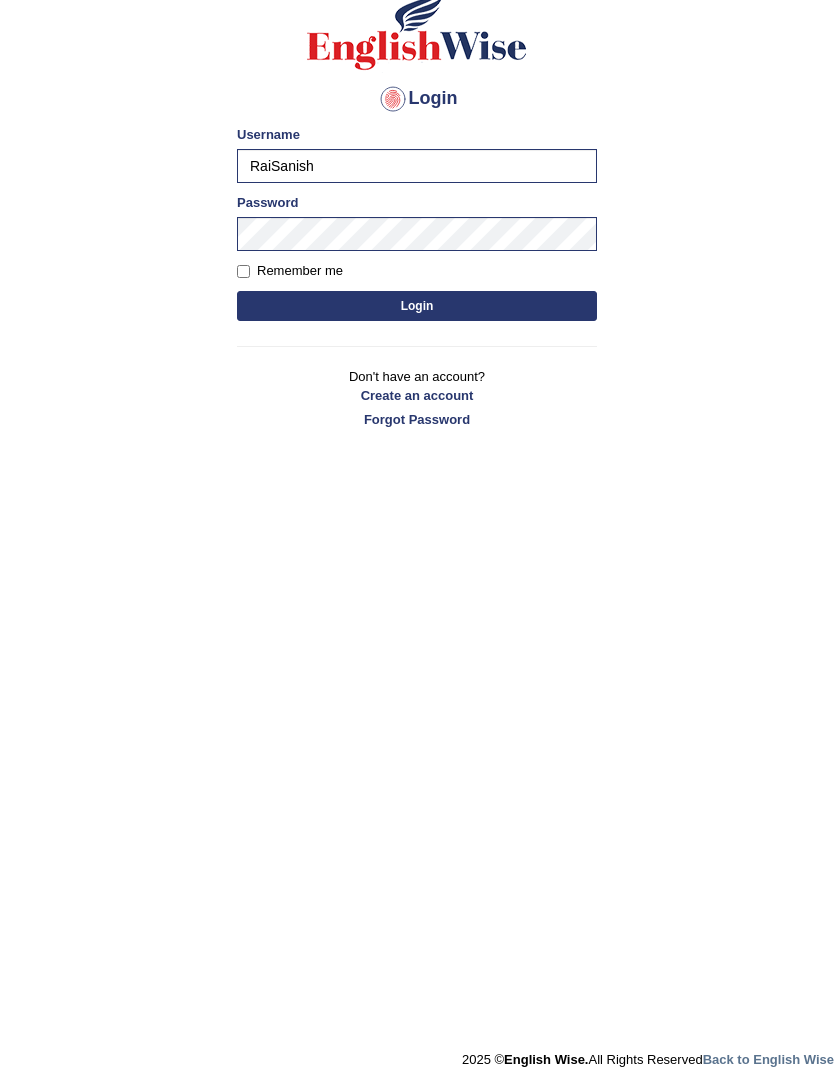 click on "Remember me" at bounding box center (243, 271) 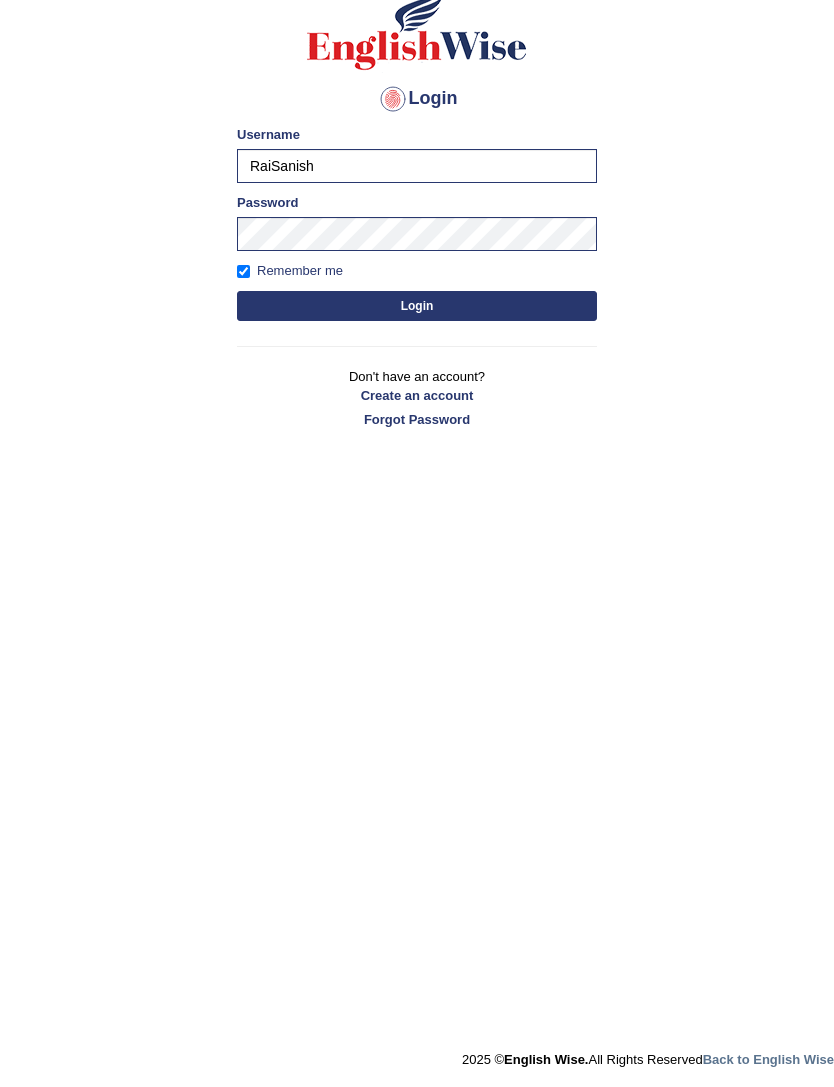 click on "Login" at bounding box center (417, 306) 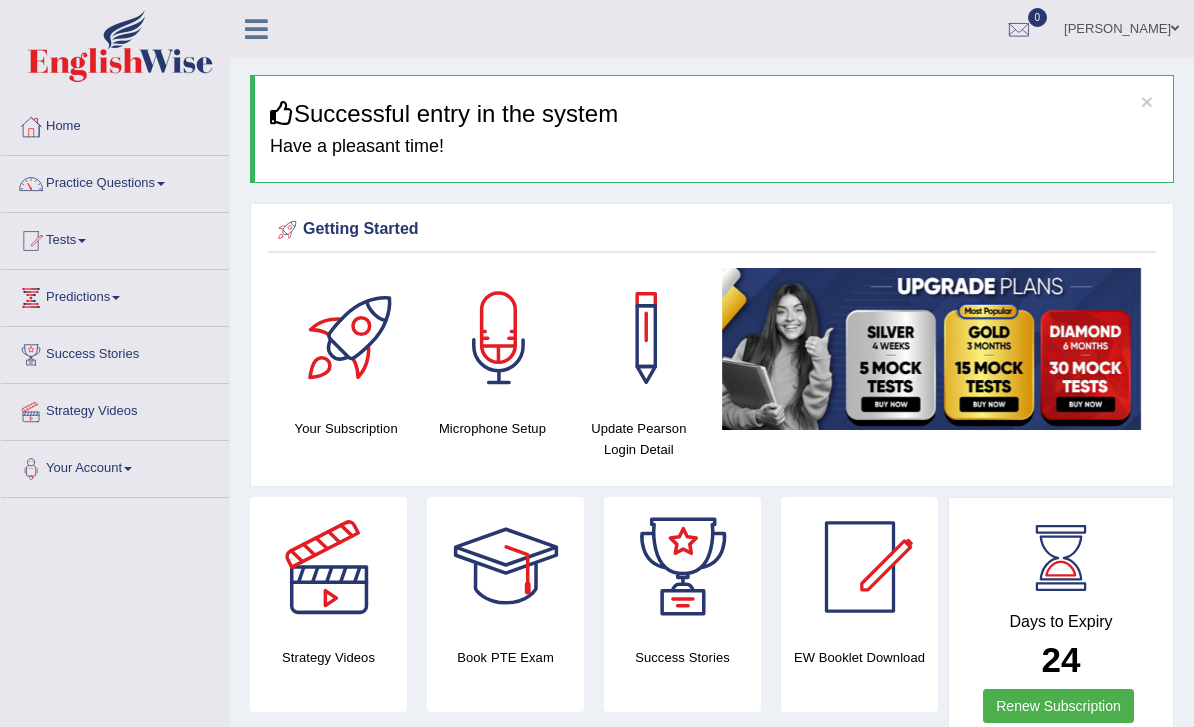 scroll, scrollTop: 1, scrollLeft: 0, axis: vertical 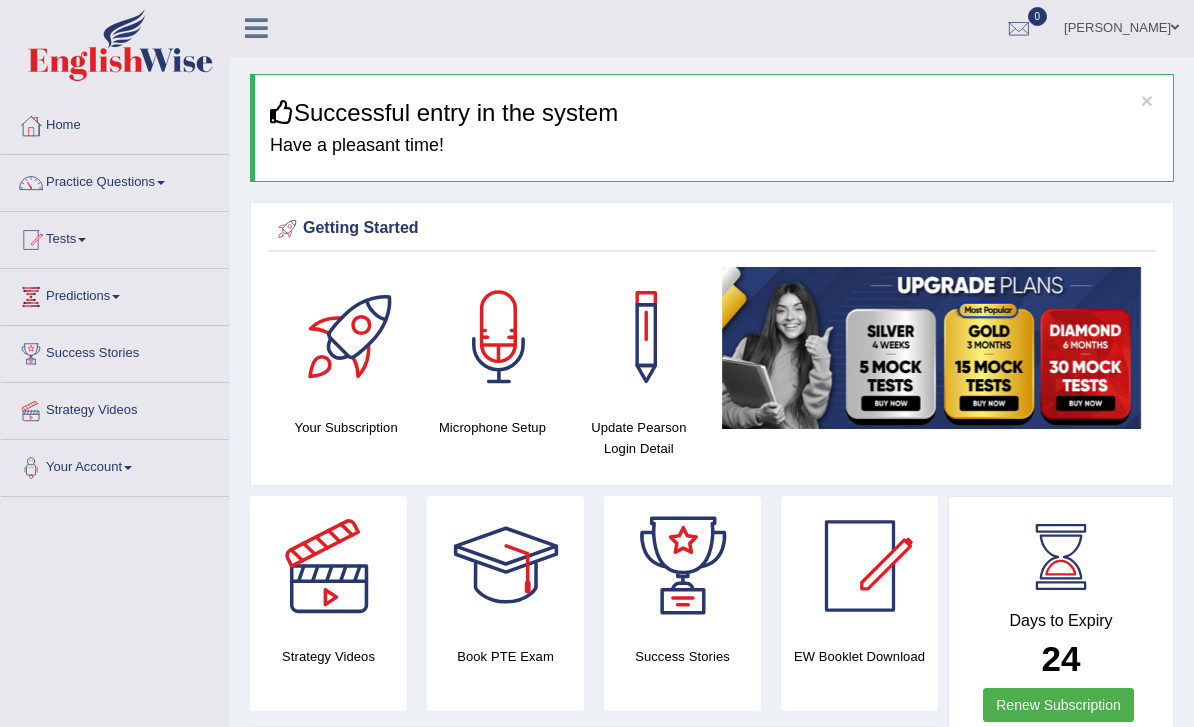 click on "Toggle navigation
Home
Practice Questions   Speaking Practice Read Aloud
Repeat Sentence
Describe Image
Re-tell Lecture
Answer Short Question
Writing Practice  Summarize Written Text
Write Essay
Reading Practice  Reading & Writing: Fill In The Blanks
Choose Multiple Answers
Re-order Paragraphs
Fill In The Blanks
Choose Single Answer
Listening Practice  Summarize Spoken Text
Highlight Incorrect Words
Highlight Correct Summary
Select Missing Word
Choose Single Answer
Choose Multiple Answers
Fill In The Blanks
Write From Dictation
Pronunciation
Tests  Take Practice Sectional Test
Take Mock Test
History
Predictions" at bounding box center [597, 362] 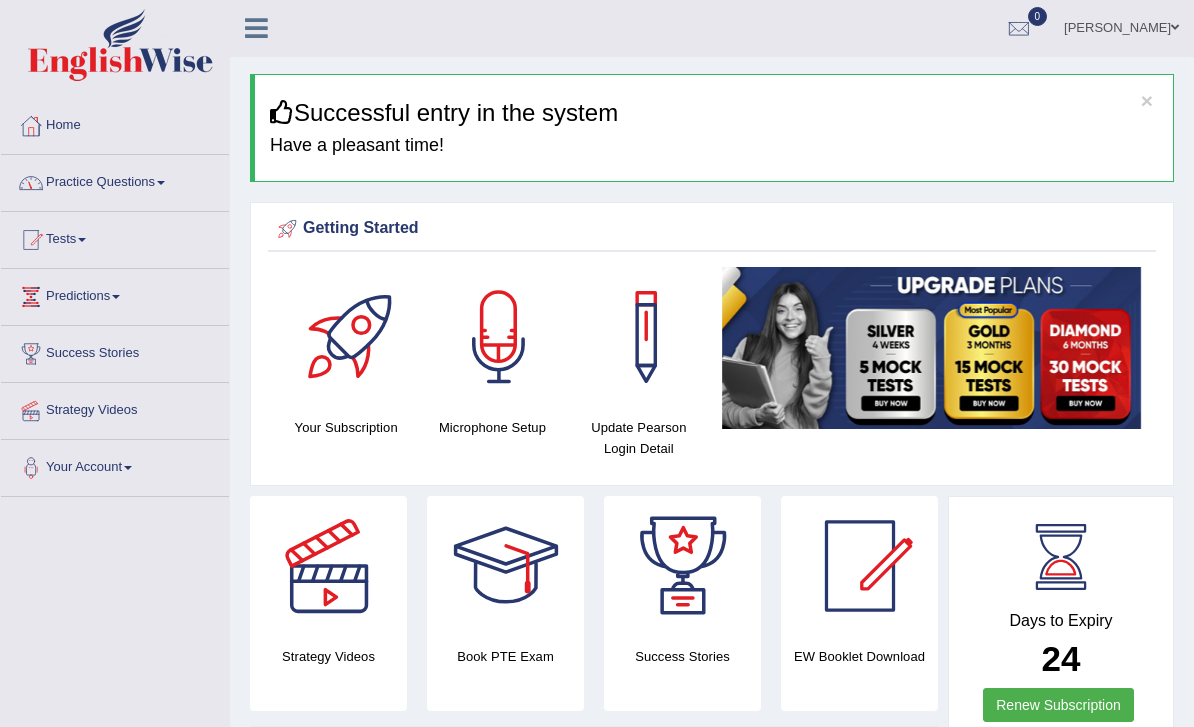 click on "Practice Questions" at bounding box center (115, 180) 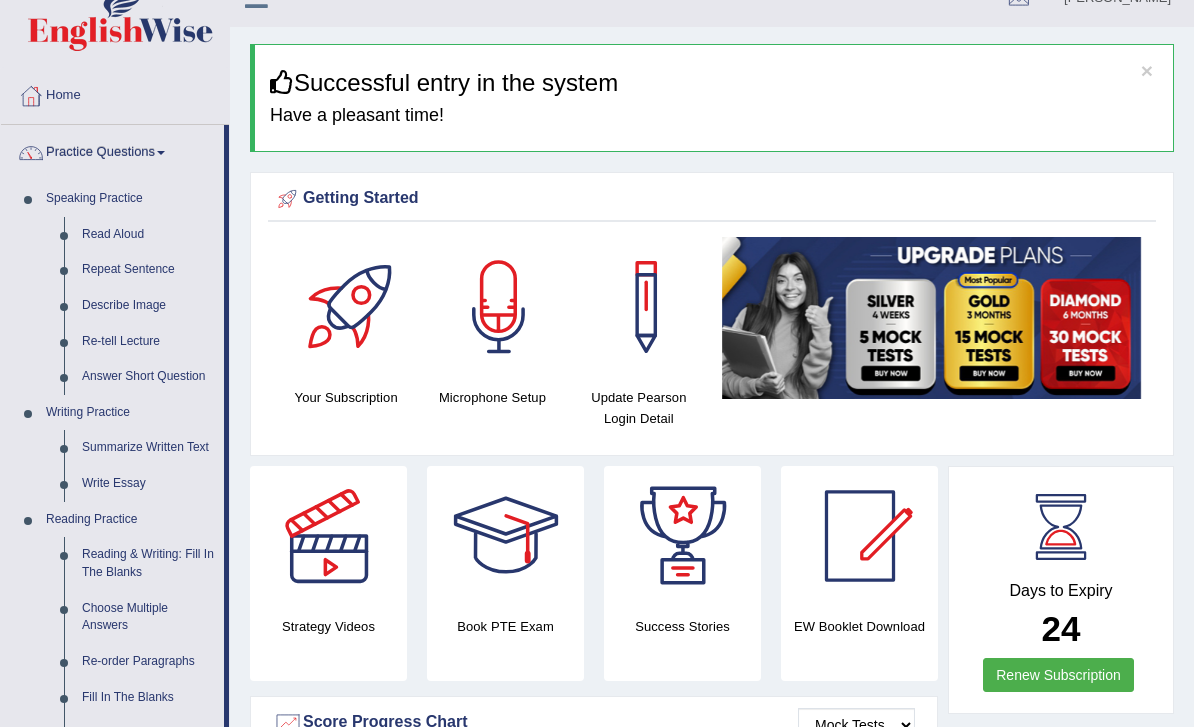 scroll, scrollTop: 0, scrollLeft: 0, axis: both 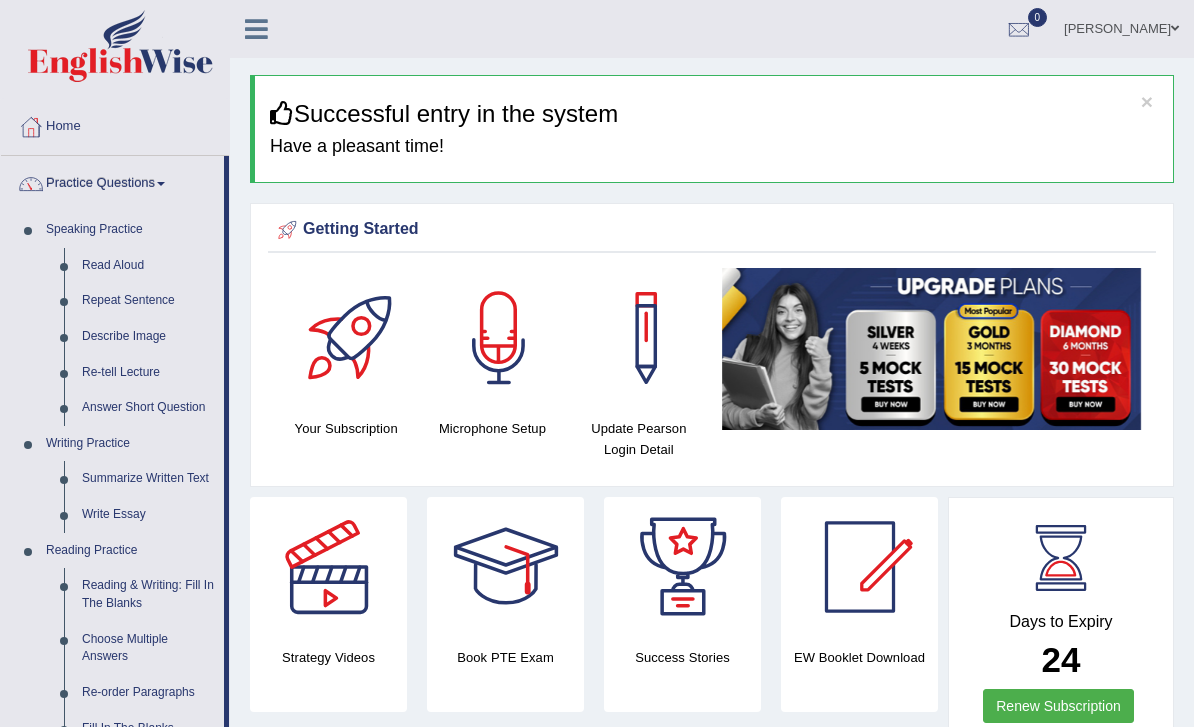 click at bounding box center (597, 363) 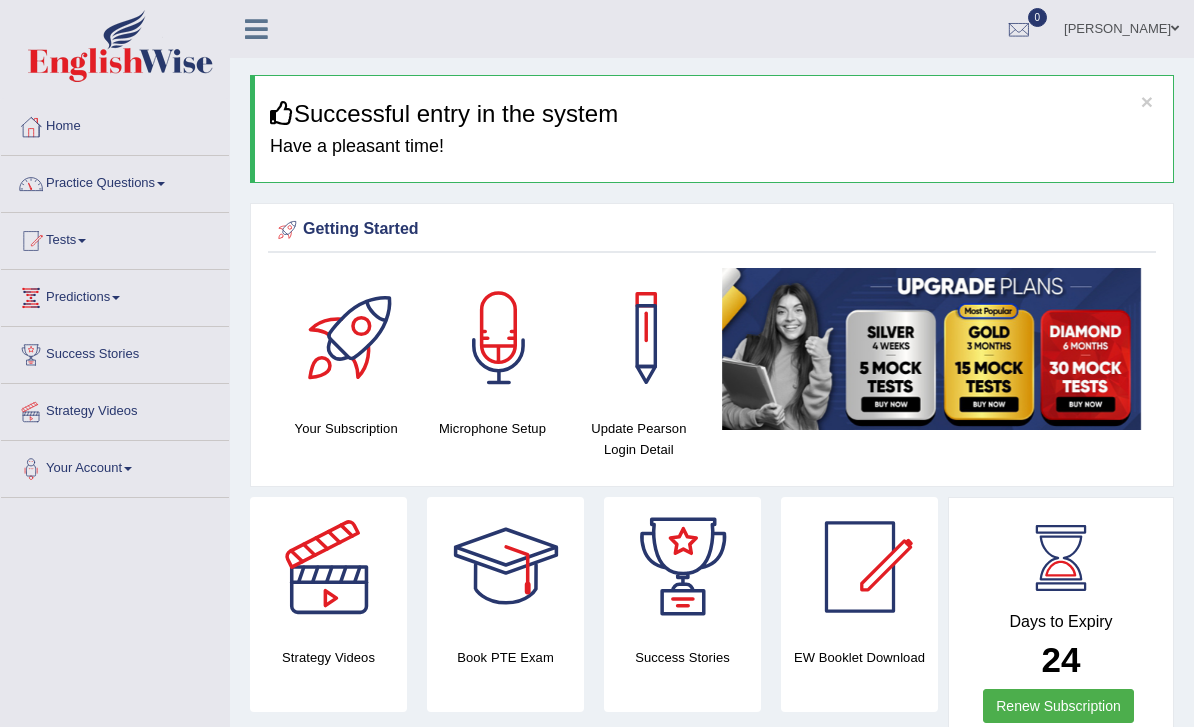 click on "Practice Questions" at bounding box center [115, 181] 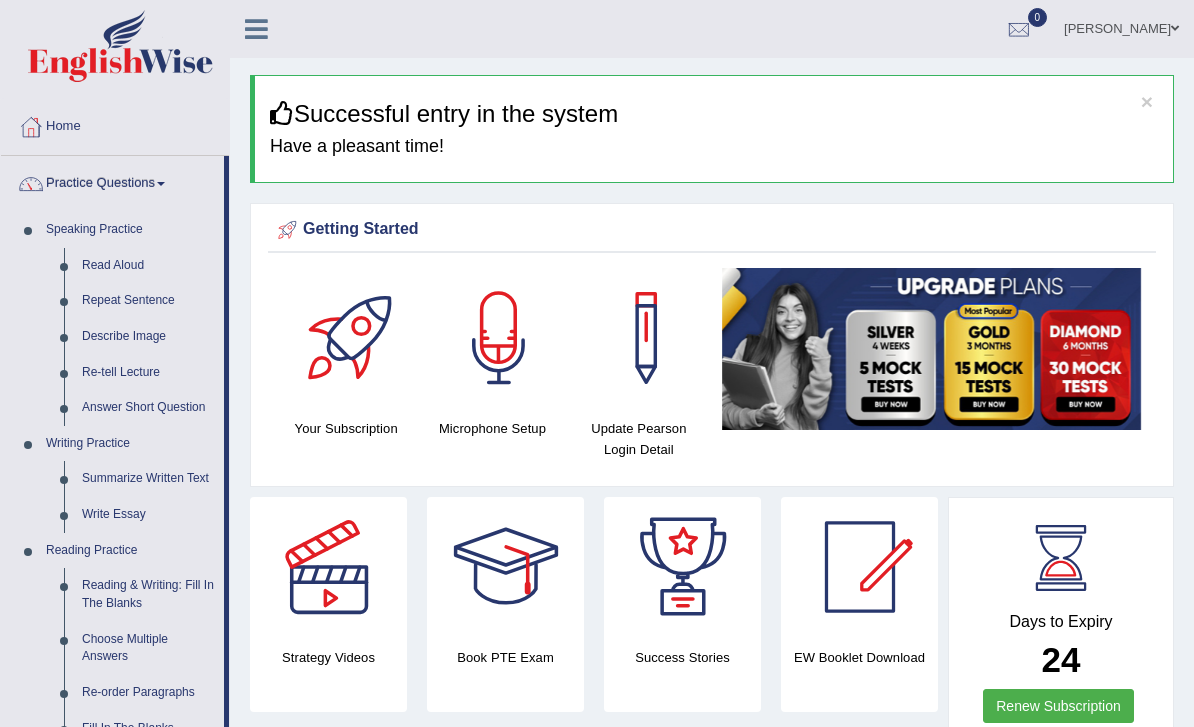 click at bounding box center (597, 363) 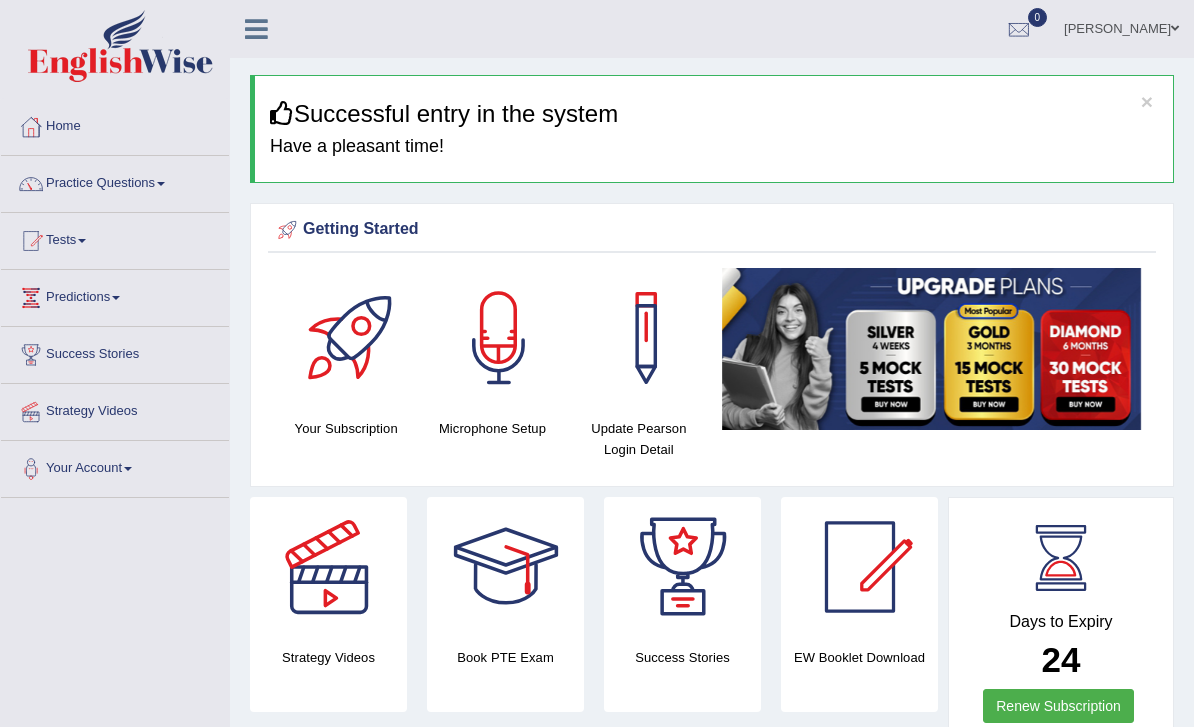 click on "Practice Questions" at bounding box center (115, 181) 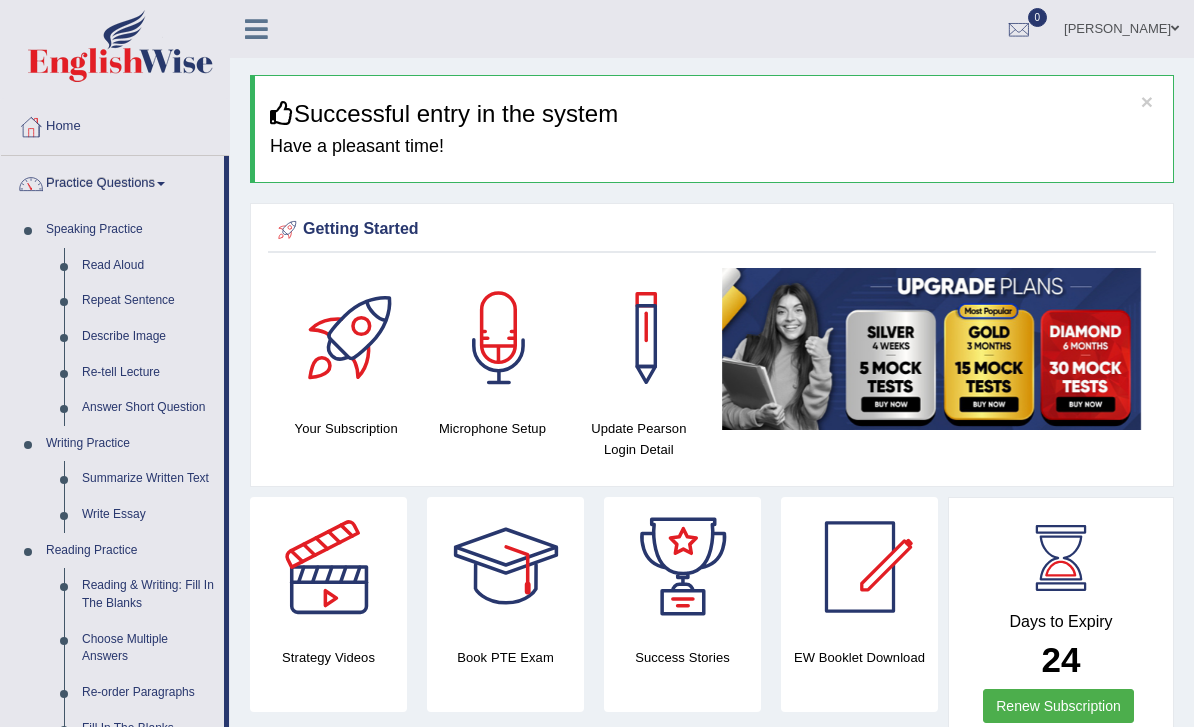 click at bounding box center (597, 363) 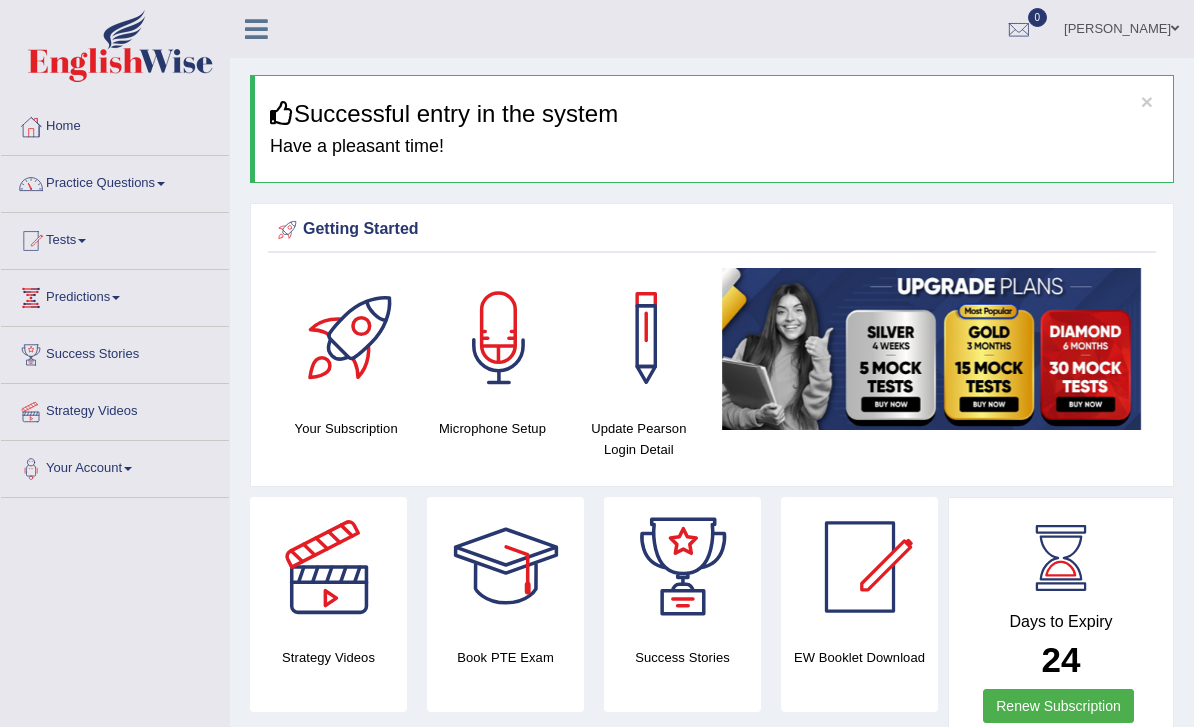 click on "Practice Questions" at bounding box center [115, 181] 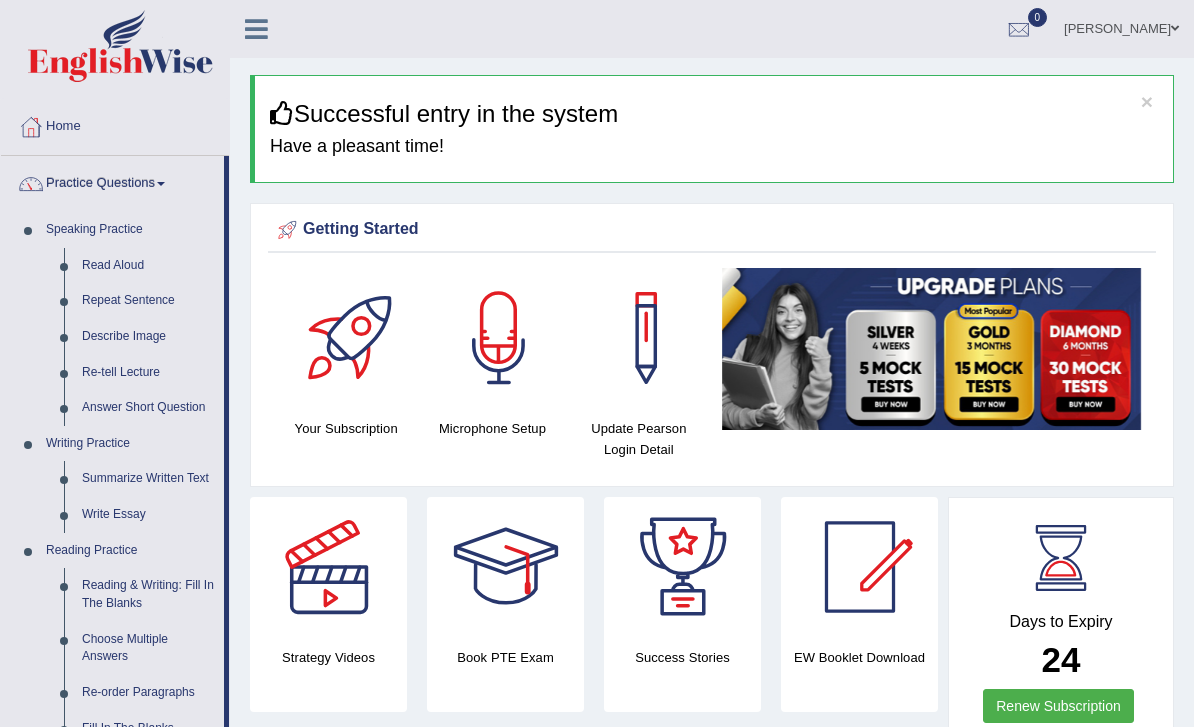 click at bounding box center [597, 363] 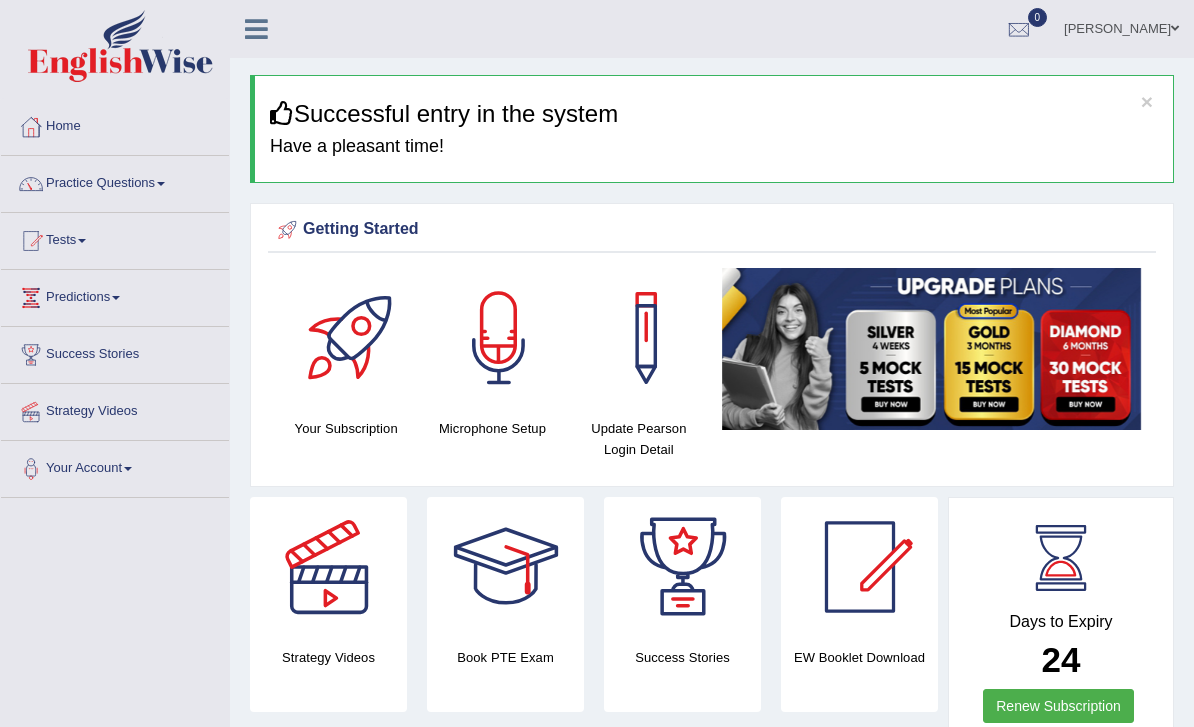 click on "Tests" at bounding box center (115, 238) 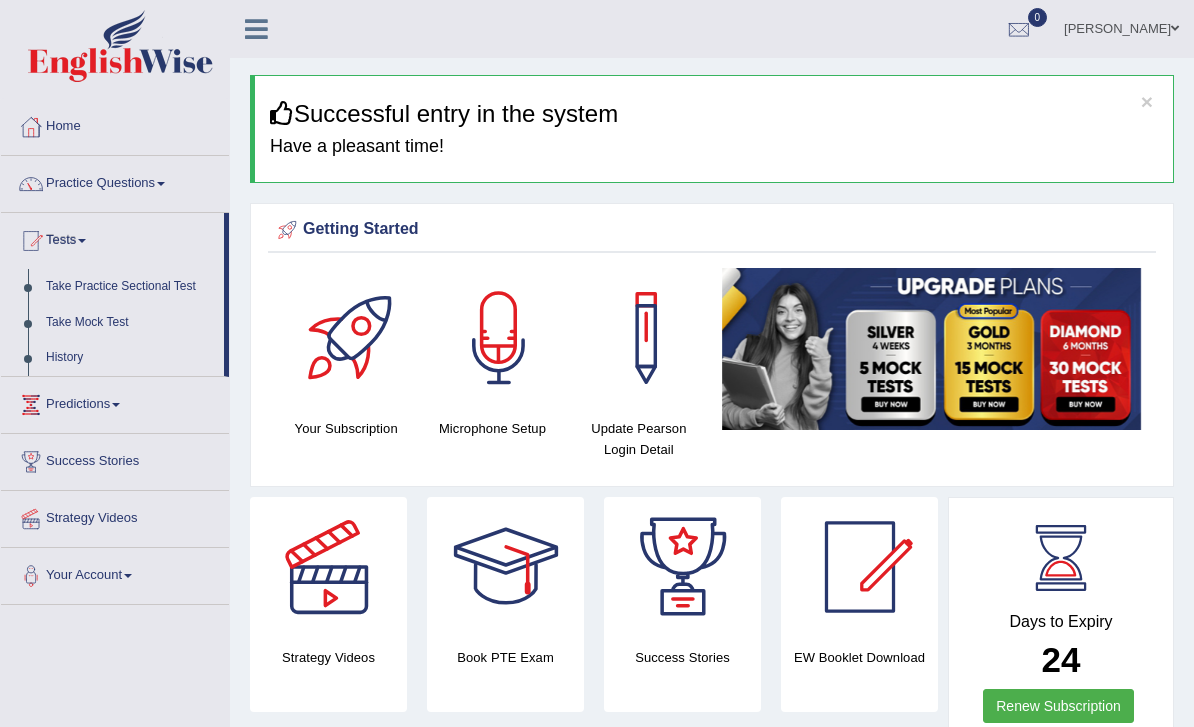 click at bounding box center (597, 363) 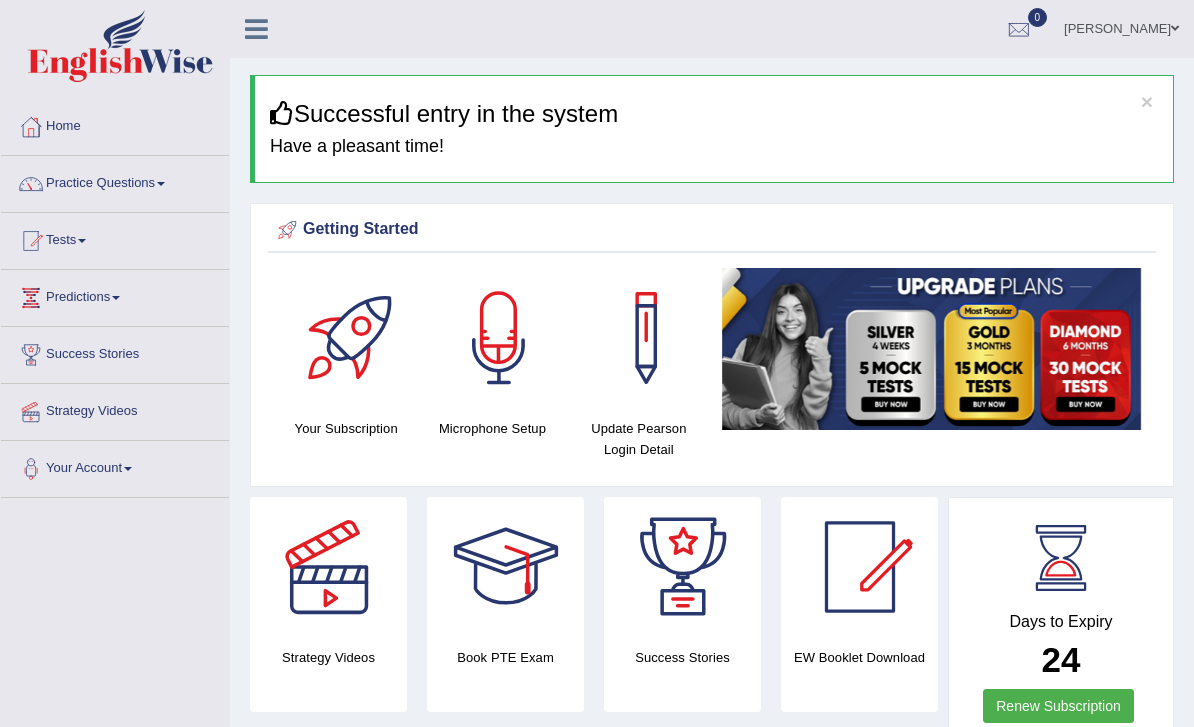 click on "Practice Questions" at bounding box center [115, 181] 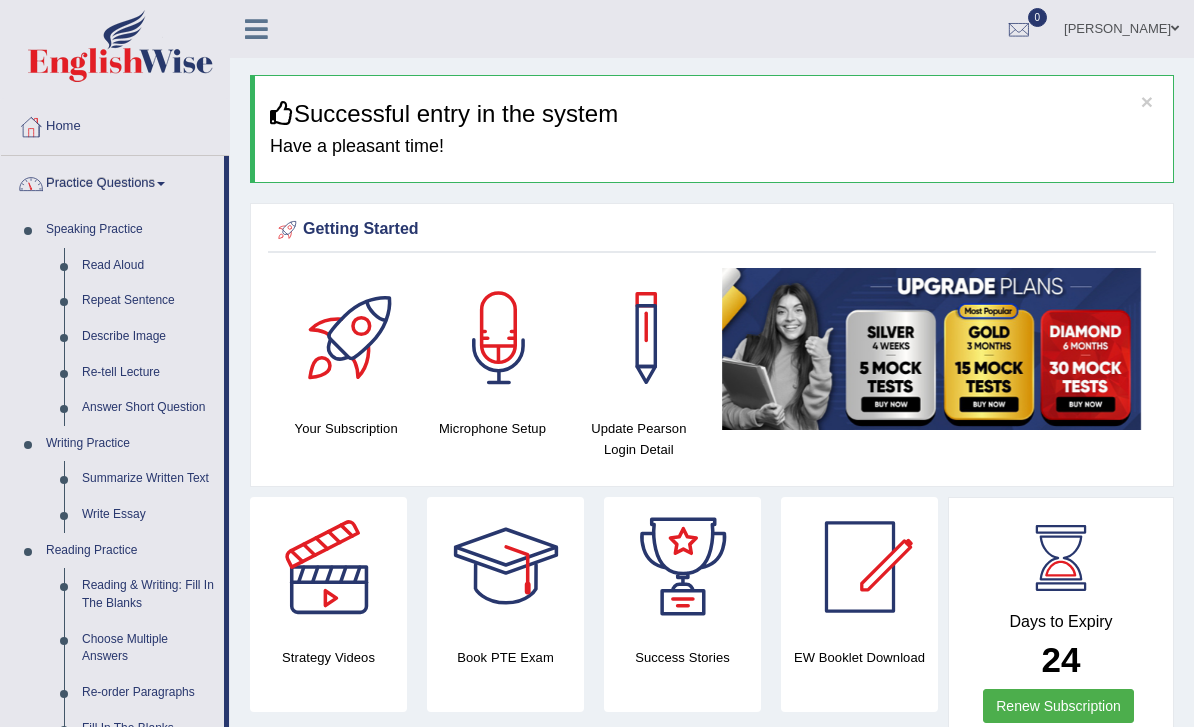click at bounding box center (597, 363) 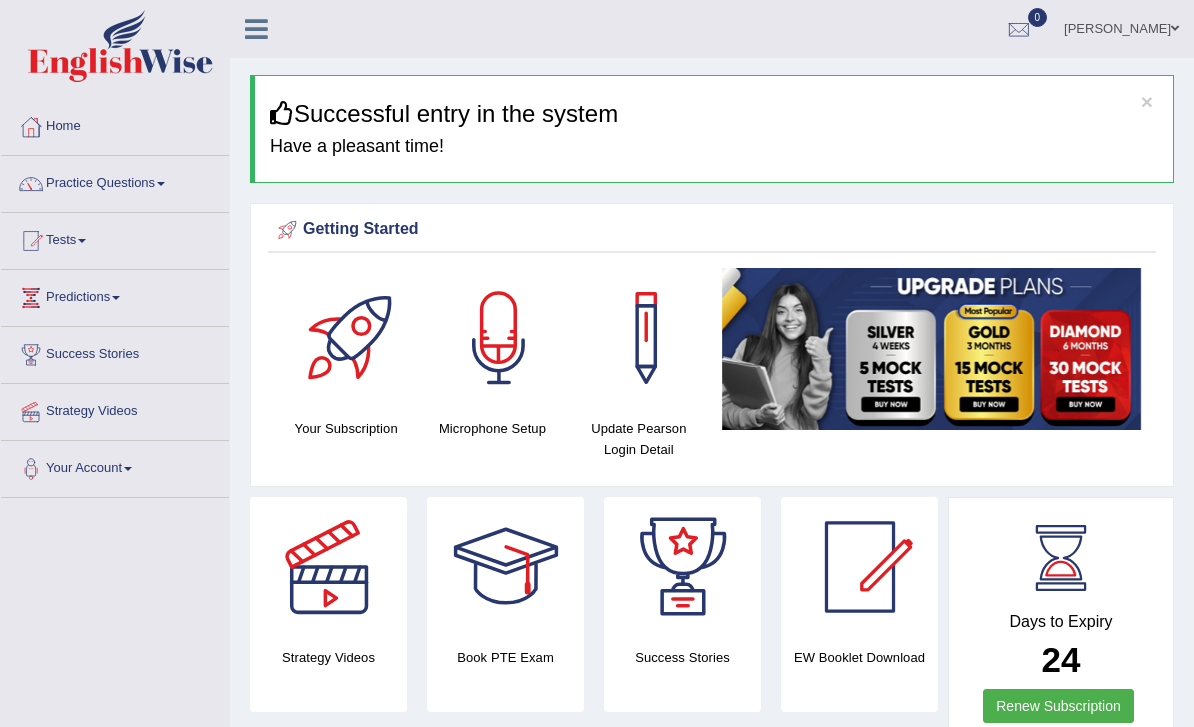 click on "Practice Questions" at bounding box center [115, 181] 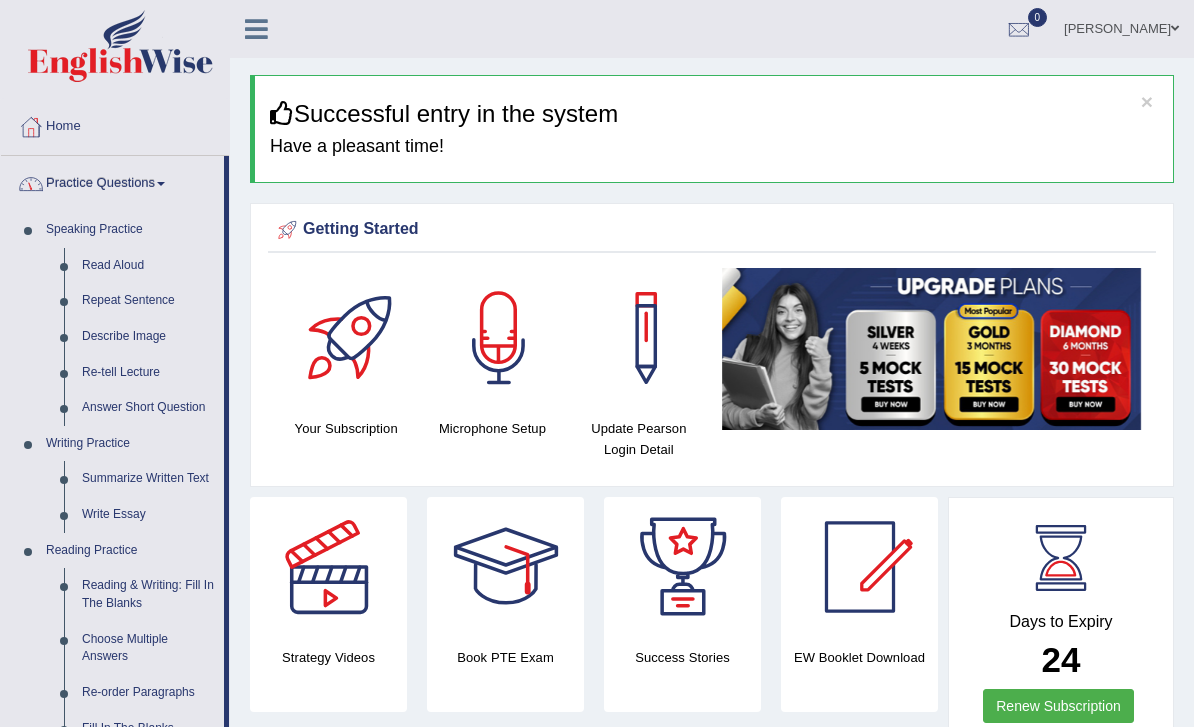 click at bounding box center [597, 363] 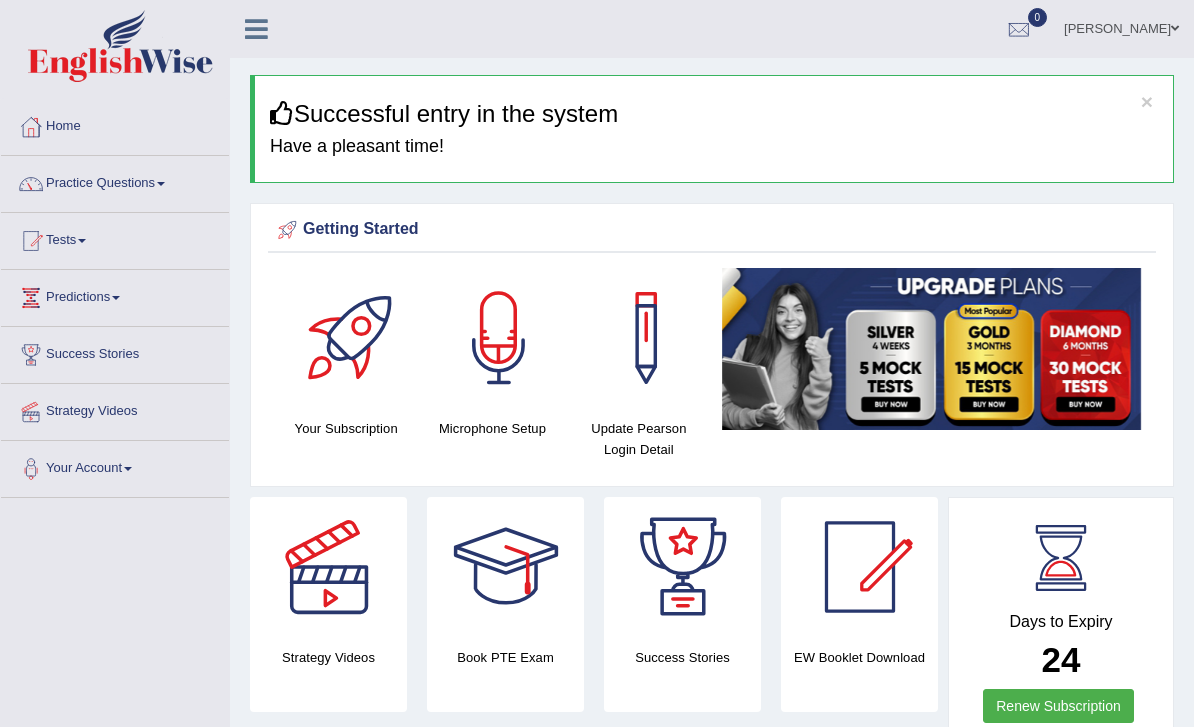 click on "Practice Questions" at bounding box center (115, 181) 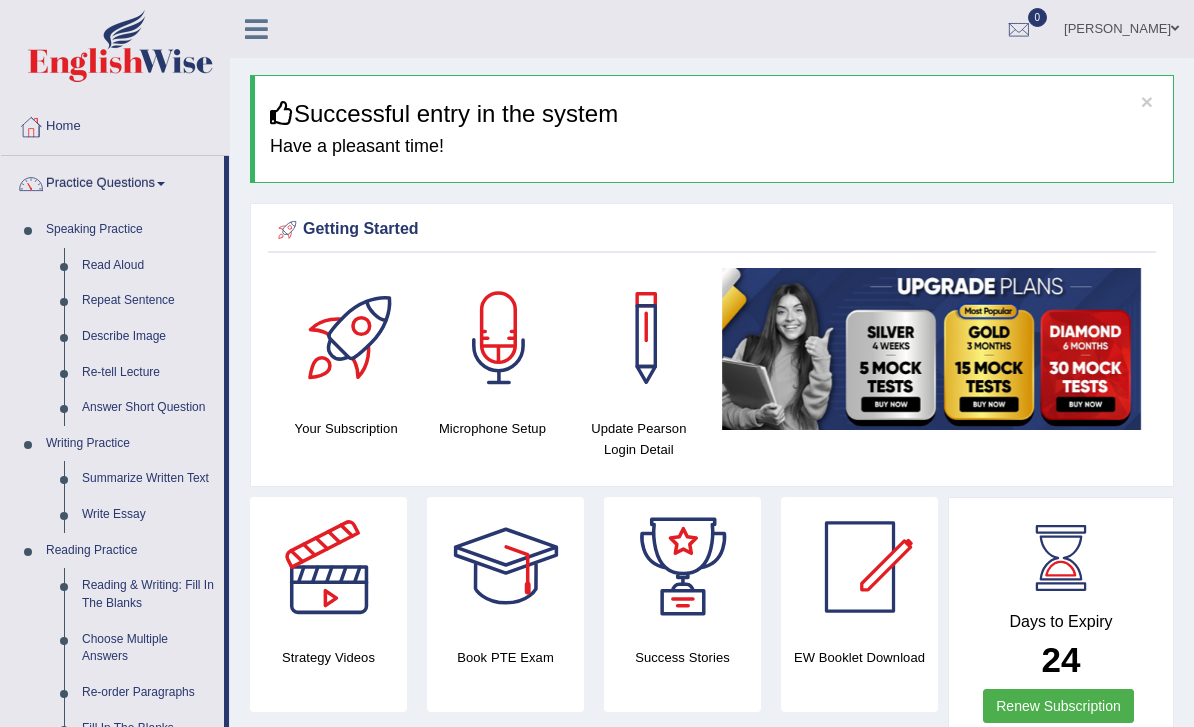 click at bounding box center [597, 363] 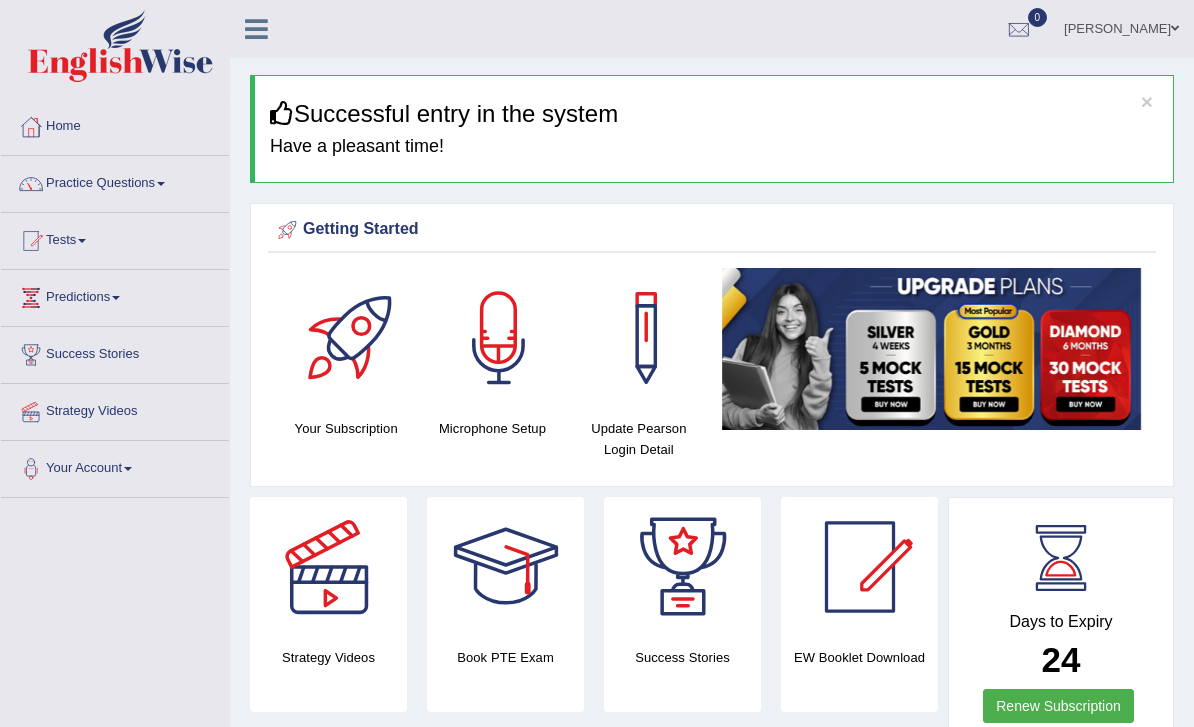 click at bounding box center [256, 29] 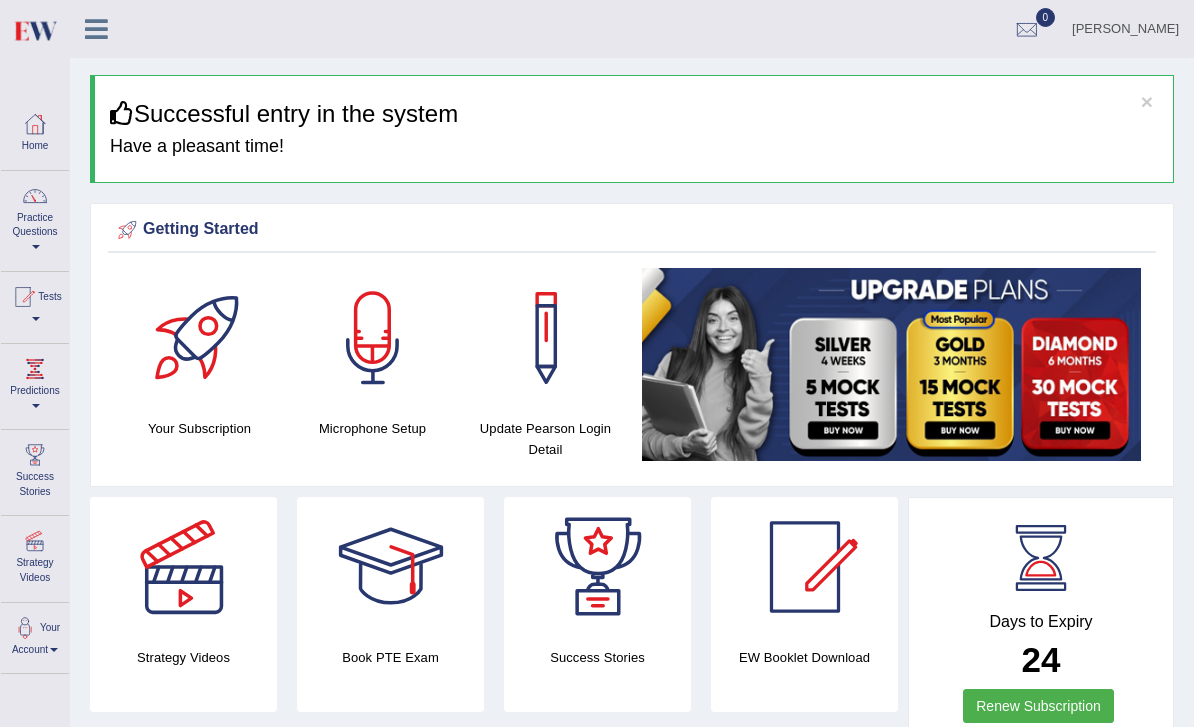 click on "Practice Questions" at bounding box center [35, 218] 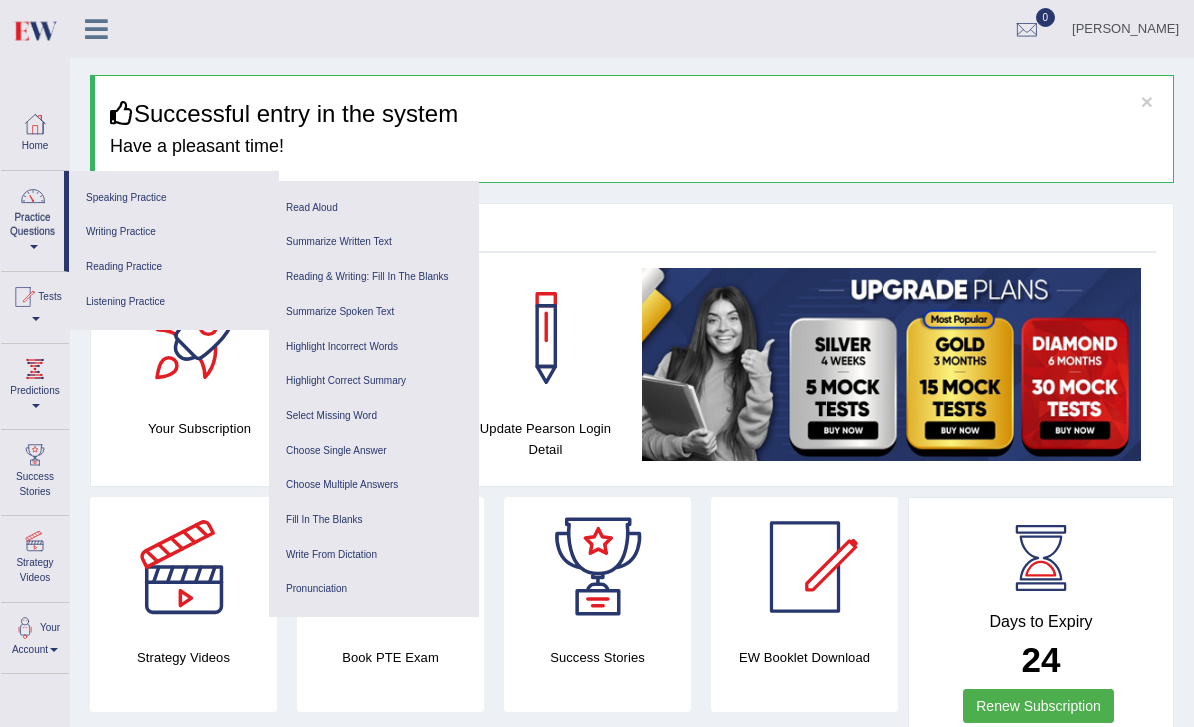 click on "Listening Practice" at bounding box center (174, 302) 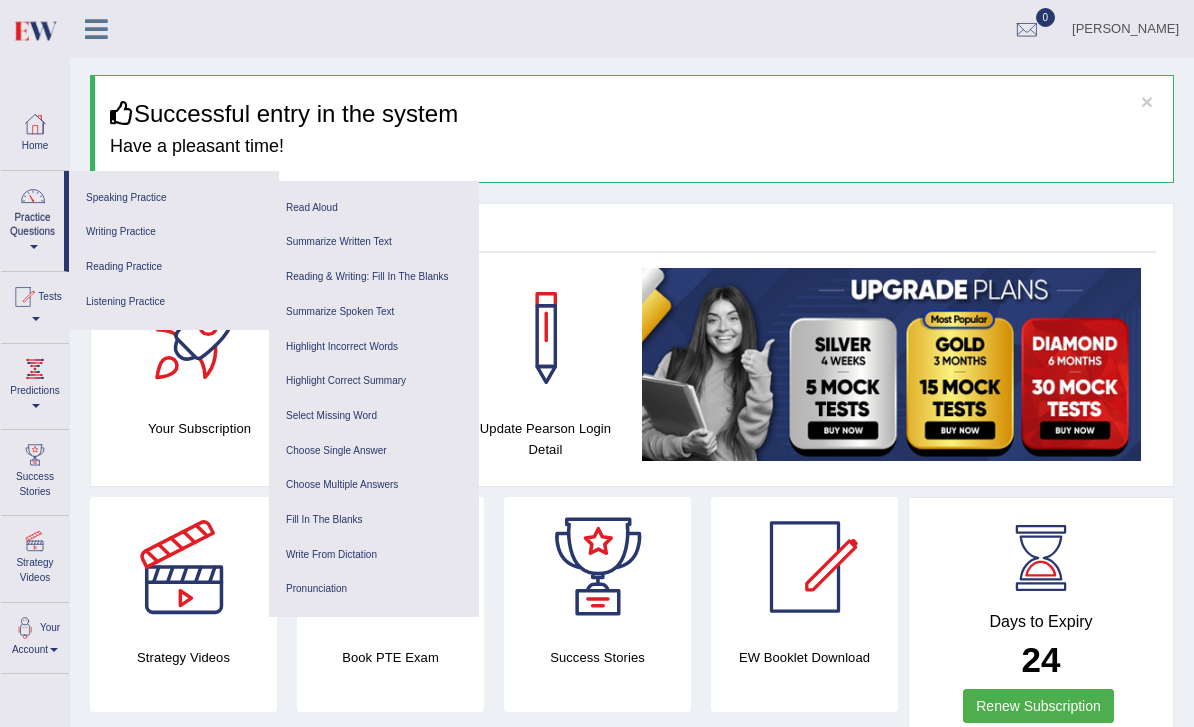 click on "Speaking Practice" at bounding box center [174, 198] 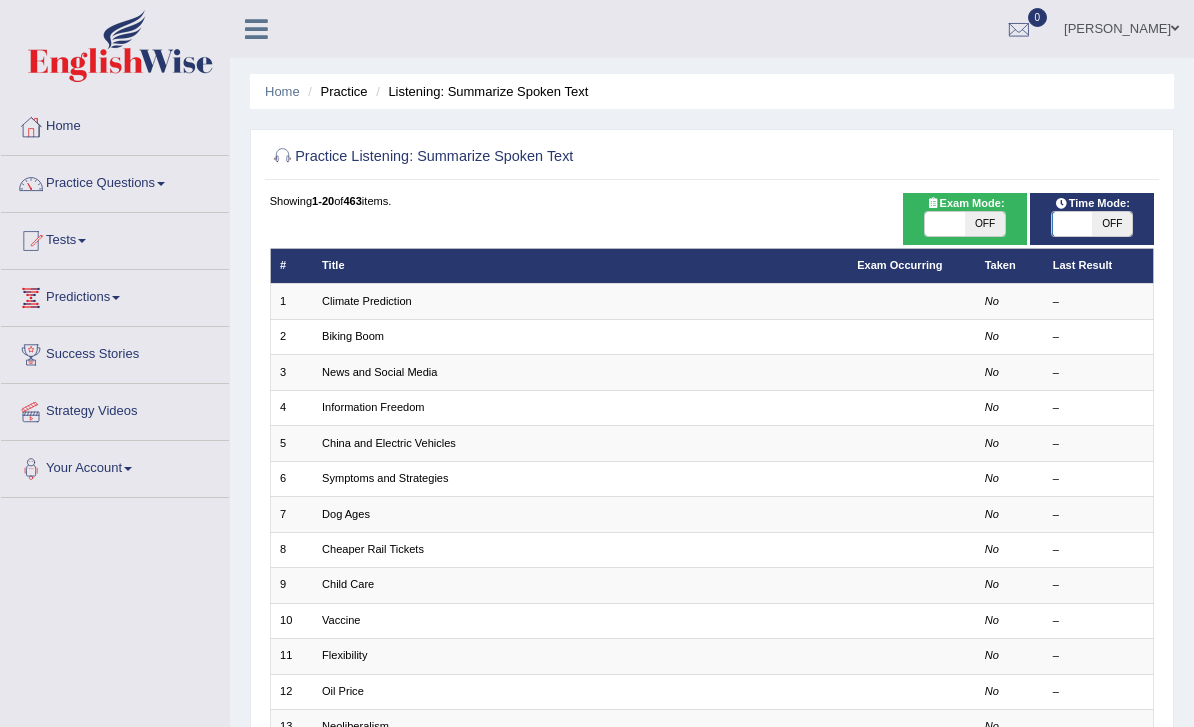 scroll, scrollTop: 0, scrollLeft: 0, axis: both 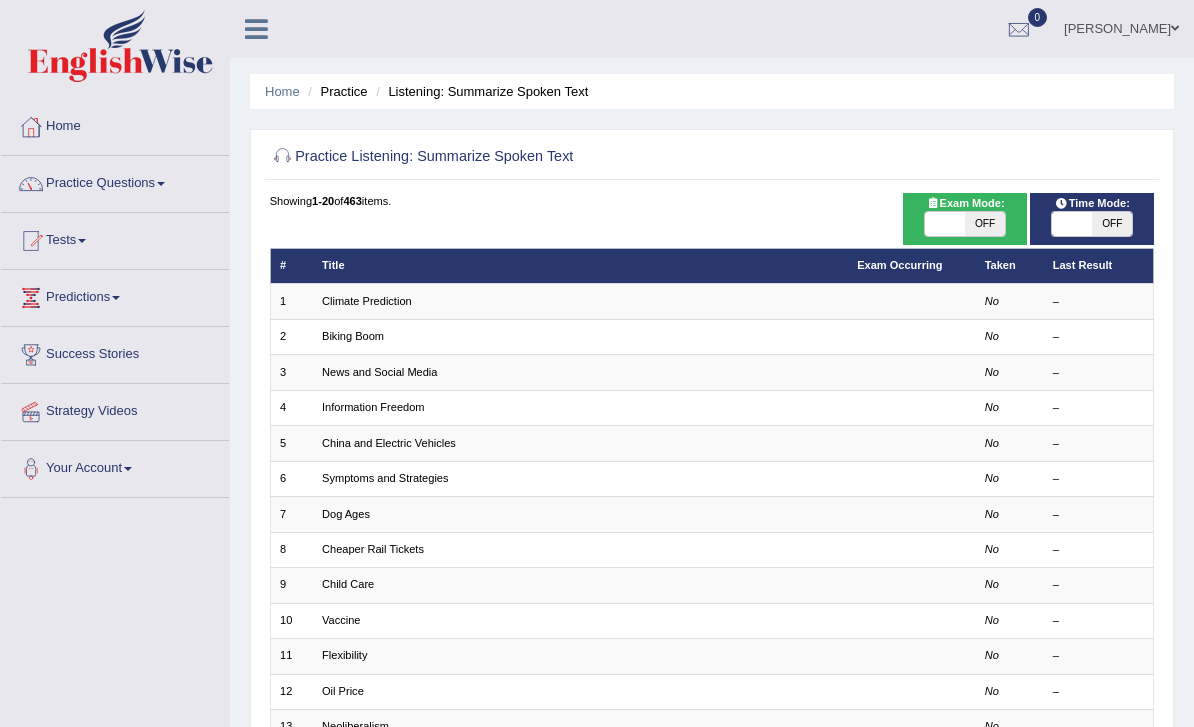 click on "Practice Questions" at bounding box center (115, 181) 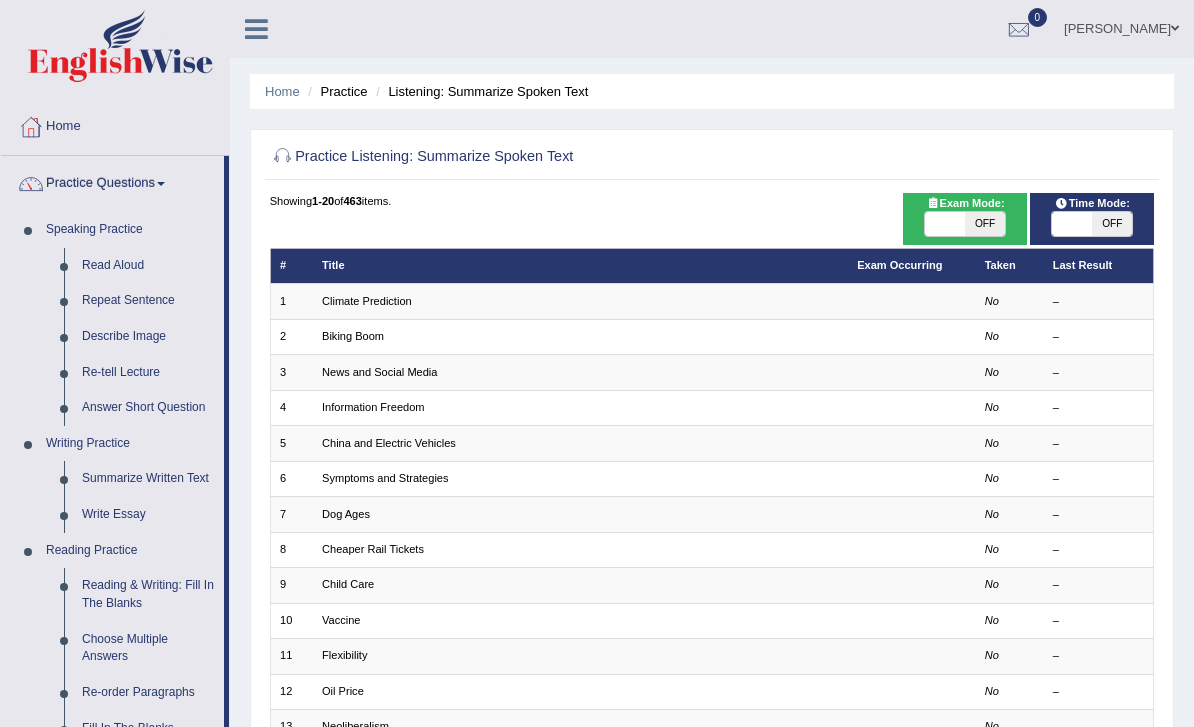 click at bounding box center (597, 363) 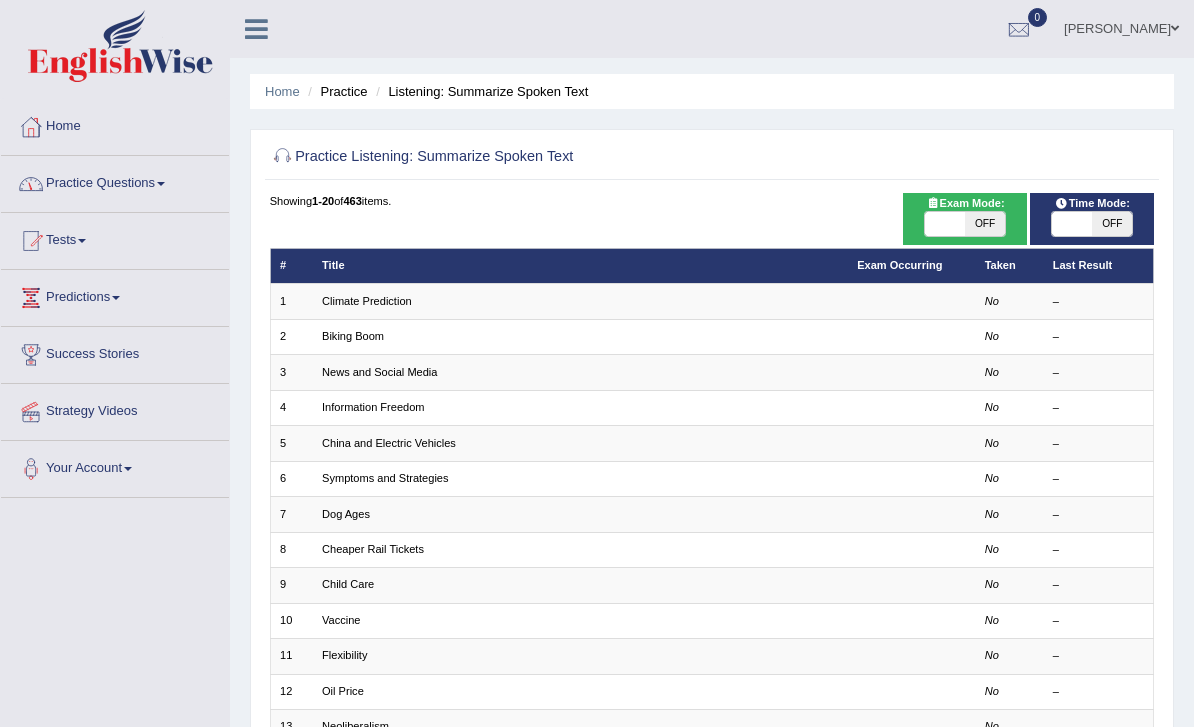 click on "Practice Questions" at bounding box center [115, 181] 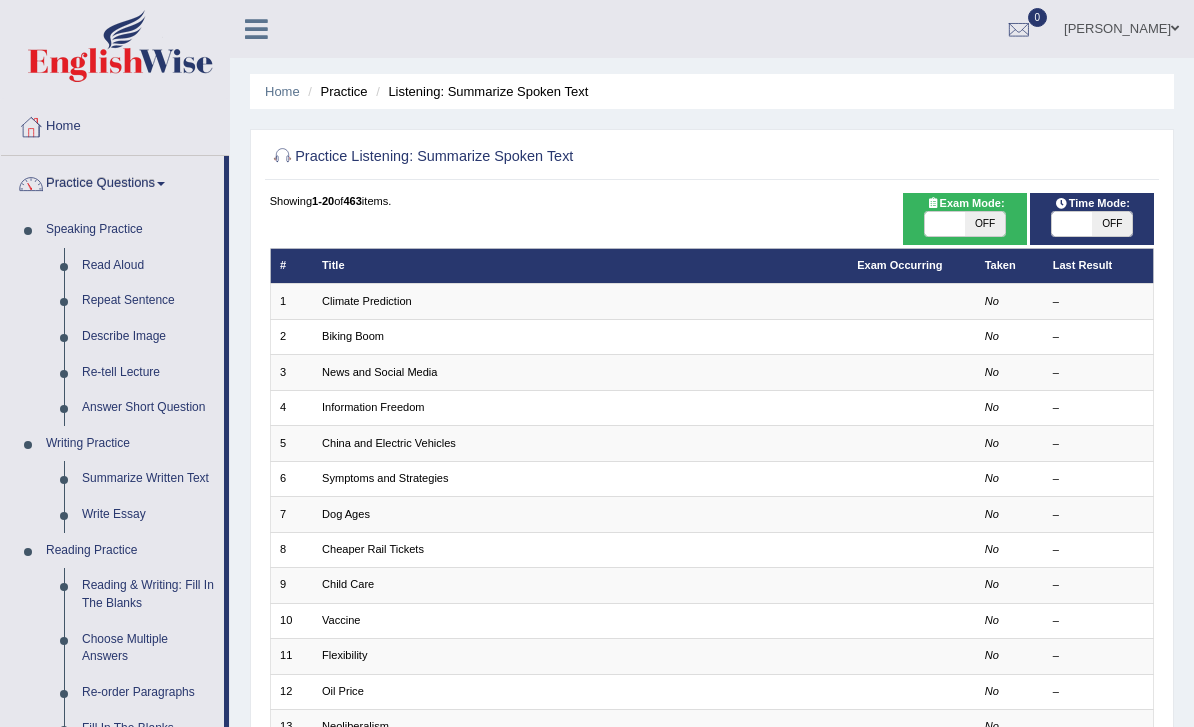 click at bounding box center [597, 363] 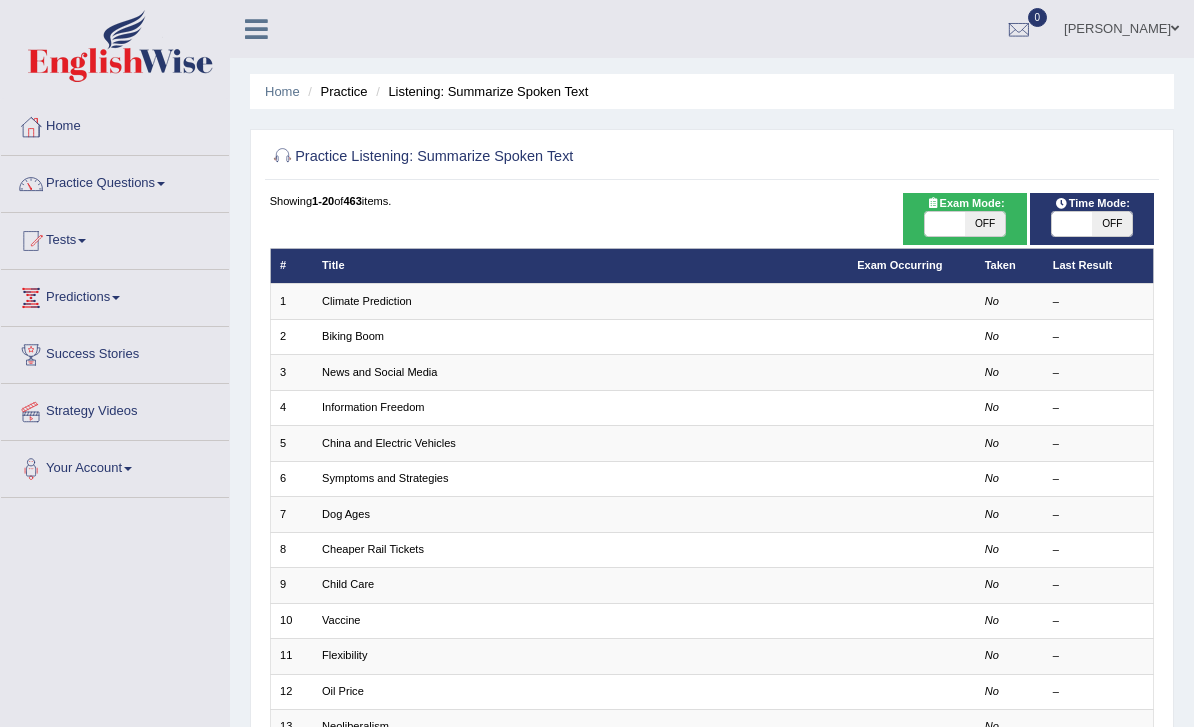 click at bounding box center (256, 29) 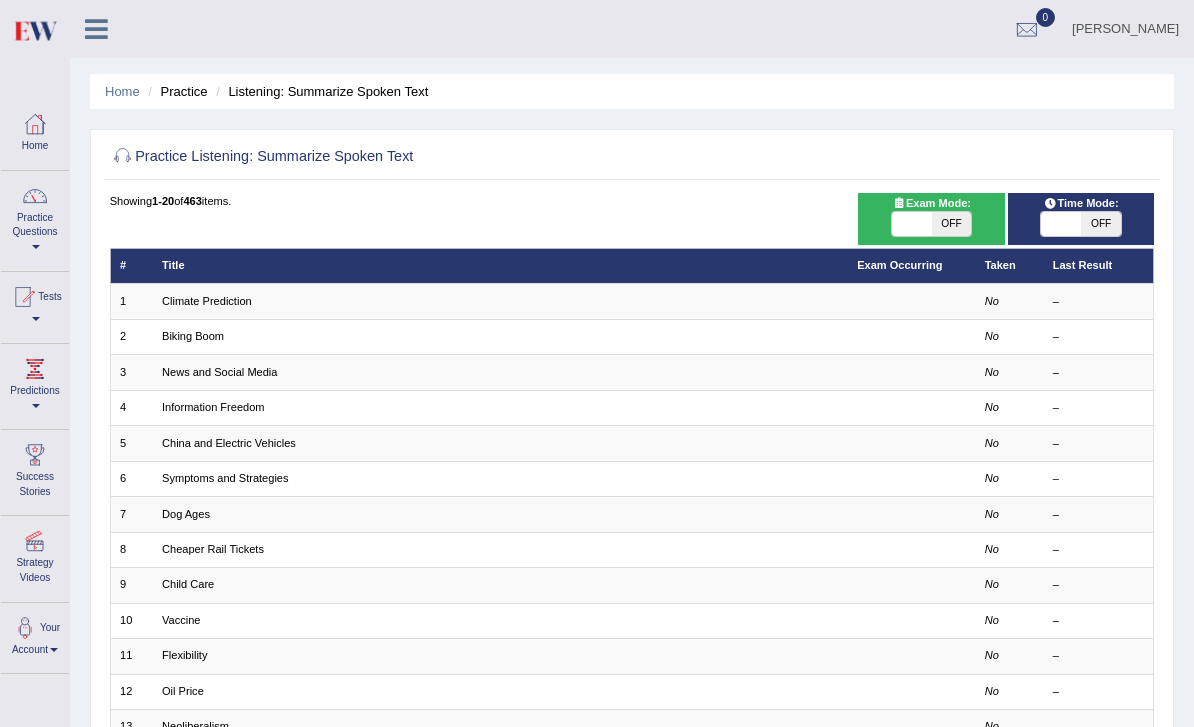 click on "Practice Questions" at bounding box center (35, 218) 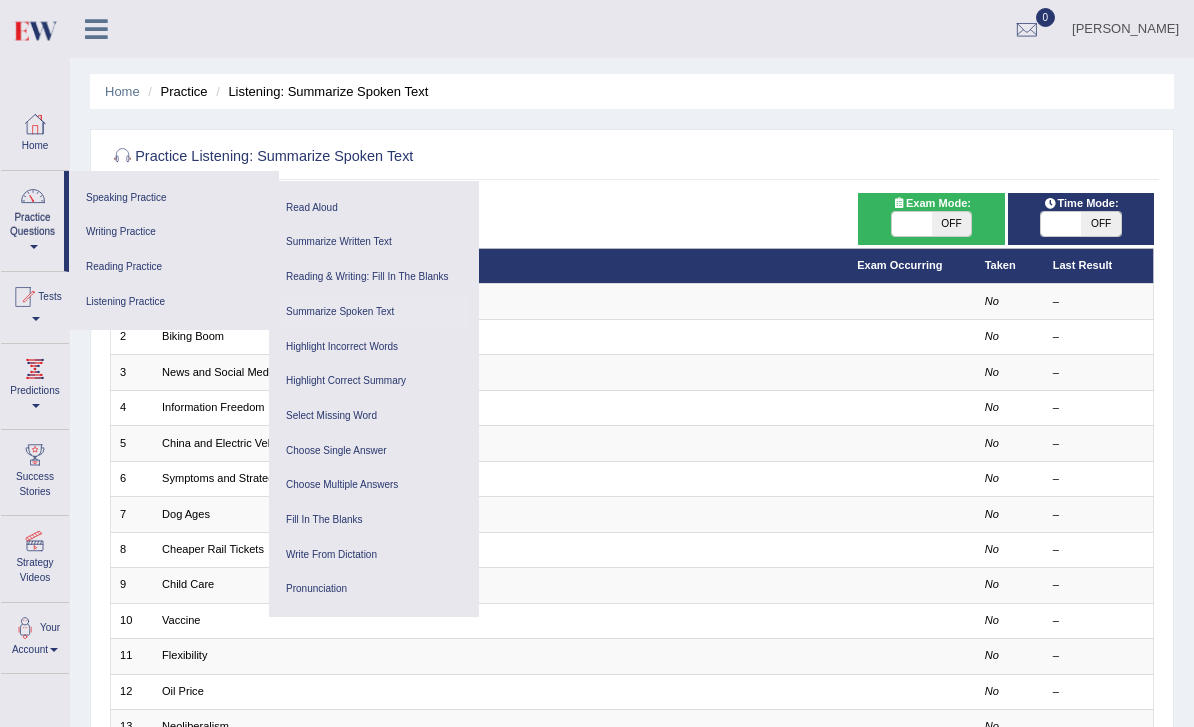 click on "Reading Practice" at bounding box center (174, 267) 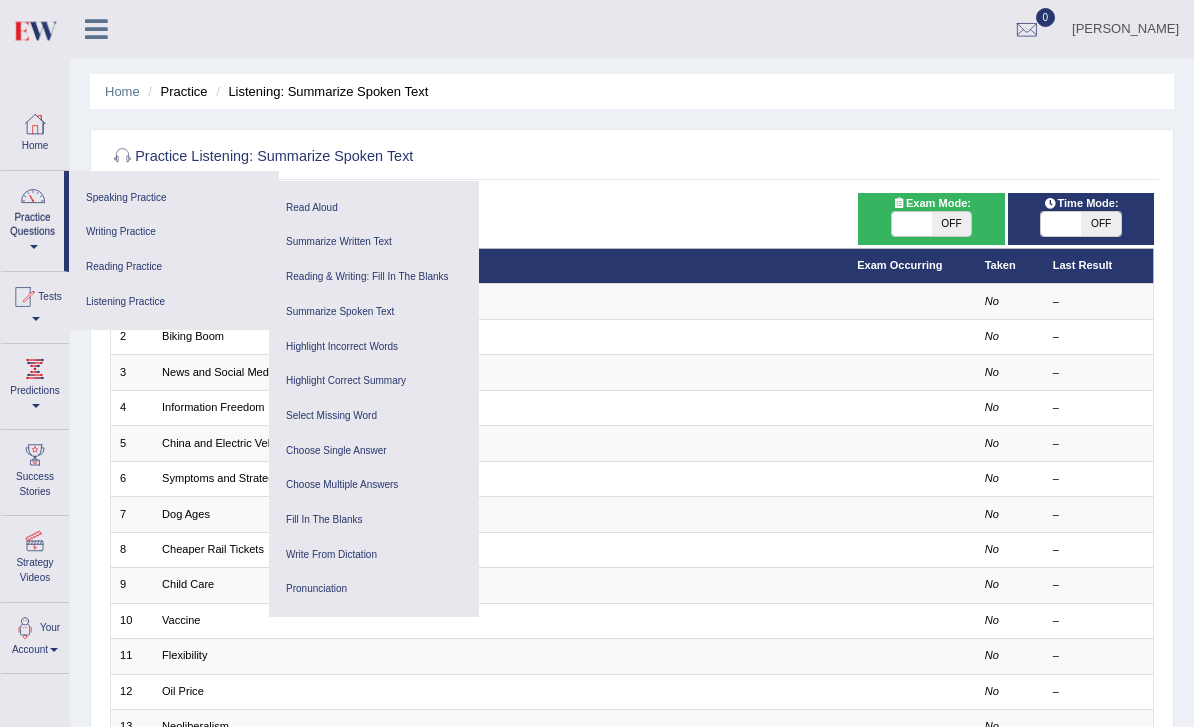 click on "Read Aloud" at bounding box center (374, 208) 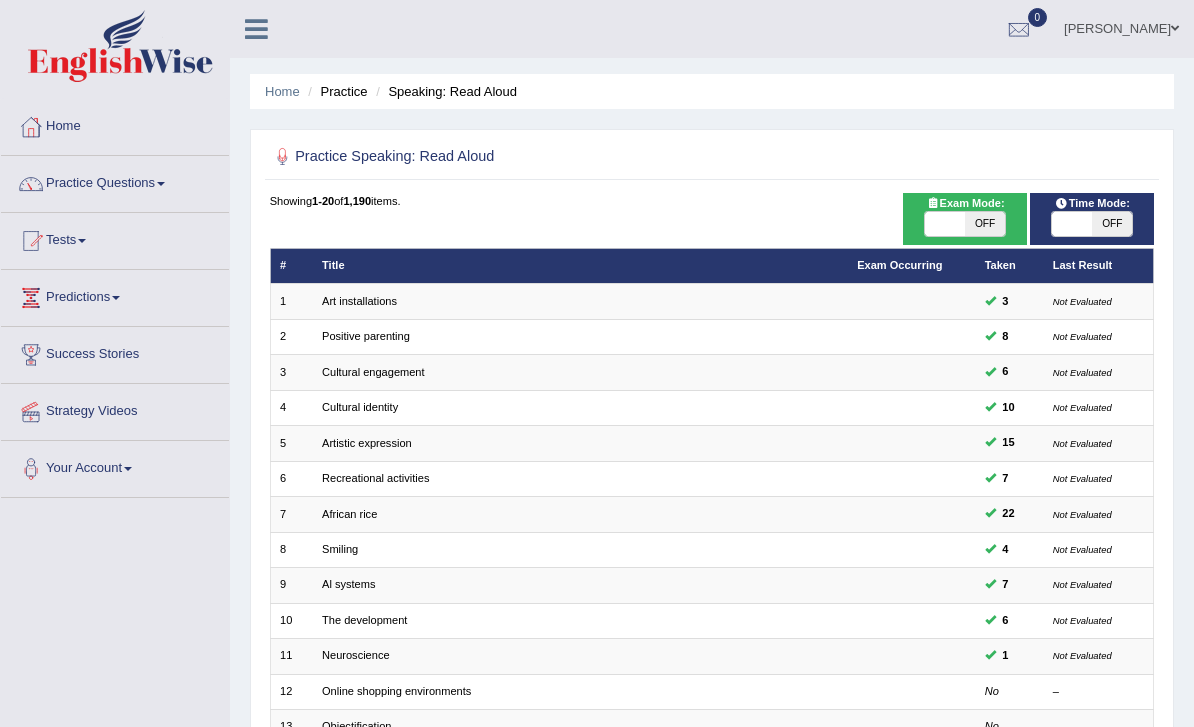 scroll, scrollTop: 0, scrollLeft: 0, axis: both 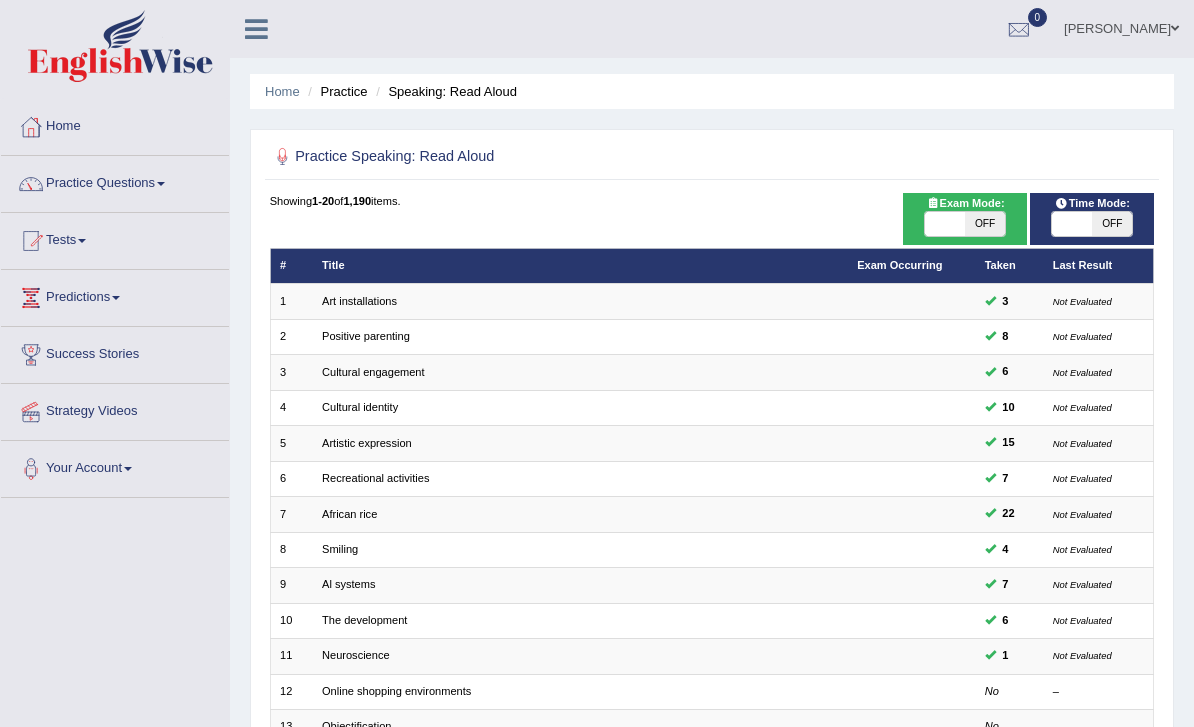 click on "Practice" at bounding box center [335, 91] 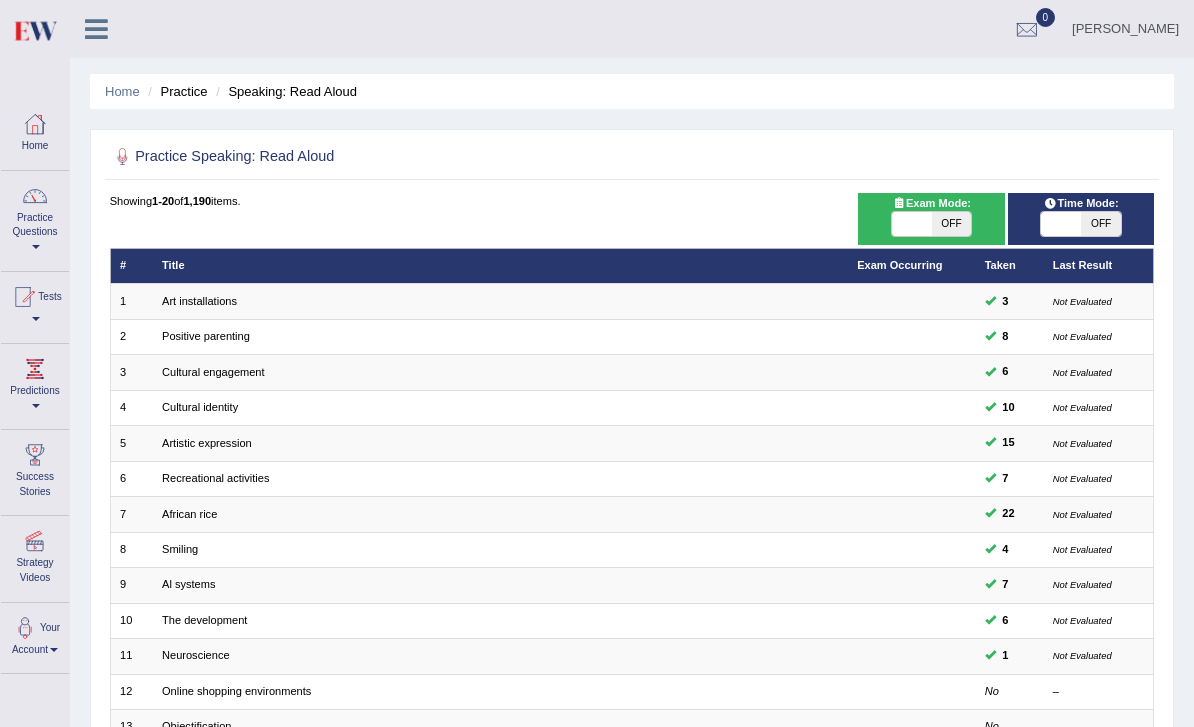 click on "Practice Questions" at bounding box center [35, 218] 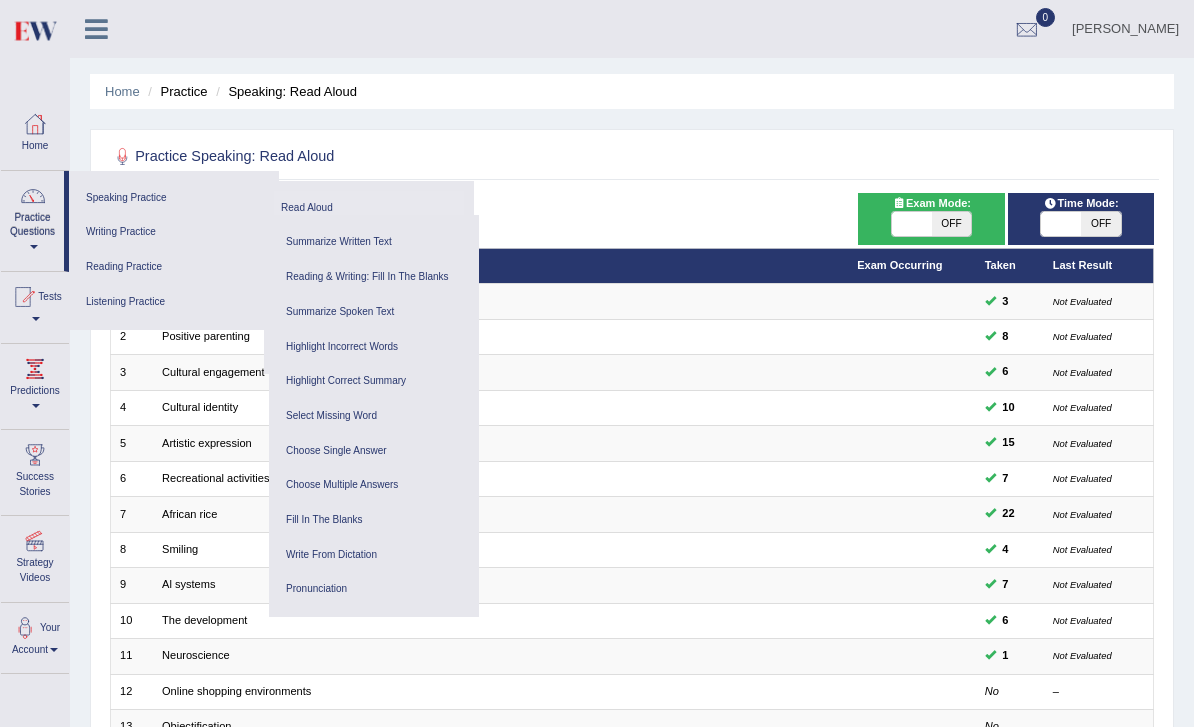 click on "Listening Practice" at bounding box center [174, 302] 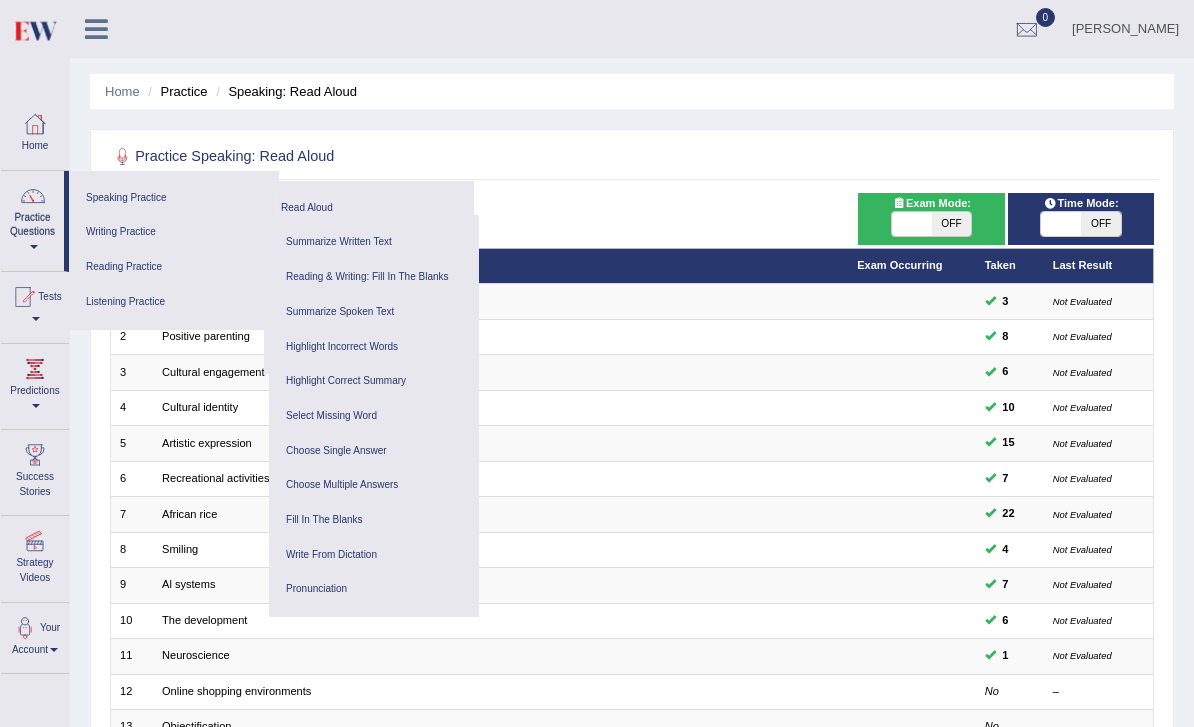click on "Speaking Practice" at bounding box center [171, 198] 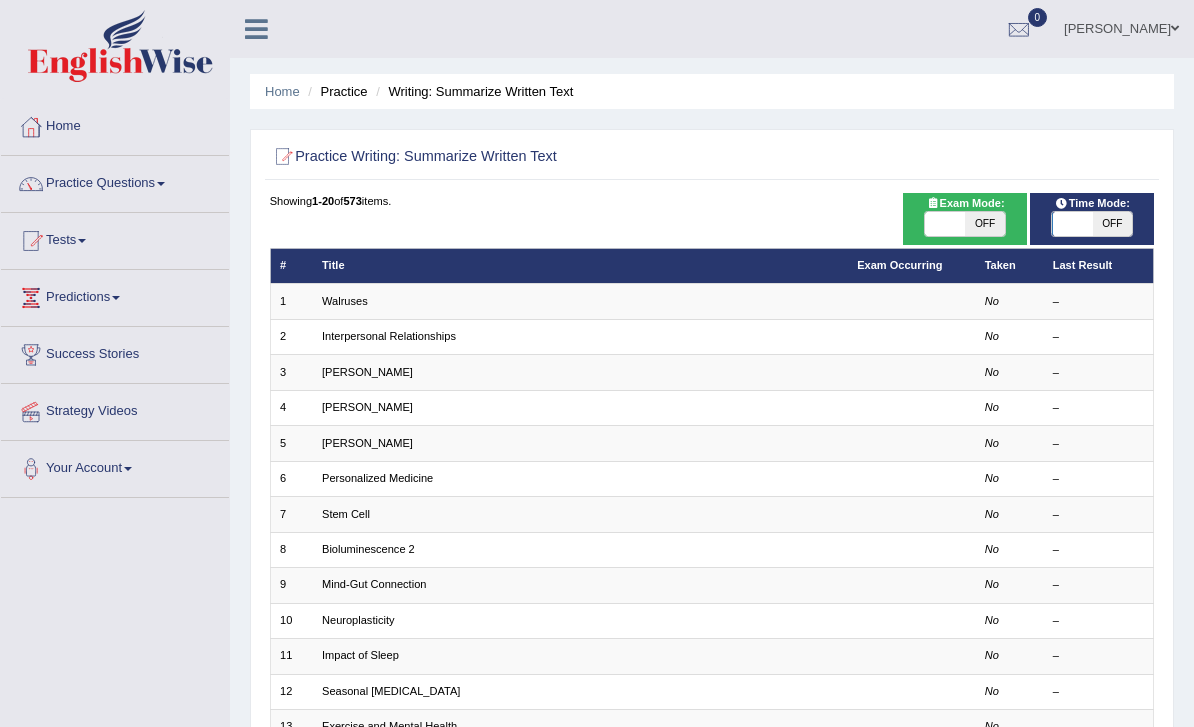 scroll, scrollTop: 0, scrollLeft: 0, axis: both 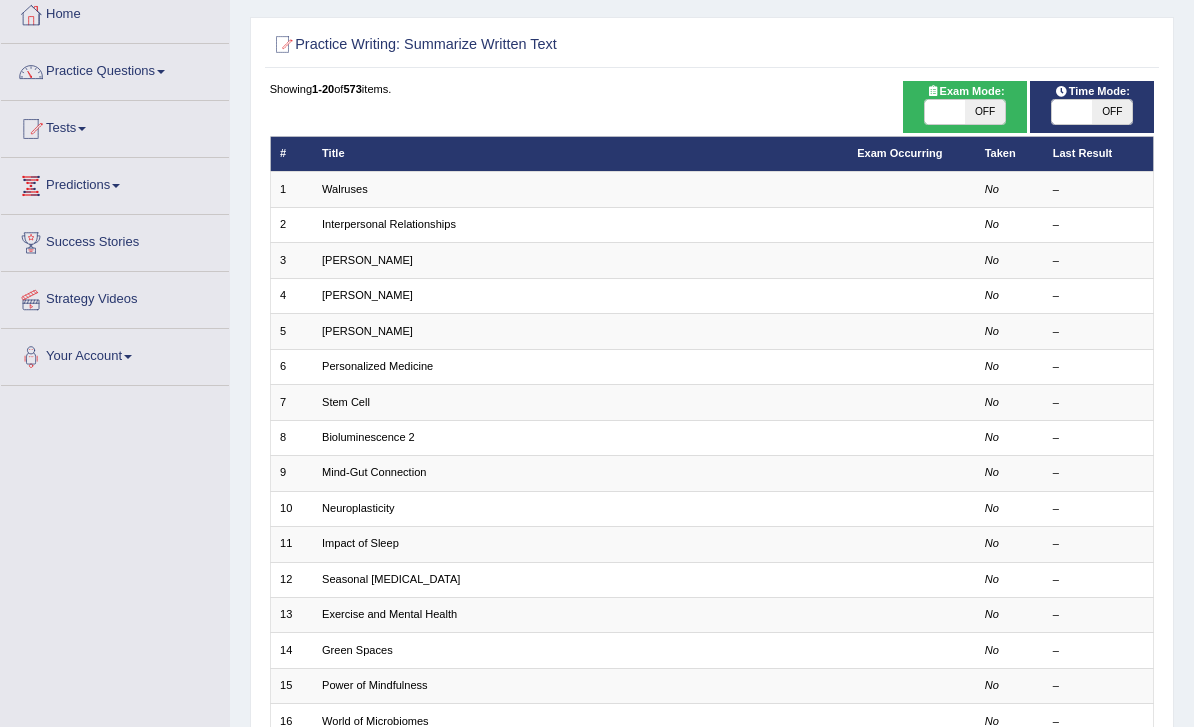 click on "Walruses" at bounding box center [345, 189] 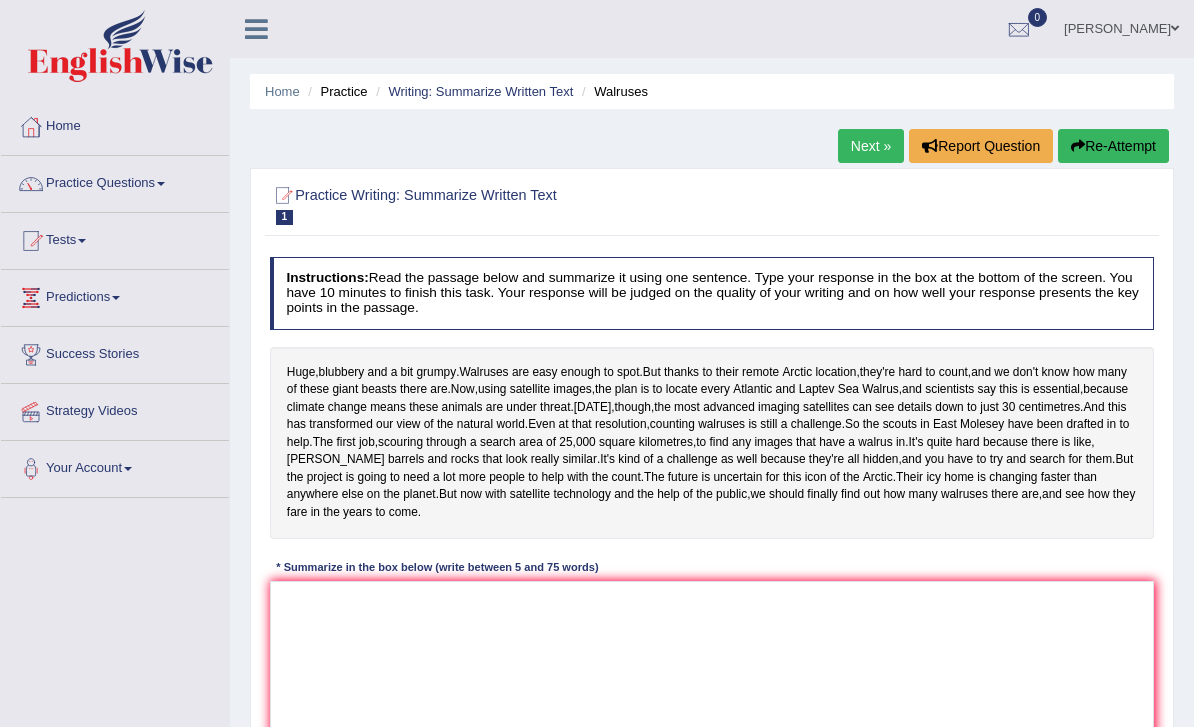 scroll, scrollTop: 109, scrollLeft: 0, axis: vertical 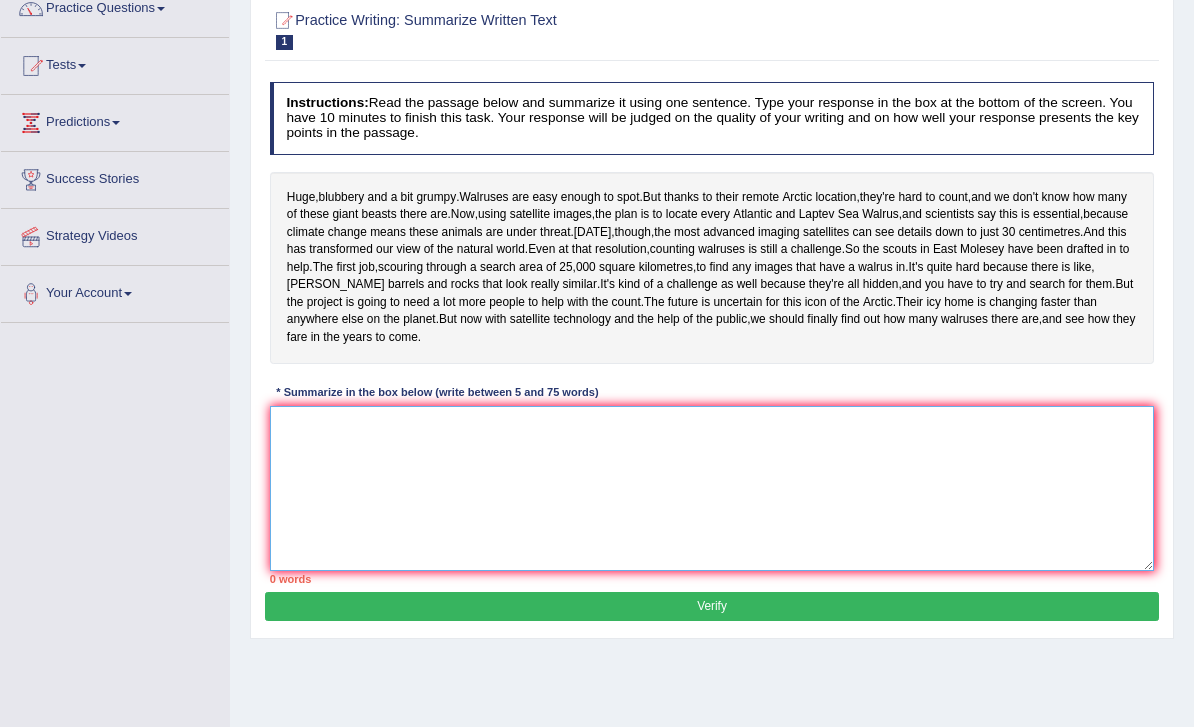 click at bounding box center (712, 489) 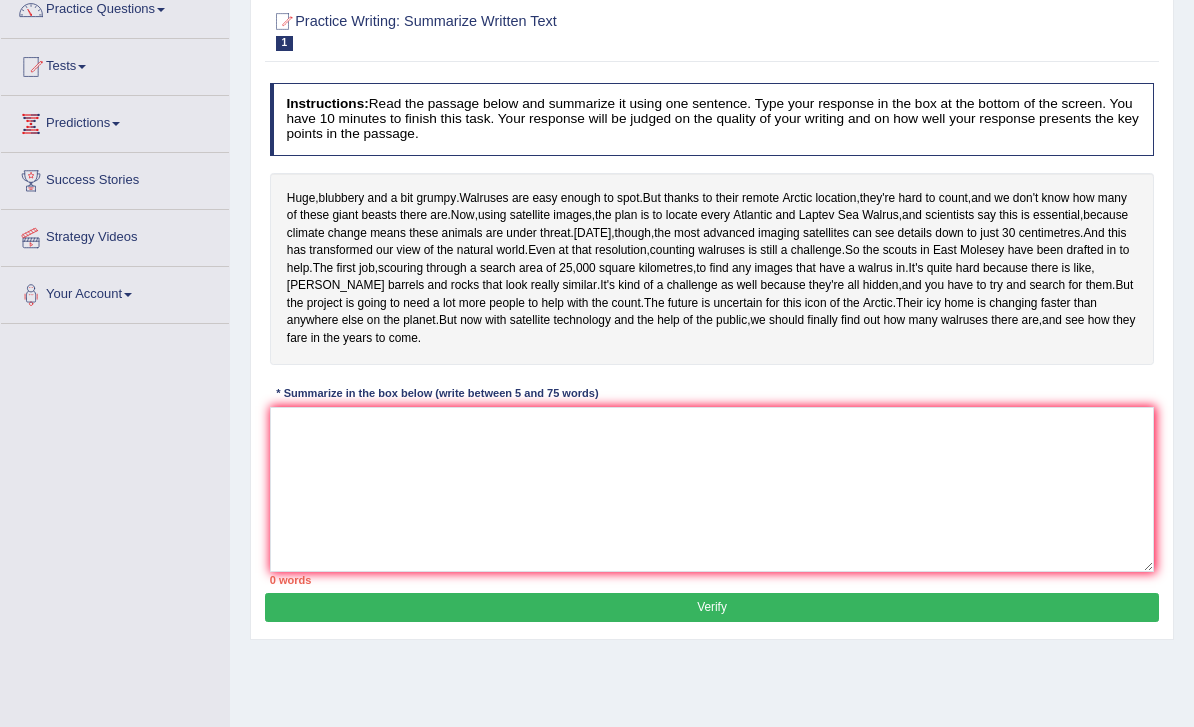 scroll, scrollTop: 172, scrollLeft: 0, axis: vertical 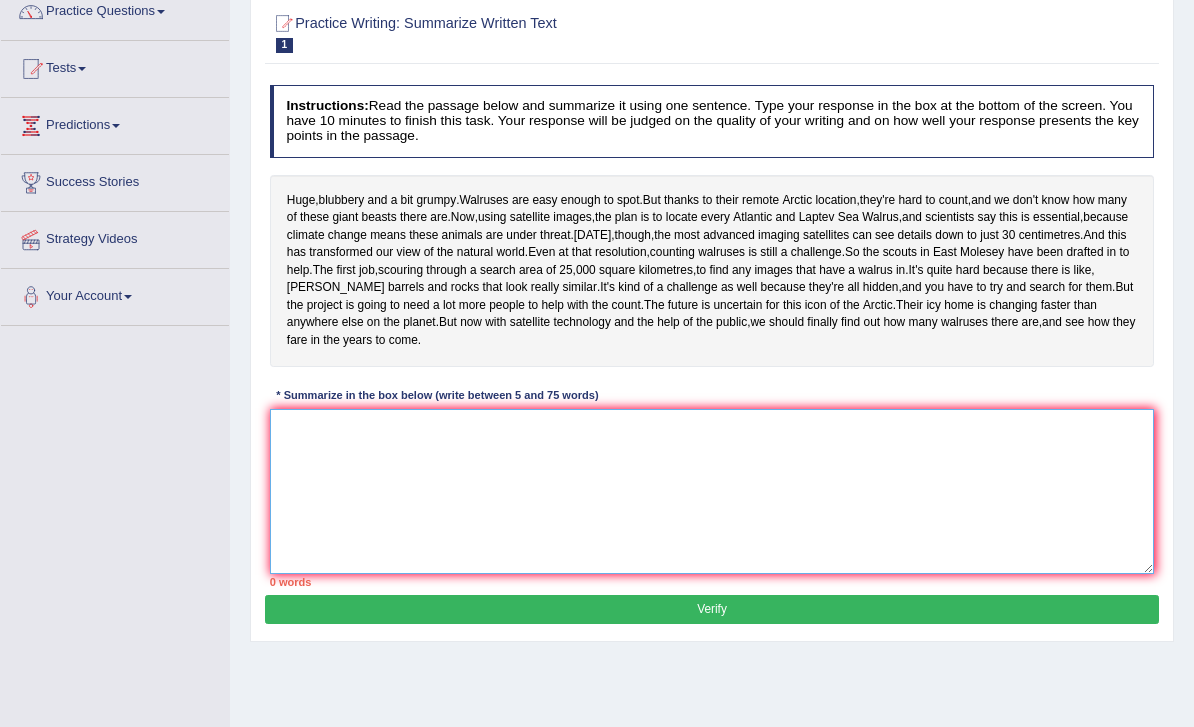 click at bounding box center [712, 491] 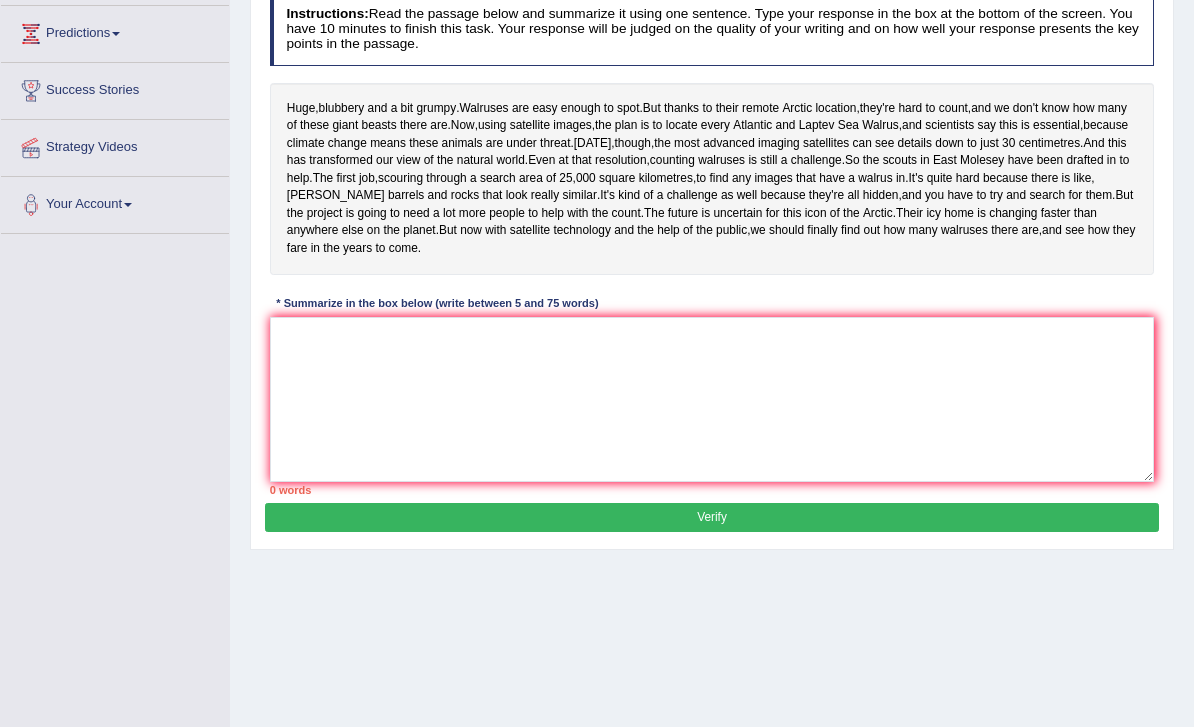 scroll, scrollTop: 264, scrollLeft: 0, axis: vertical 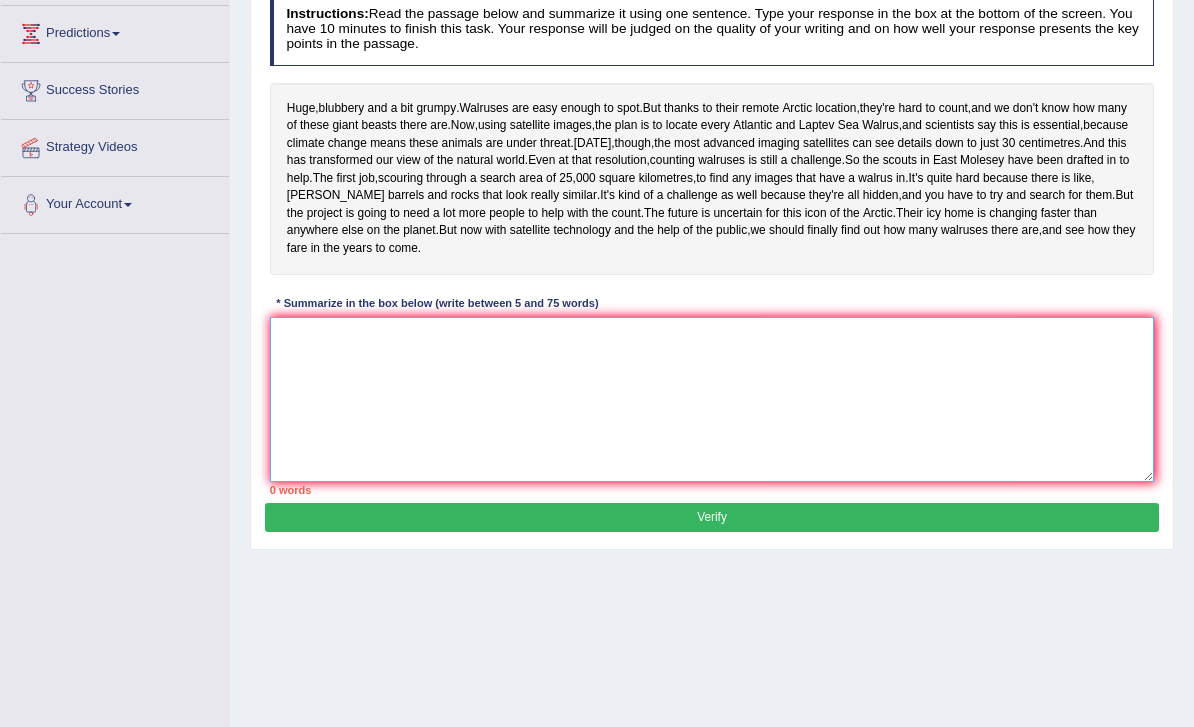 click at bounding box center [712, 399] 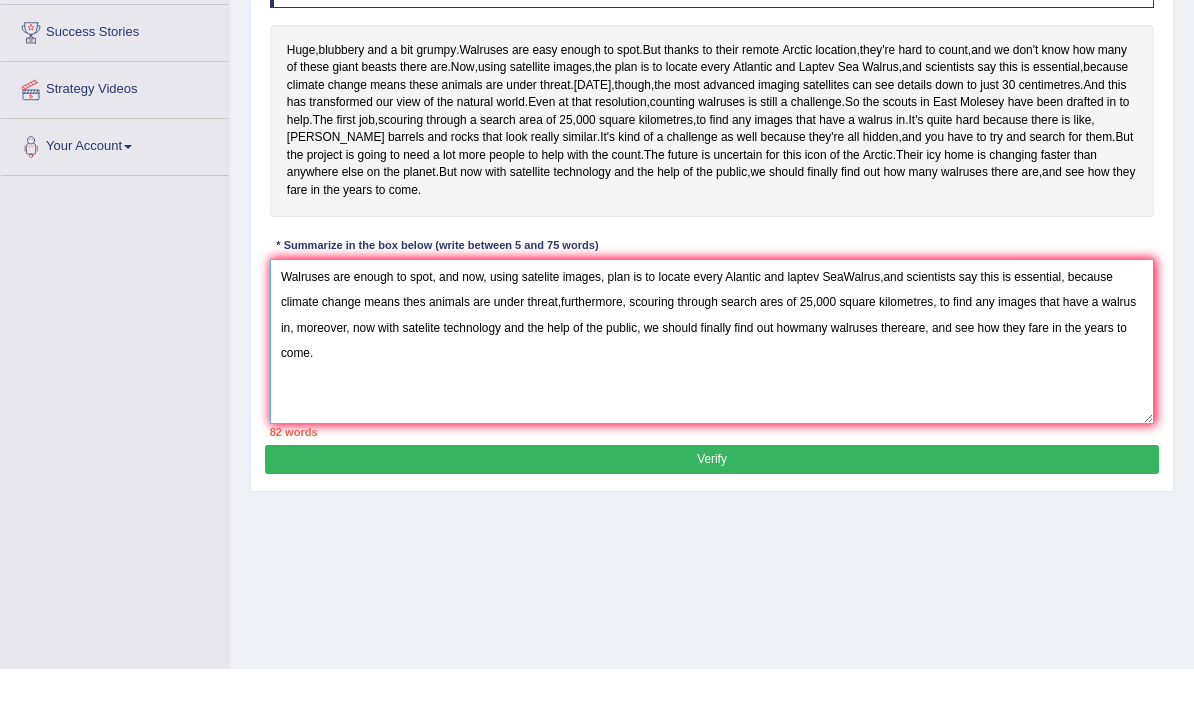 click on "Walruses are enough to spot, and now, using satelite images, plan is to locate every Alantic and laptev SeaWalrus,and scientists say this is essential, because climate change means thes animals are under threat,furthermore, scouring through search ares of 25,000 square kilometres, to find any images that have a walrus in, moreover, now with satelite technology and the help of the public, we should finally find out howmany walruses thereare, and see how they fare in the years to come." at bounding box center (712, 399) 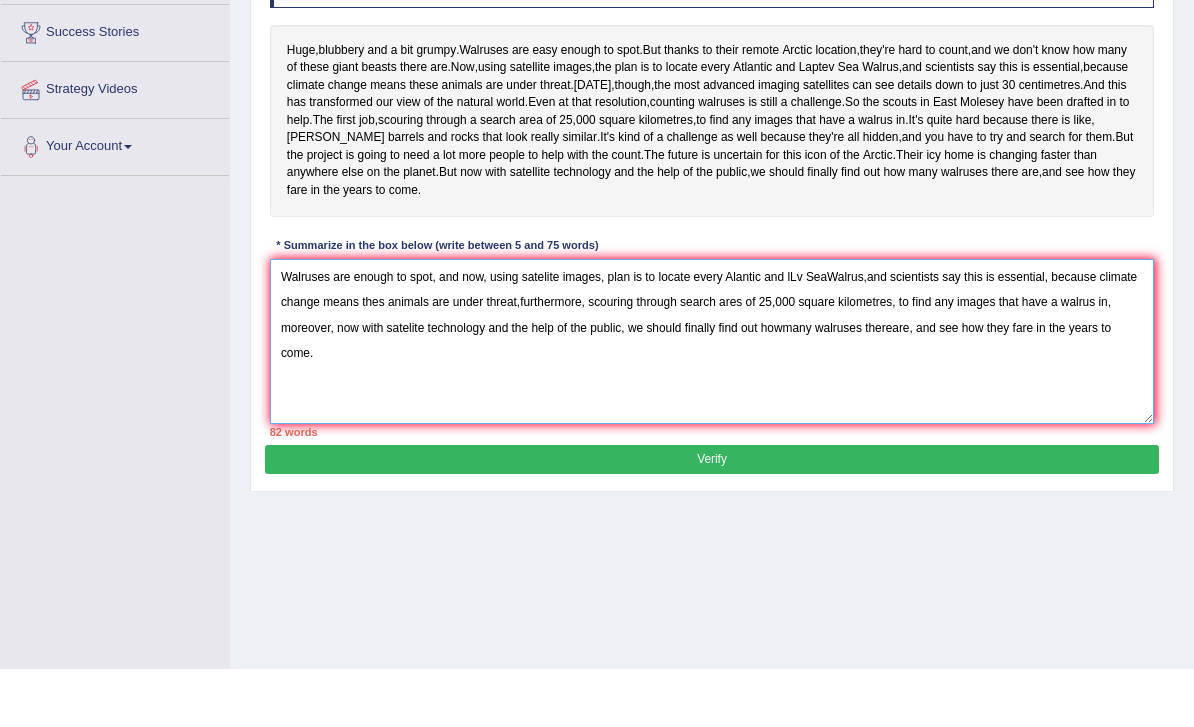 type on "Walruses are enough to spot, and now, using satelite images, plan is to locate every Alantic and laptev SeaWalrus,and scientists say this is essential, because climate change means thes animals are under threat,furthermore, scouring through search ares of 25,000 square kilometres, to find any images that have a walrus in, moreover, now with satelite technology and the help of the public, we should finally find out howmany walruses thereare, and see how they fare in the years to come." 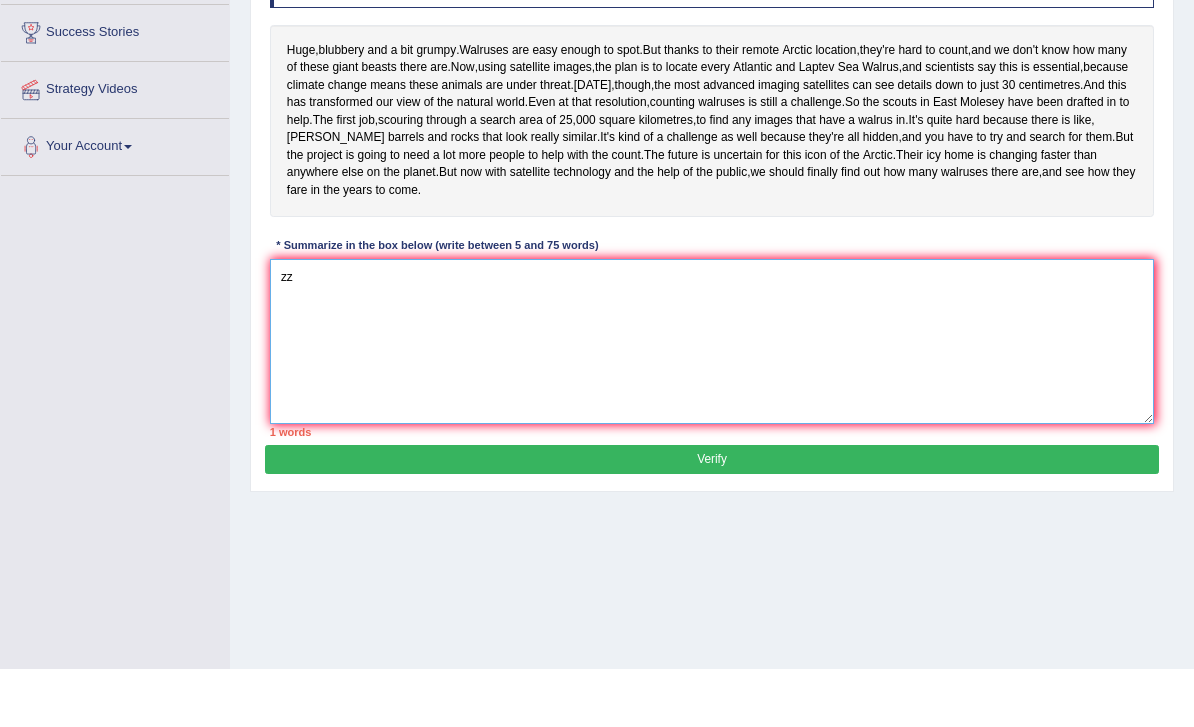 type on "z" 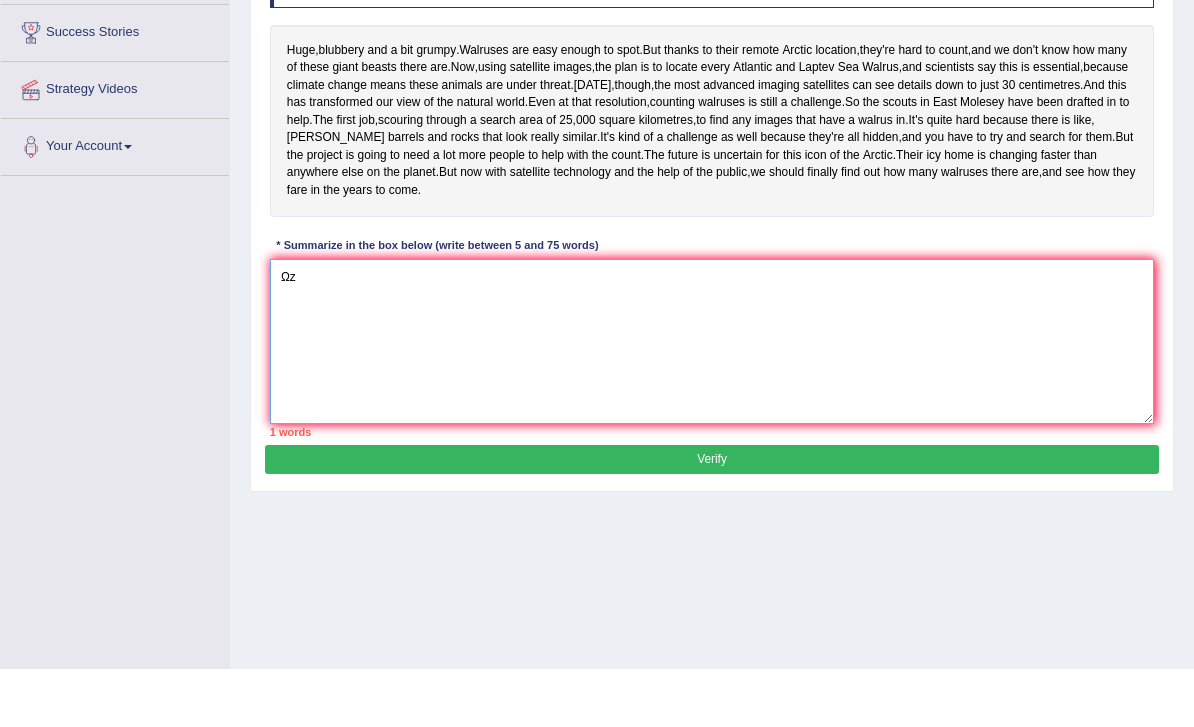 type on "Ω" 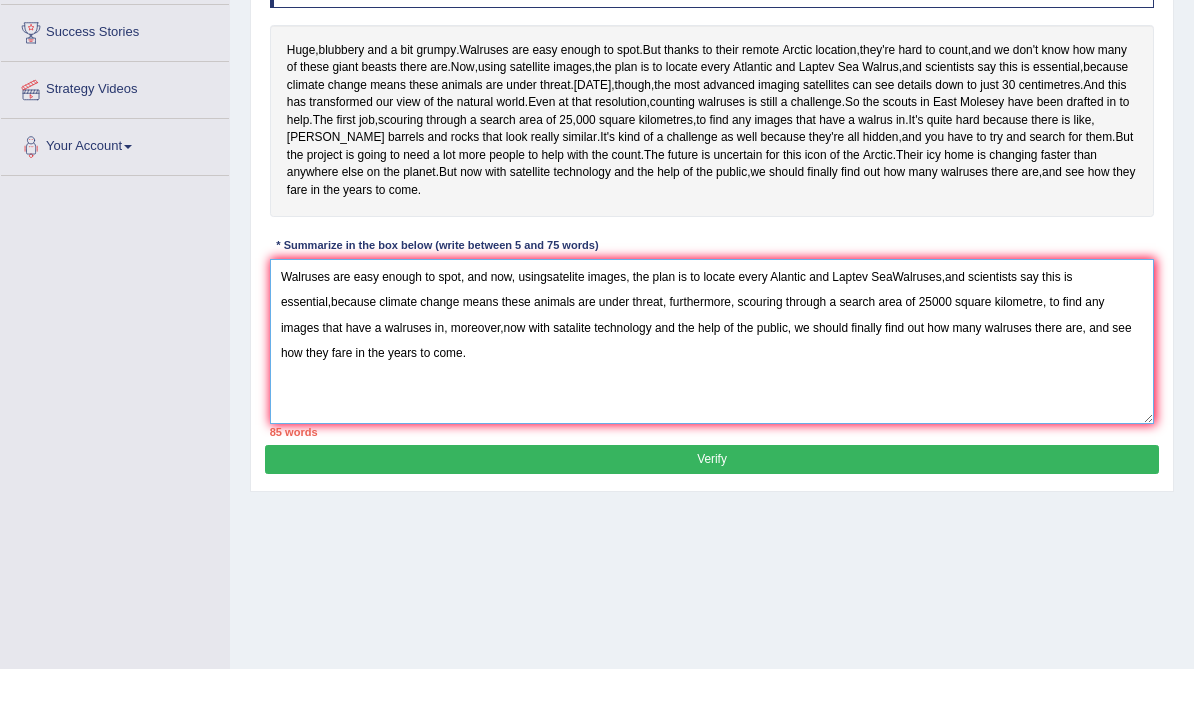 click on "Walruses are easy enough to spot, and now, usingsatelite images, the plan is to locate every Alantic and Laptev SeaWalruses,and scientists say this is essential,because climate change means these animals are under threat, furthermore, scouring through a search area of 25000 square kilometre, to find any images that have a walruses in, moreover,now with satalite technology and the help of the public, we should finally find out how many walruses there are, and see how they fare in the years to come." at bounding box center [712, 399] 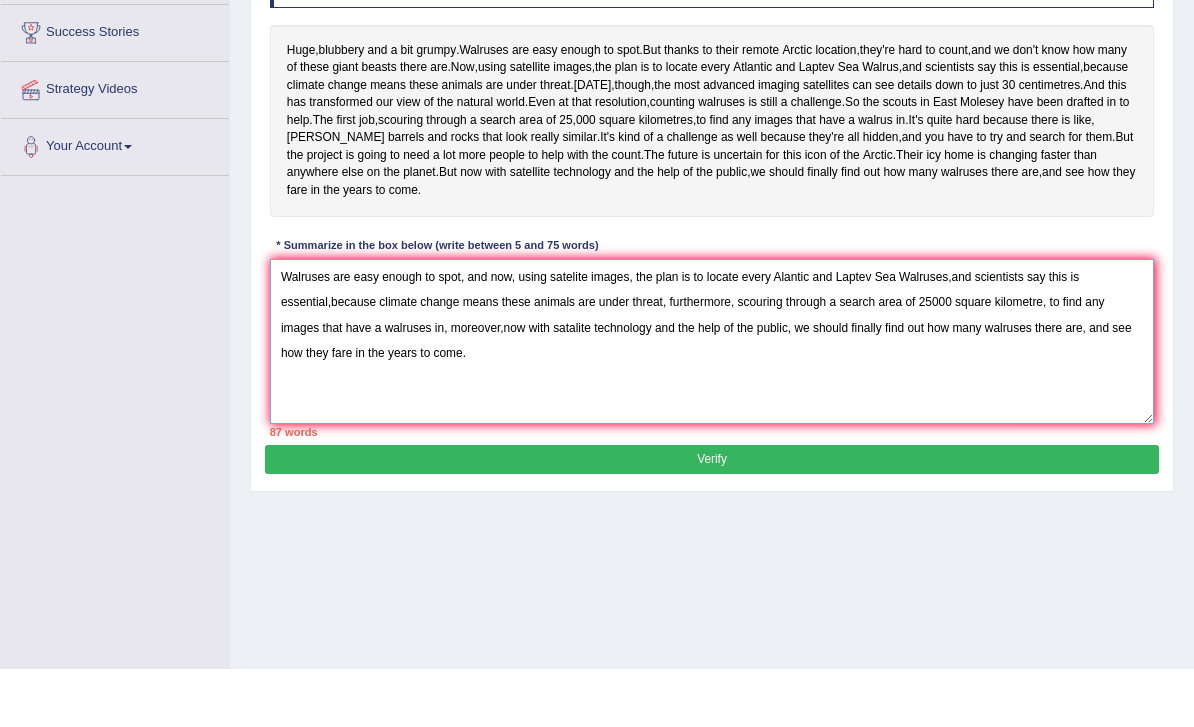 scroll, scrollTop: 323, scrollLeft: 0, axis: vertical 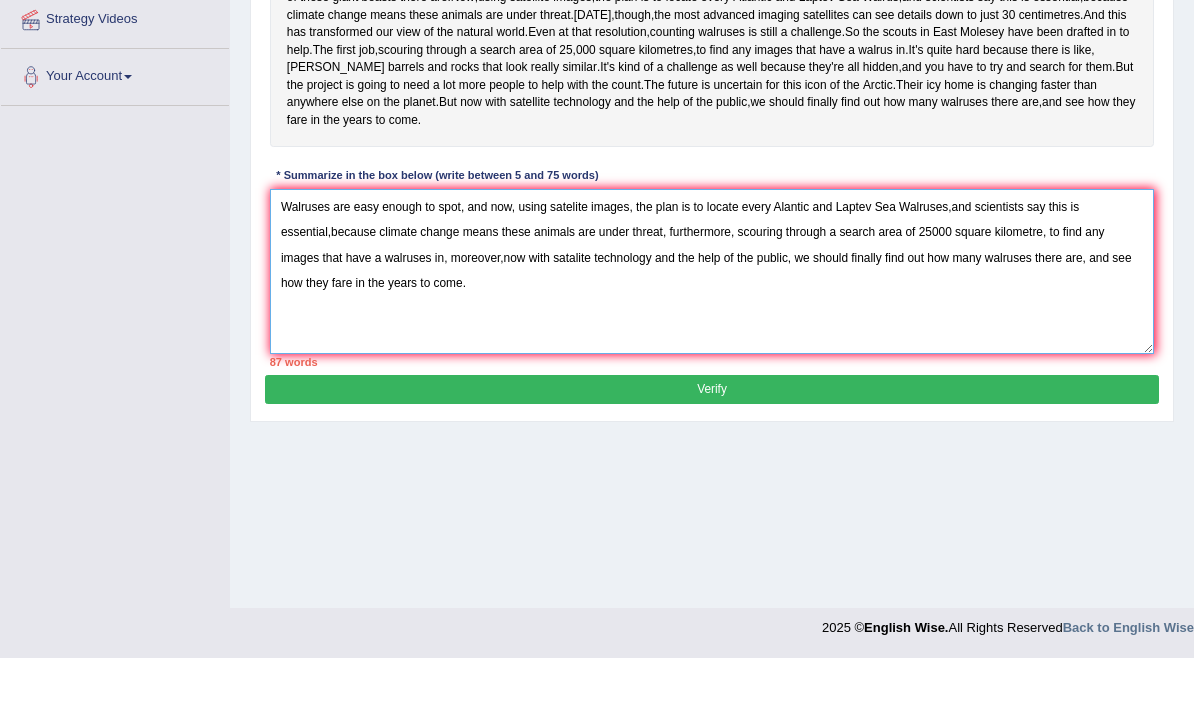 type on "Walruses are easy enough to spot, and now, using satelite images, the plan is to locate every Alantic and Laptev Sea Walruses,and scientists say this is essential,because climate change means these animals are under threat, furthermore, scouring through a search area of 25000 square kilometre, to find any images that have a walruses in, moreover,now with satalite technology and the help of the public, we should finally find out how many walruses there are, and see how they fare in the years to come." 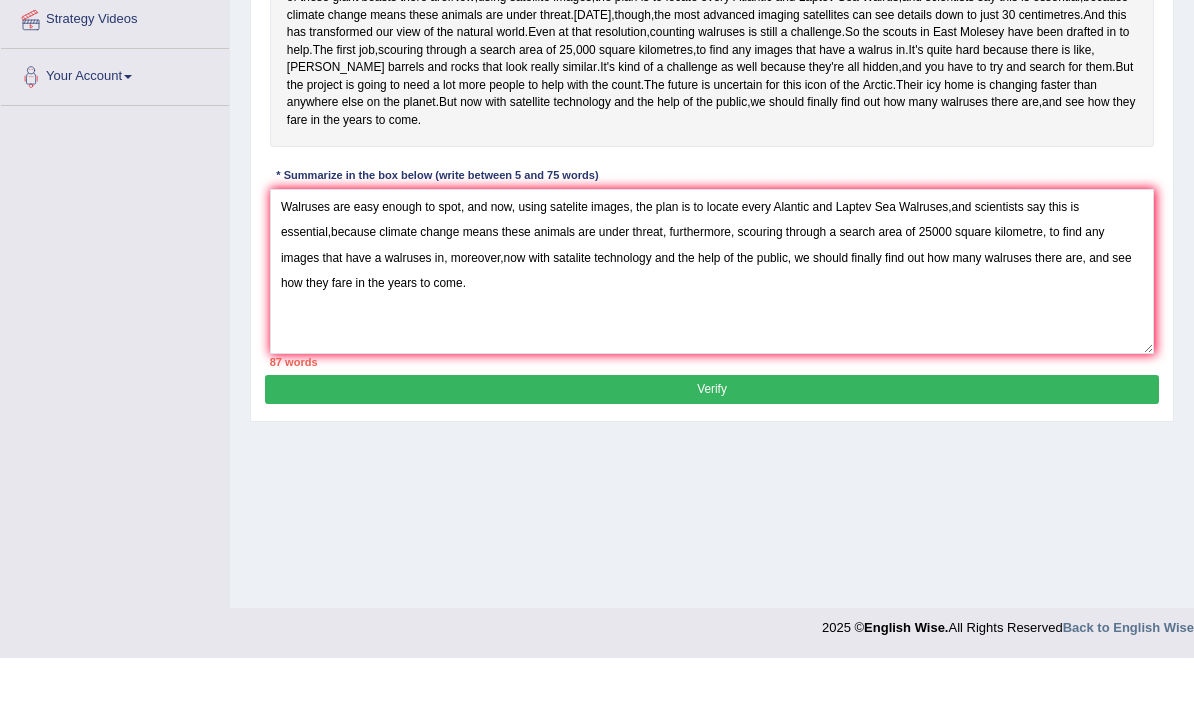click on "Verify" at bounding box center [711, 458] 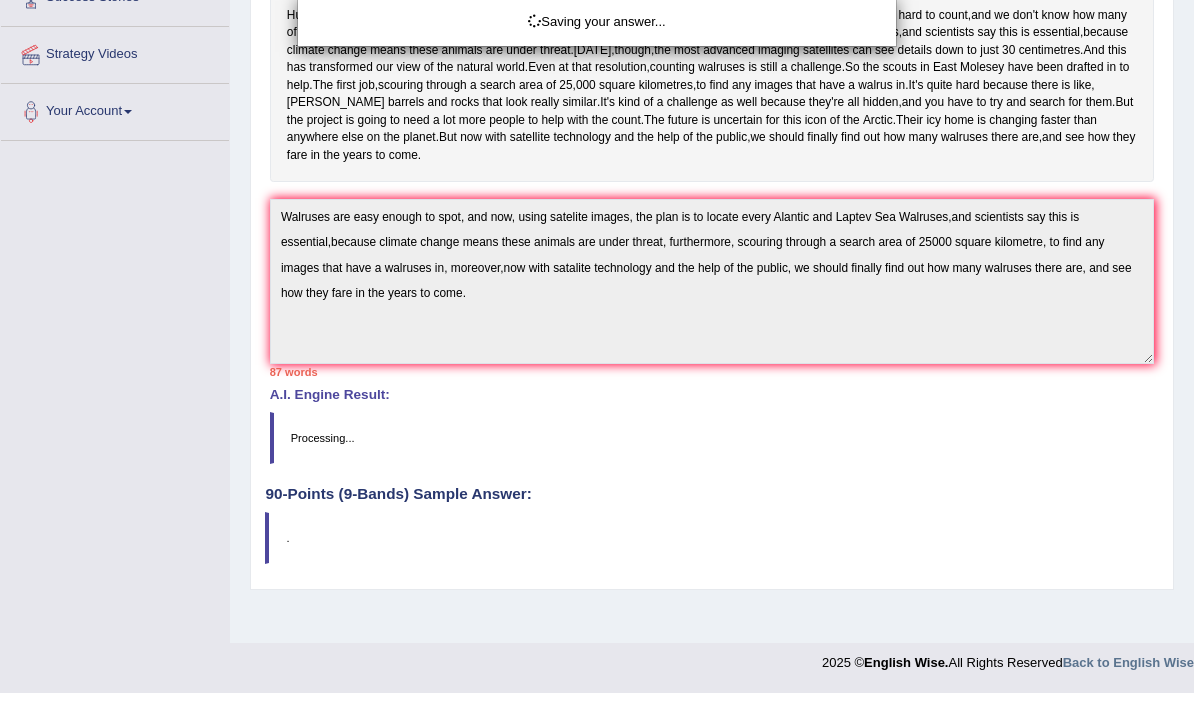 scroll, scrollTop: 357, scrollLeft: 0, axis: vertical 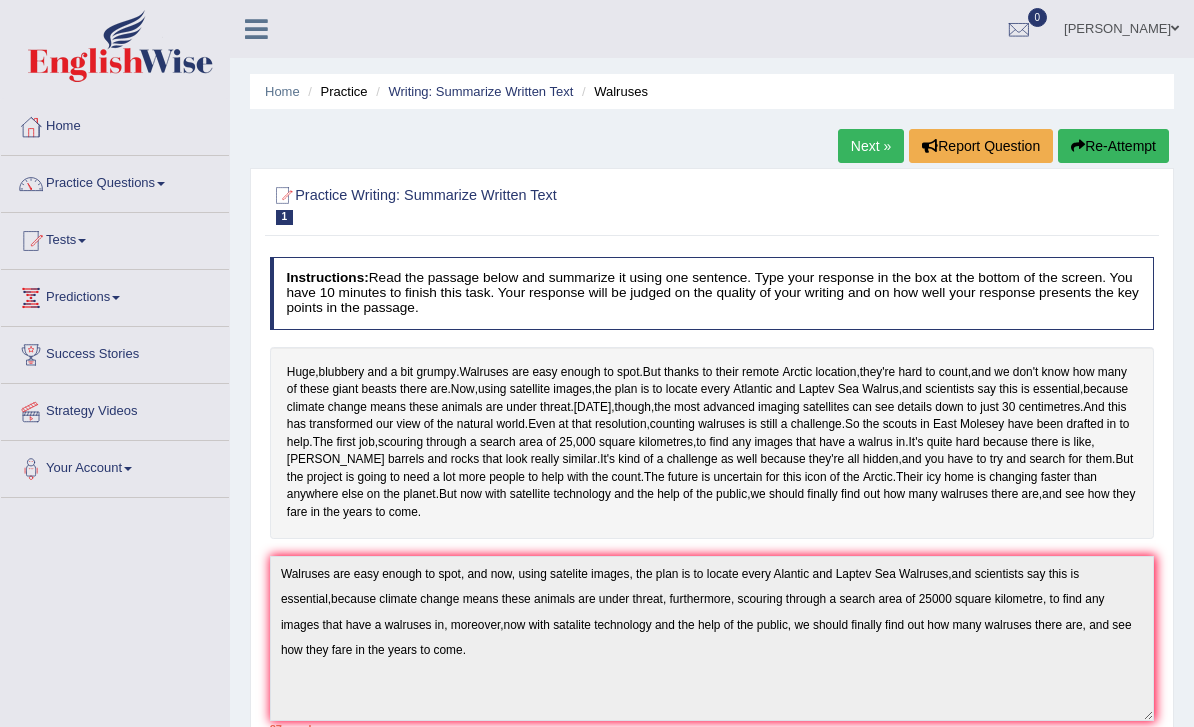 click on "Next »" at bounding box center [871, 146] 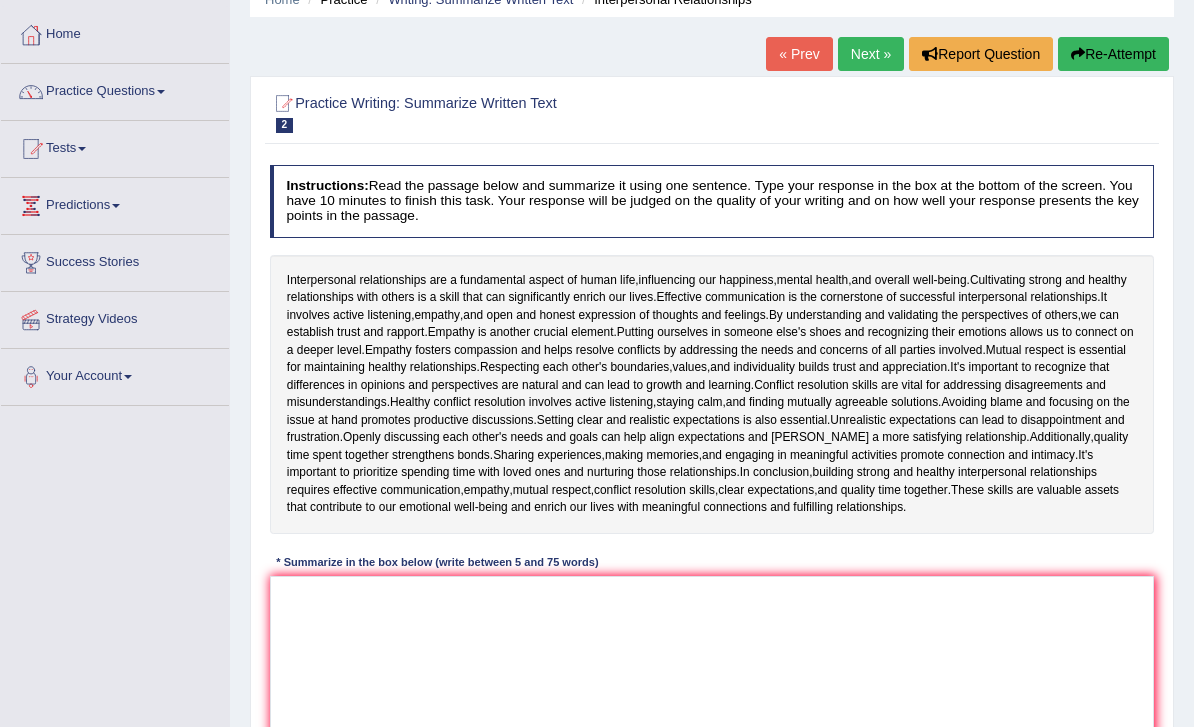 scroll, scrollTop: 0, scrollLeft: 0, axis: both 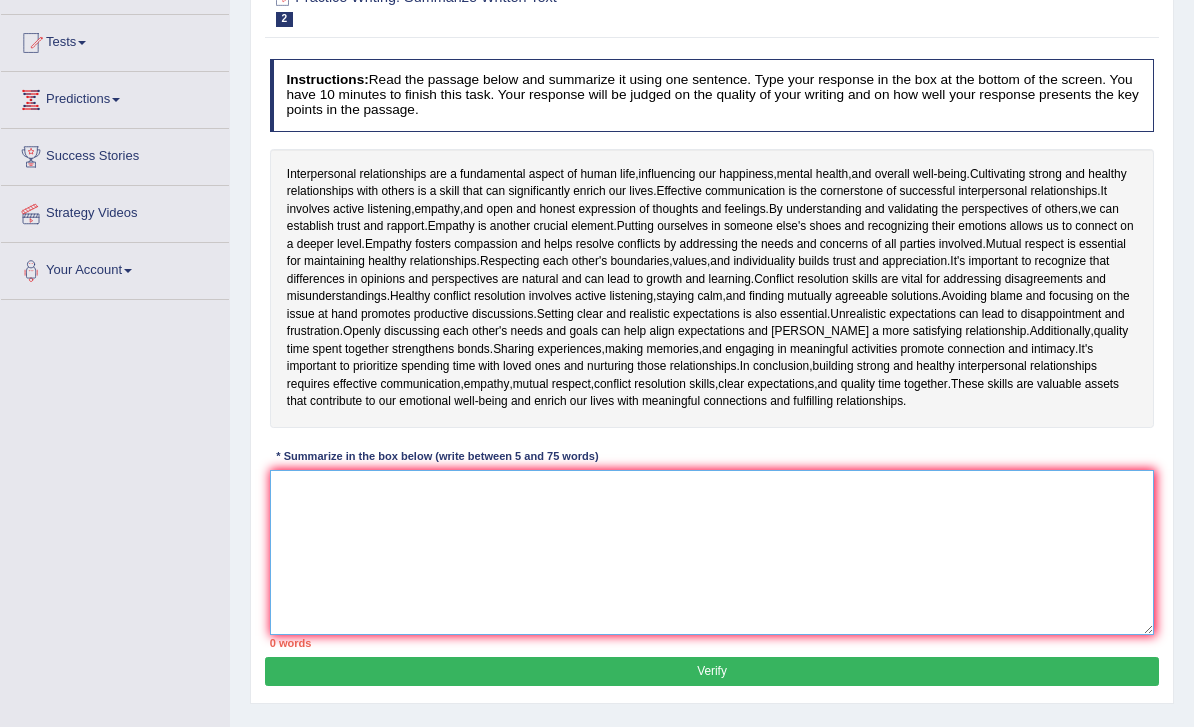 click at bounding box center (712, 552) 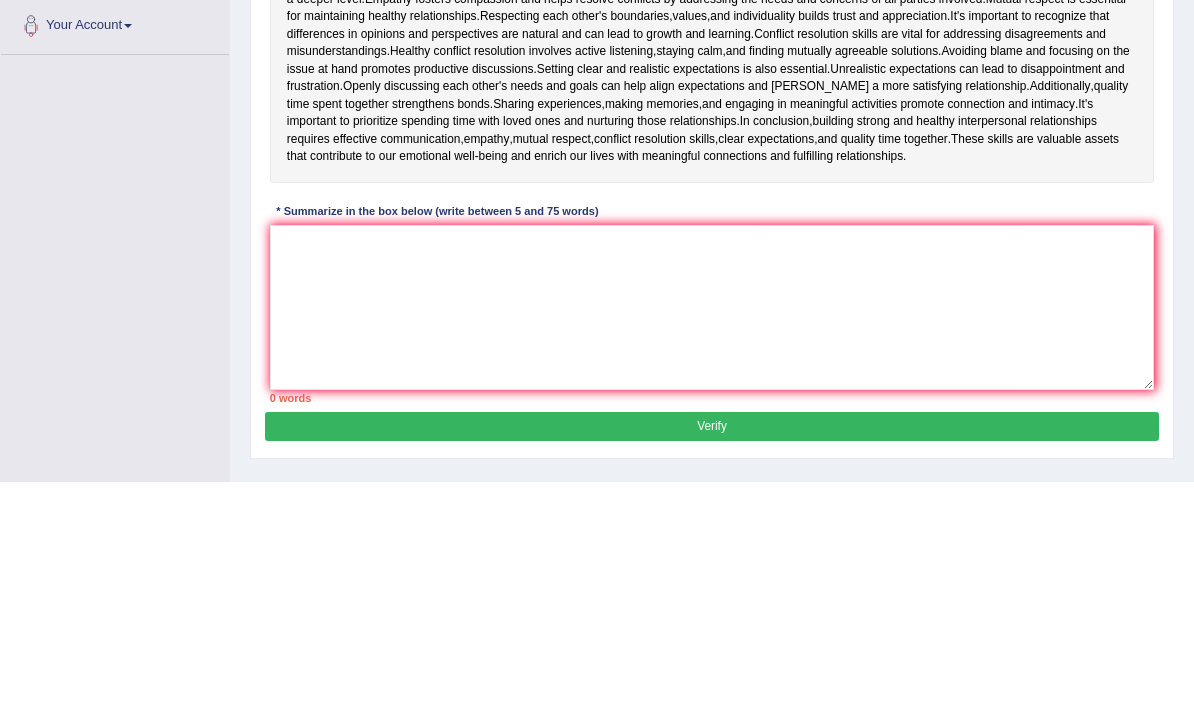 click on "Home
Practice
Writing: Summarize Written Text
Interpersonal Relationships
« Prev Next »  Report Question  Re-Attempt
Practice Writing: Summarize Written Text
2
Interpersonal Relationships
Instructions:  Read the passage below and summarize it using one sentence. Type your response in the box at the bottom of the screen. You have 10 minutes to finish this task. Your response will be judged on the quality of your writing and on how well your response presents the key points in the passage.
Interpersonal   relationships   are   a   fundamental   aspect   of   human   life ,  influencing   our   happiness ,  mental   health ,  and   overall   well - being .  Cultivating   strong   and   healthy   relationships   with   others   is   a   skill   that   can   significantly   enrich   our   lives .  Effective     is   the" at bounding box center (712, 302) 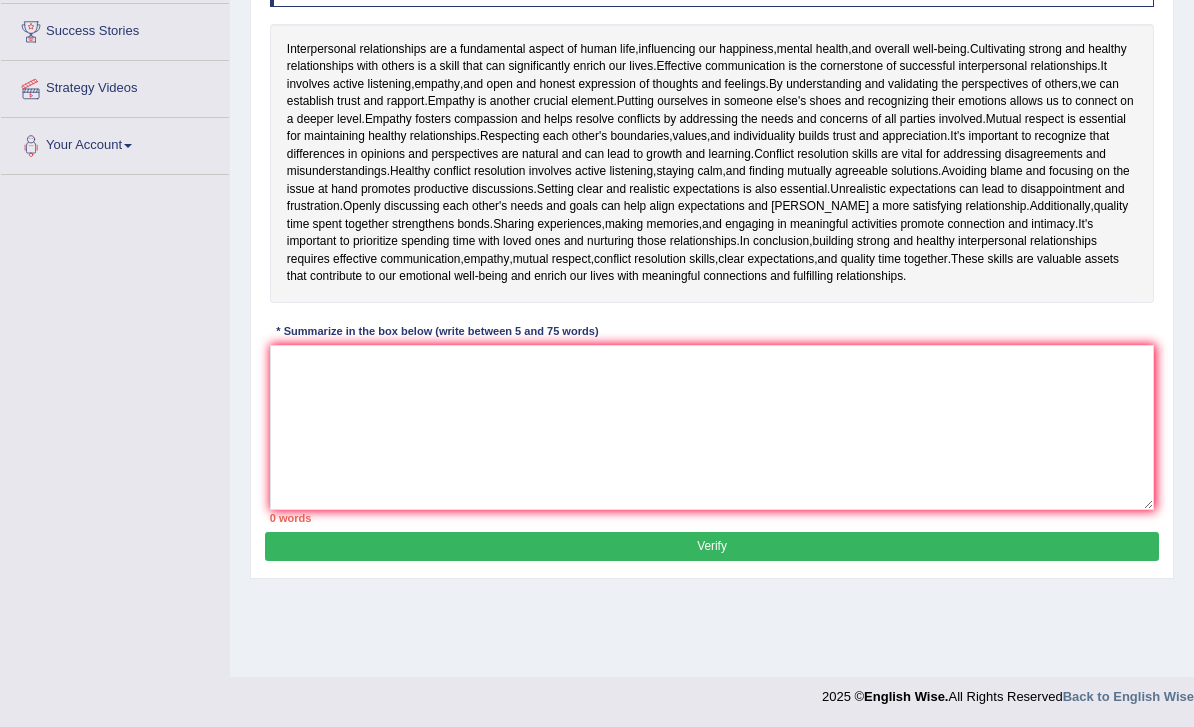 scroll, scrollTop: 351, scrollLeft: 0, axis: vertical 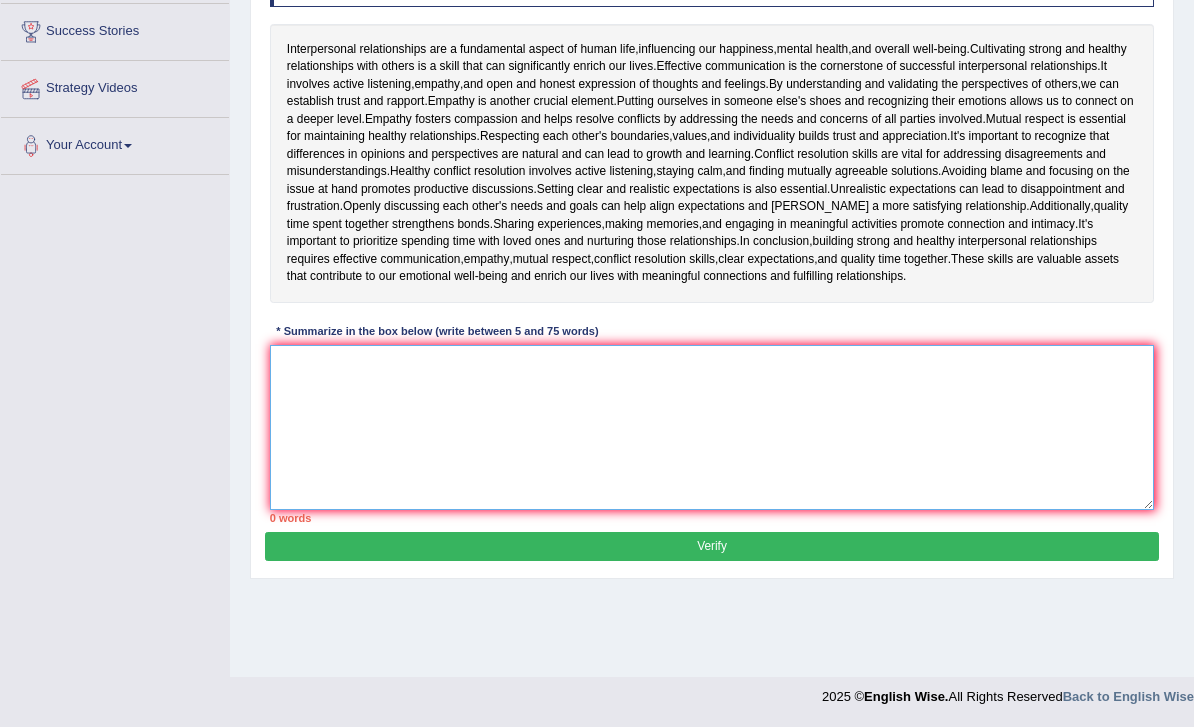 click at bounding box center [712, 427] 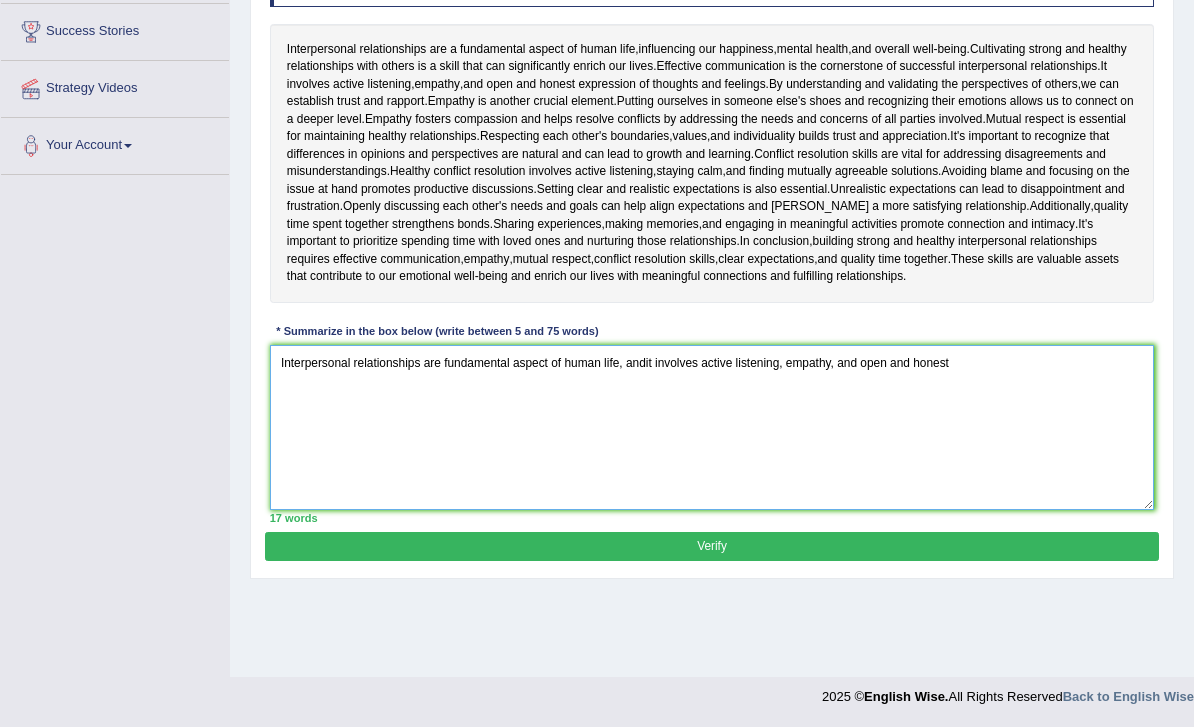 click on "Interpersonal relationships are fundamental aspect of human life, andit involves active listening, empathy, and open and honest" at bounding box center [712, 427] 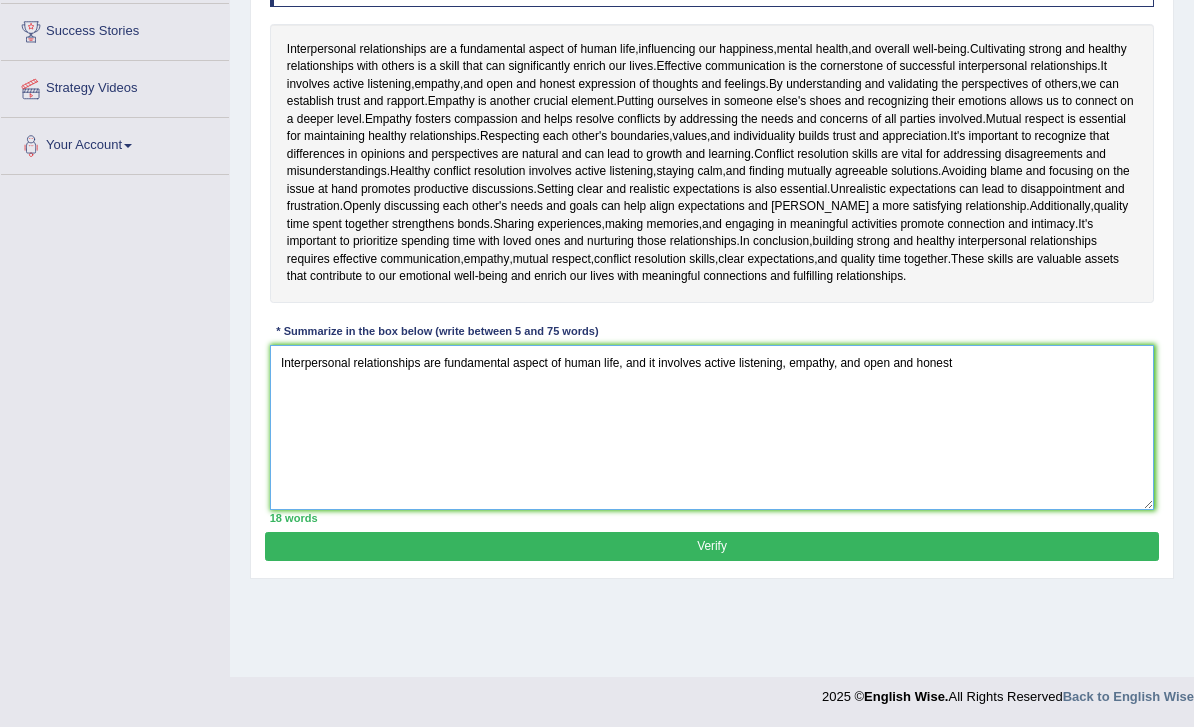 click on "Interpersonal relationships are fundamental aspect of human life, and it involves active listening, empathy, and open and honest" at bounding box center (712, 427) 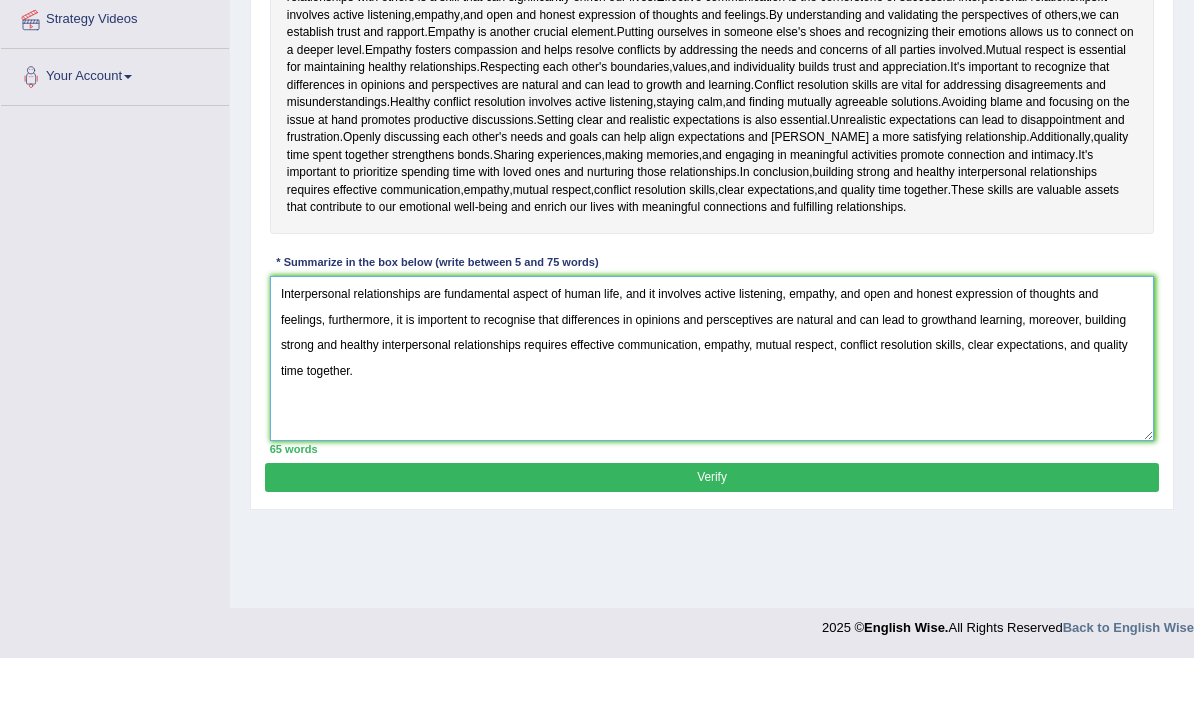 type on "Interpersonal relationships are fundamental aspect of human life, and it involves active listening, empathy, and open and honest expression of thoughts and feelings, furthermore, it is importent to recognise that differences in opinions and persceptives are natural and can lead to growthand learning, moreover, building strong and healthy interpersonal relationships requires effective communication, empathy, mutual respect, conflict resolution skills, clear expectations, and quality time together." 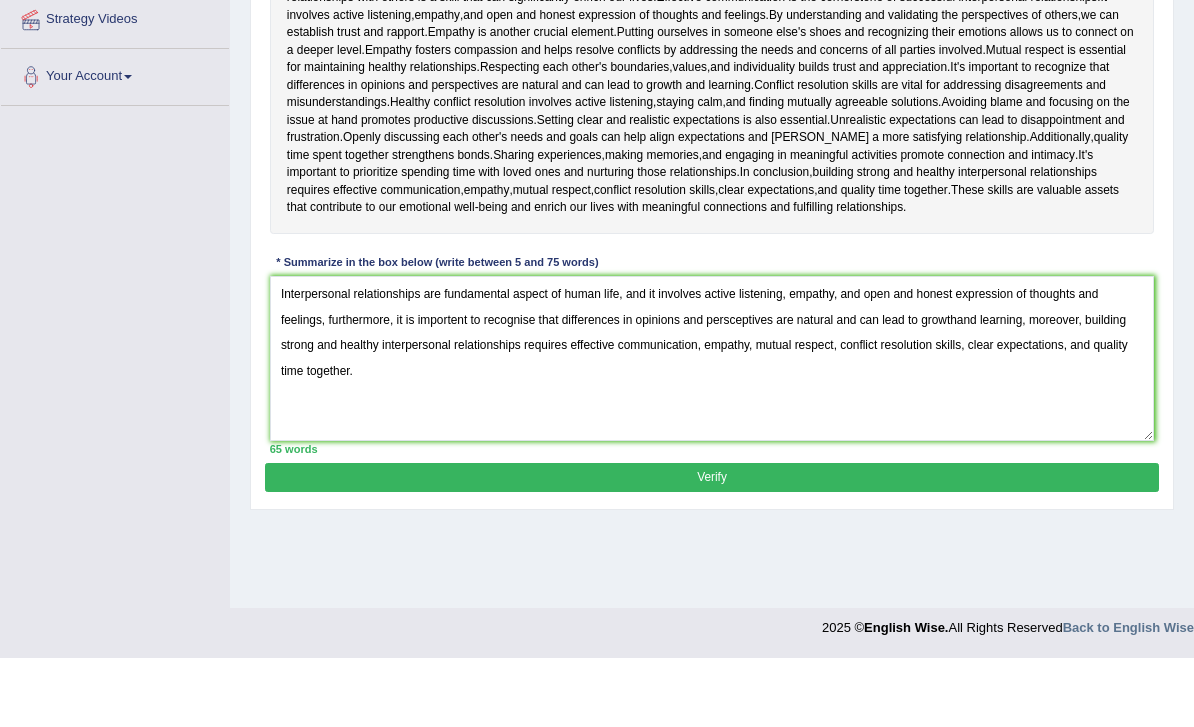click on "Verify" at bounding box center [711, 546] 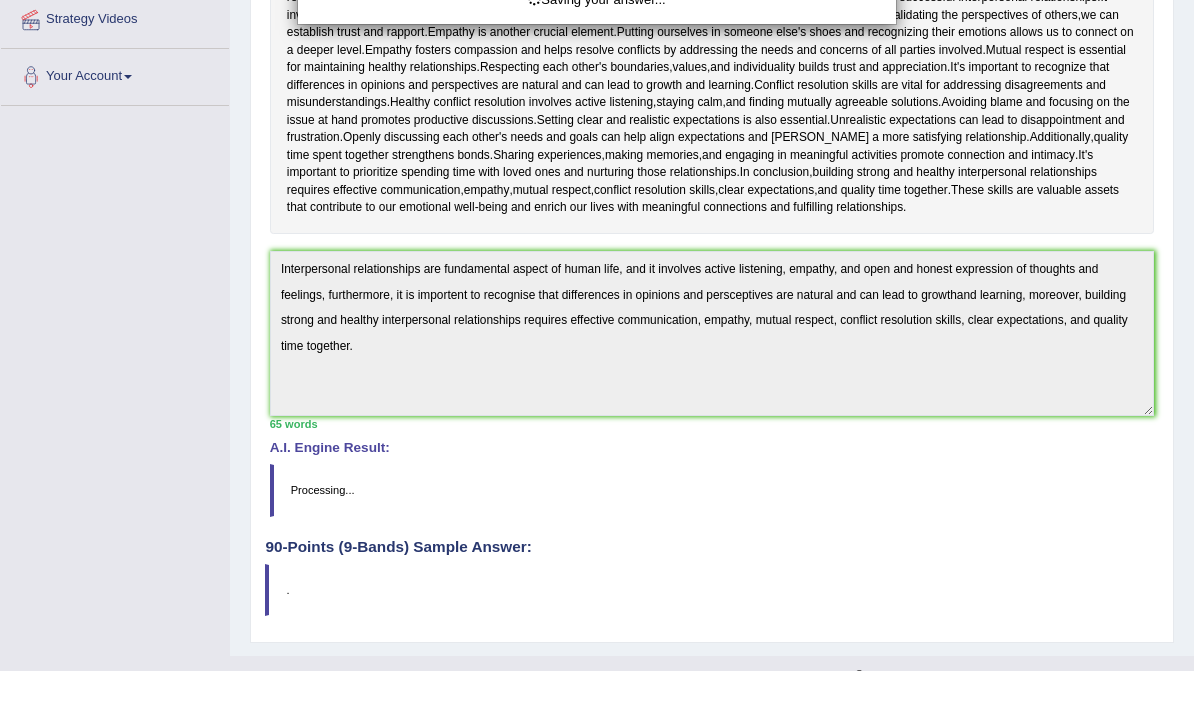scroll, scrollTop: 392, scrollLeft: 0, axis: vertical 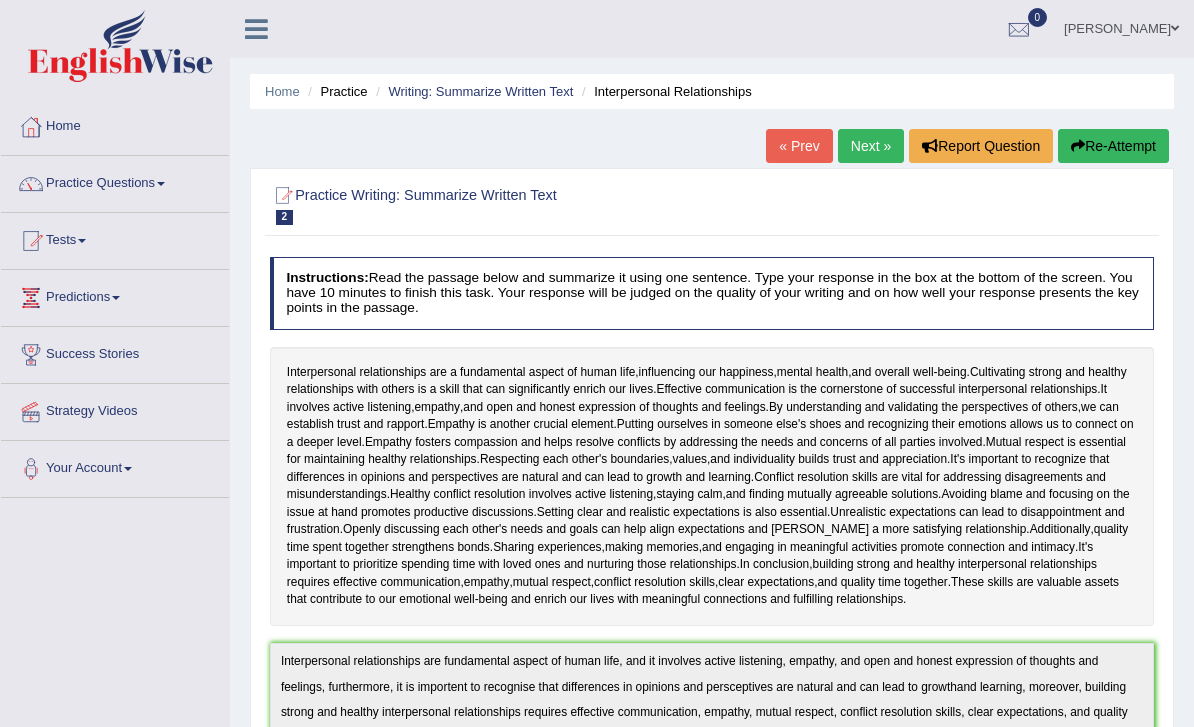 click on "Next »" at bounding box center [871, 146] 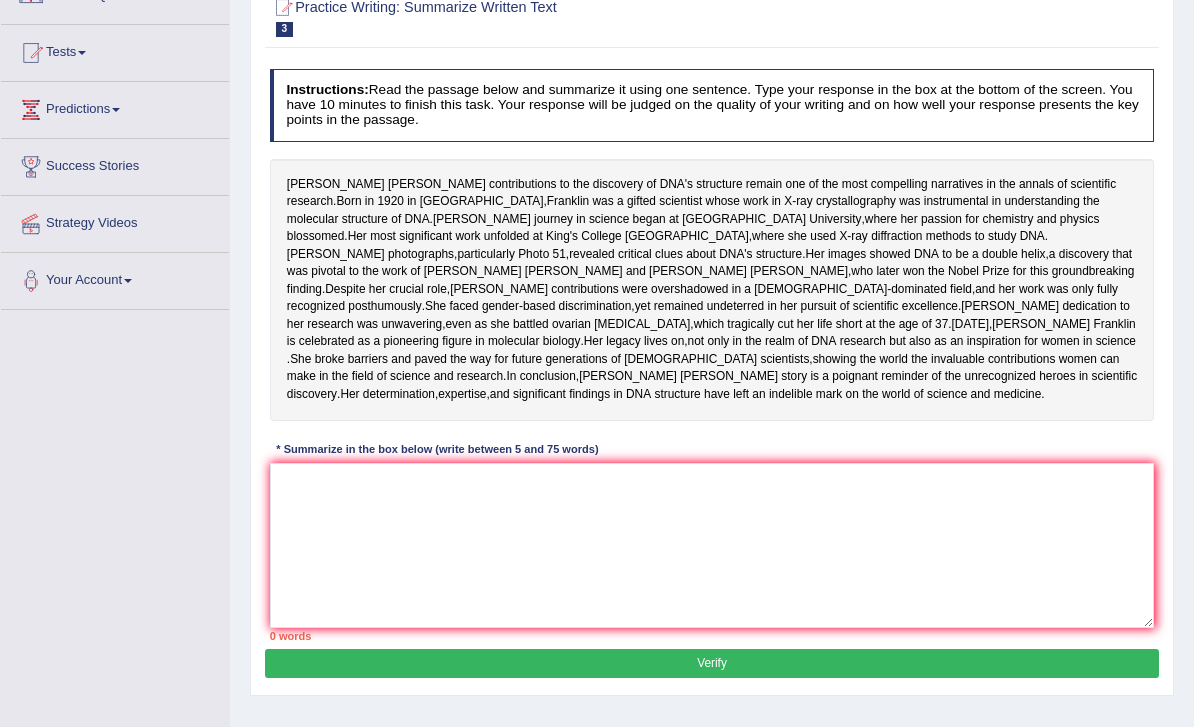 scroll, scrollTop: 0, scrollLeft: 0, axis: both 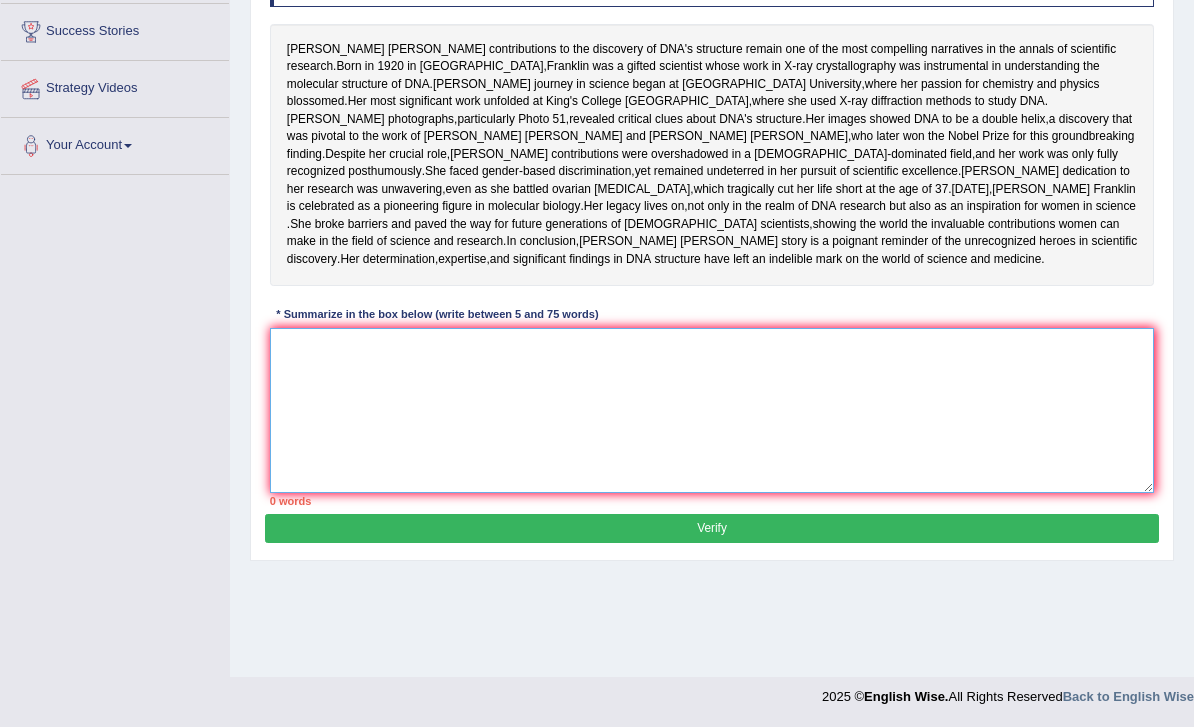 click at bounding box center [712, 410] 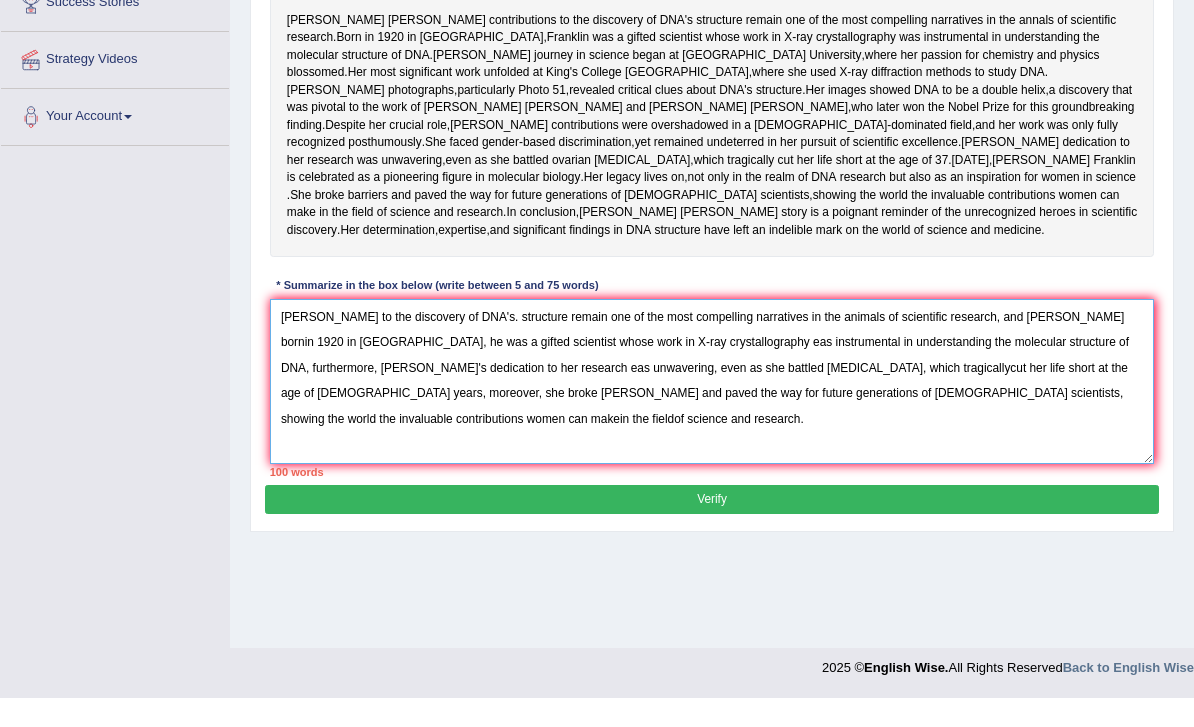 scroll, scrollTop: 347, scrollLeft: 0, axis: vertical 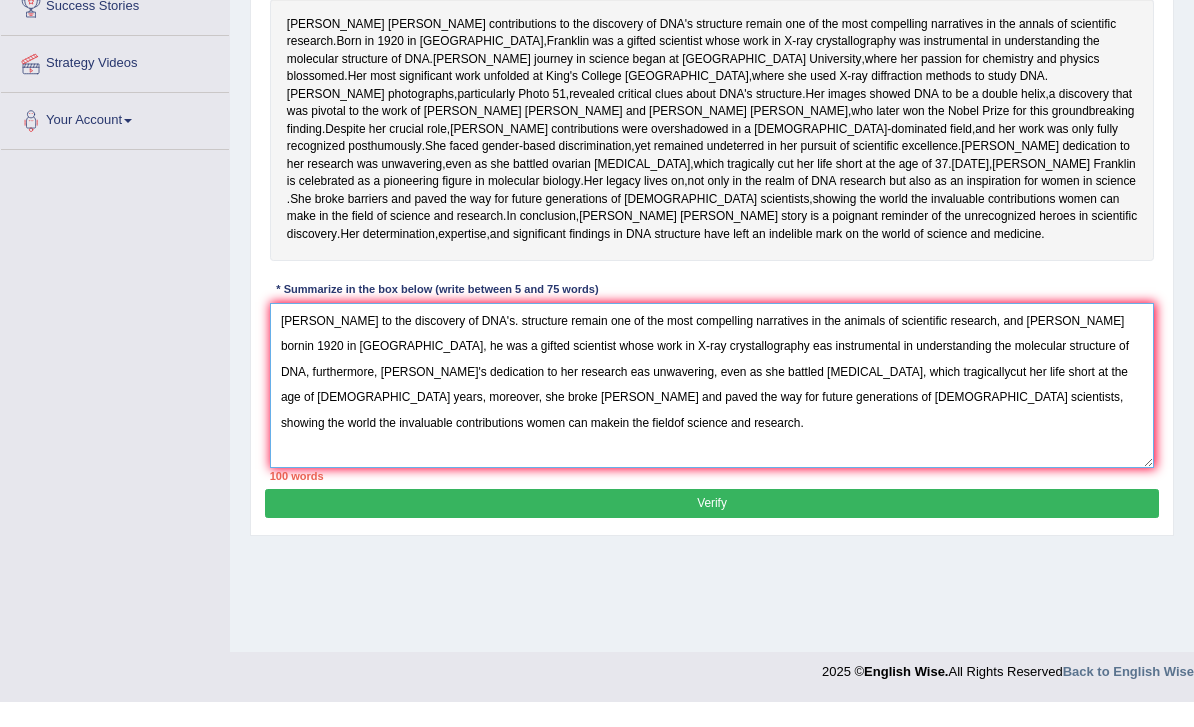 click on "[PERSON_NAME] to the discovery of DNA's. structure remain one of the most compelling narratives in the animals of scientific research, and [PERSON_NAME] bornin 1920 in [GEOGRAPHIC_DATA], he was a gifted scientist whose work in X-ray crystallography eas instrumental in understanding the molecular structure of DNA, furthermore, [PERSON_NAME]'s dedication to her research eas unwavering, even as she battled [MEDICAL_DATA], which tragicallycut her life short at the age of [DEMOGRAPHIC_DATA] years, moreover, she broke [PERSON_NAME] and paved the way for future generations of [DEMOGRAPHIC_DATA] scientists, showing the world the invaluable contributions women can makein the fieldof science and research." at bounding box center [712, 410] 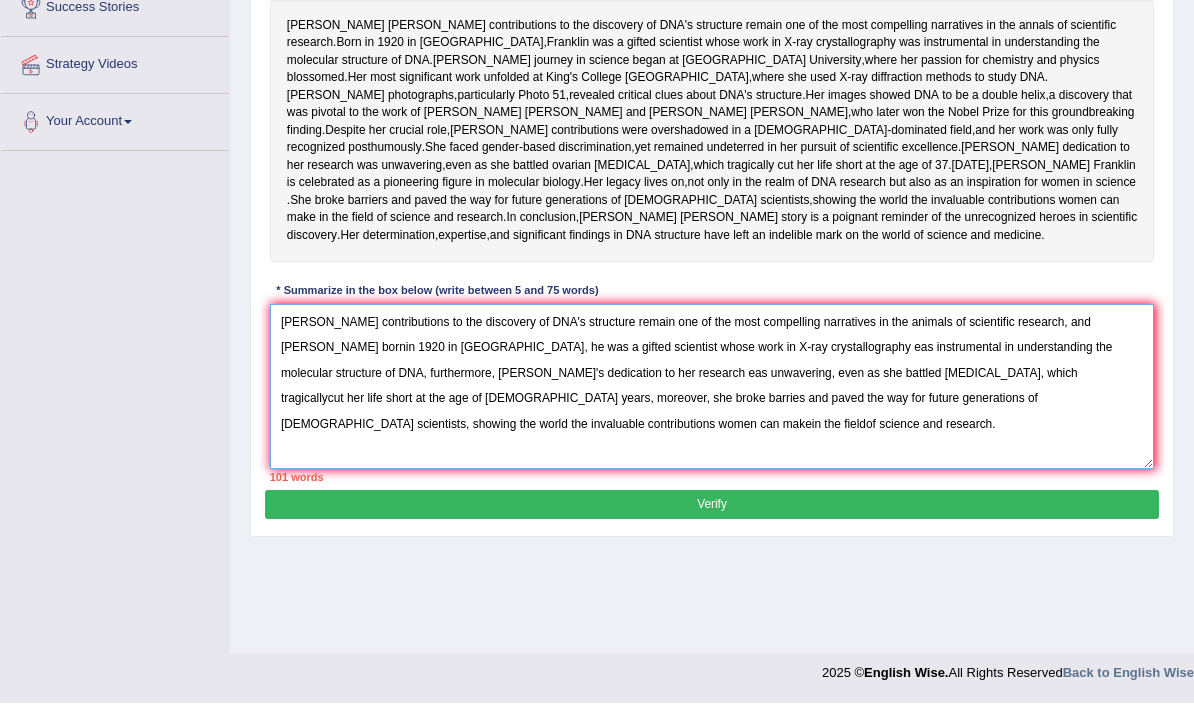 click on "[PERSON_NAME] contributions to the discovery of DNA's structure remain one of the most compelling narratives in the animals of scientific research, and [PERSON_NAME] bornin 1920 in [GEOGRAPHIC_DATA], he was a gifted scientist whose work in X-ray crystallography eas instrumental in understanding the molecular structure of DNA, furthermore, [PERSON_NAME]'s dedication to her research eas unwavering, even as she battled [MEDICAL_DATA], which tragicallycut her life short at the age of [DEMOGRAPHIC_DATA] years, moreover, she broke barries and paved the way for future generations of [DEMOGRAPHIC_DATA] scientists, showing the world the invaluable contributions women can makein the fieldof science and research." at bounding box center [712, 410] 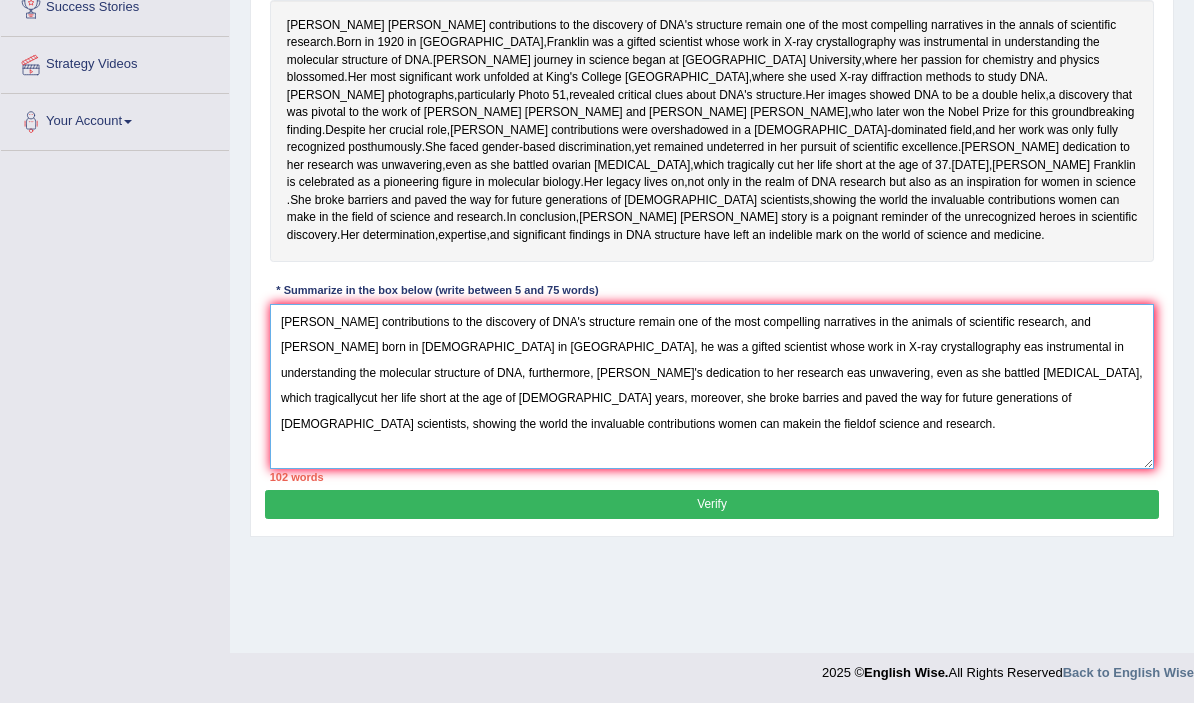 click on "[PERSON_NAME] contributions to the discovery of DNA's structure remain one of the most compelling narratives in the animals of scientific research, and [PERSON_NAME] born in [DEMOGRAPHIC_DATA] in [GEOGRAPHIC_DATA], he was a gifted scientist whose work in X-ray crystallography eas instrumental in understanding the molecular structure of DNA, furthermore, [PERSON_NAME]'s dedication to her research eas unwavering, even as she battled [MEDICAL_DATA], which tragicallycut her life short at the age of [DEMOGRAPHIC_DATA] years, moreover, she broke barries and paved the way for future generations of [DEMOGRAPHIC_DATA] scientists, showing the world the invaluable contributions women can makein the fieldof science and research." at bounding box center (712, 410) 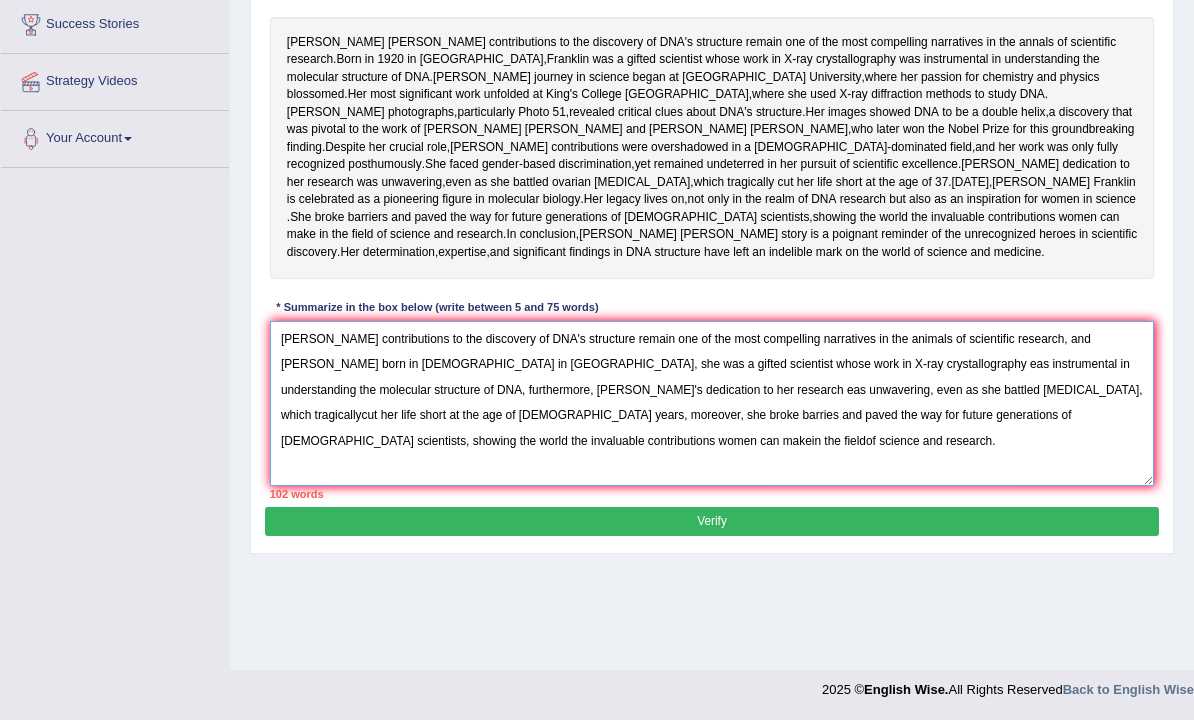 click on "[PERSON_NAME] contributions to the discovery of DNA's structure remain one of the most compelling narratives in the animals of scientific research, and [PERSON_NAME] born in [DEMOGRAPHIC_DATA] in [GEOGRAPHIC_DATA], she was a gifted scientist whose work in X-ray crystallography eas instrumental in understanding the molecular structure of DNA, furthermore, [PERSON_NAME]'s dedication to her research eas unwavering, even as she battled [MEDICAL_DATA], which tragicallycut her life short at the age of [DEMOGRAPHIC_DATA] years, moreover, she broke barries and paved the way for future generations of [DEMOGRAPHIC_DATA] scientists, showing the world the invaluable contributions women can makein the fieldof science and research." at bounding box center (712, 410) 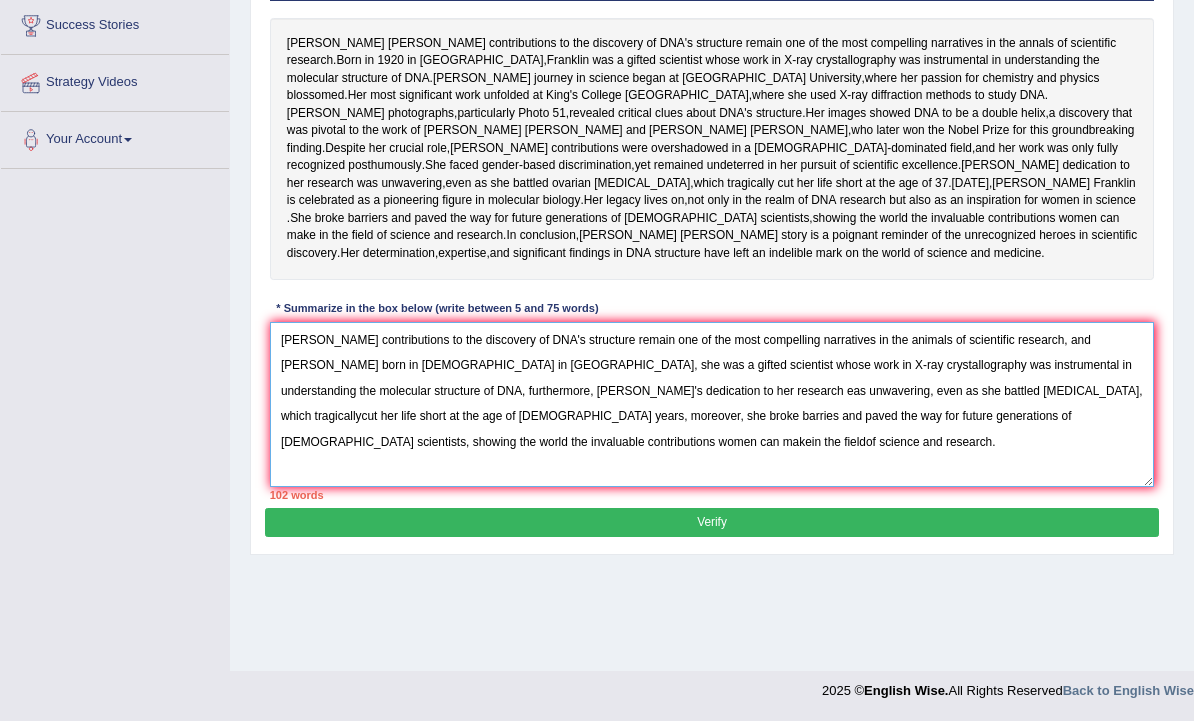 click on "[PERSON_NAME] contributions to the discovery of DNA's structure remain one of the most compelling narratives in the animals of scientific research, and [PERSON_NAME] born in [DEMOGRAPHIC_DATA] in [GEOGRAPHIC_DATA], she was a gifted scientist whose work in X-ray crystallography was instrumental in understanding the molecular structure of DNA, furthermore, [PERSON_NAME]'s dedication to her research eas unwavering, even as she battled [MEDICAL_DATA], which tragicallycut her life short at the age of [DEMOGRAPHIC_DATA] years, moreover, she broke barries and paved the way for future generations of [DEMOGRAPHIC_DATA] scientists, showing the world the invaluable contributions women can makein the fieldof science and research." at bounding box center (712, 410) 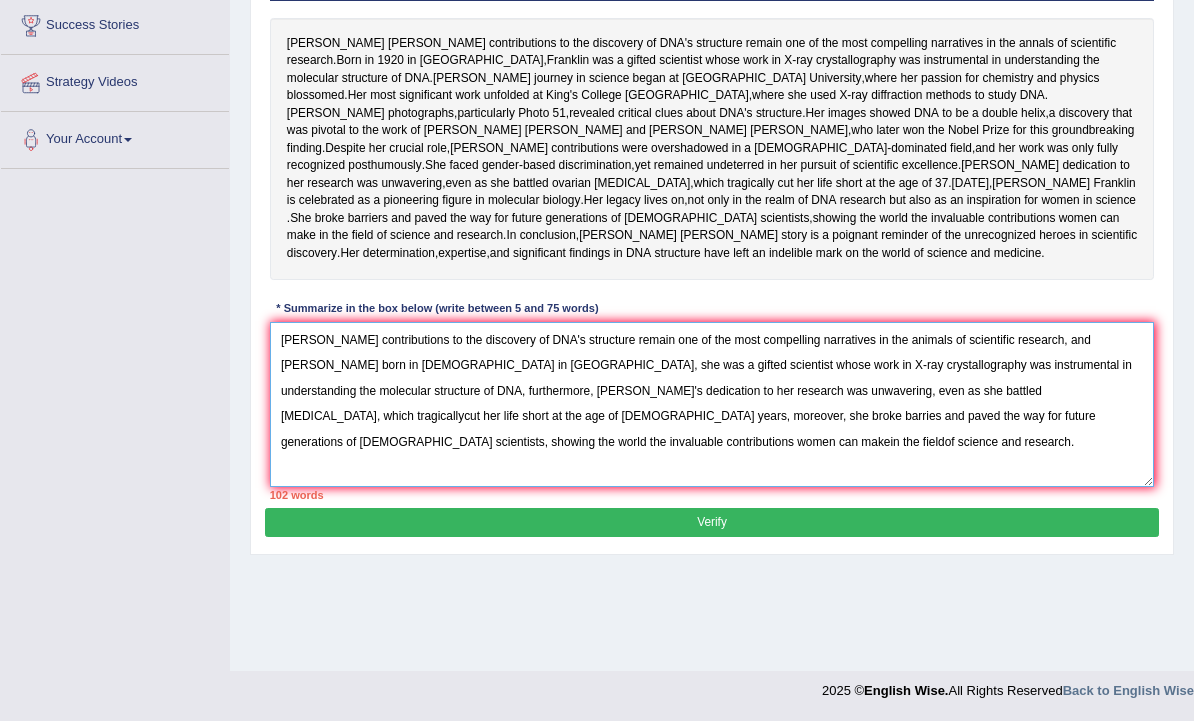 click on "[PERSON_NAME] contributions to the discovery of DNA's structure remain one of the most compelling narratives in the animals of scientific research, and [PERSON_NAME] born in [DEMOGRAPHIC_DATA] in [GEOGRAPHIC_DATA], she was a gifted scientist whose work in X-ray crystallography was instrumental in understanding the molecular structure of DNA, furthermore, [PERSON_NAME]'s dedication to her research was unwavering, even as she battled [MEDICAL_DATA], which tragicallycut her life short at the age of [DEMOGRAPHIC_DATA] years, moreover, she broke barries and paved the way for future generations of [DEMOGRAPHIC_DATA] scientists, showing the world the invaluable contributions women can makein the fieldof science and research." at bounding box center (712, 410) 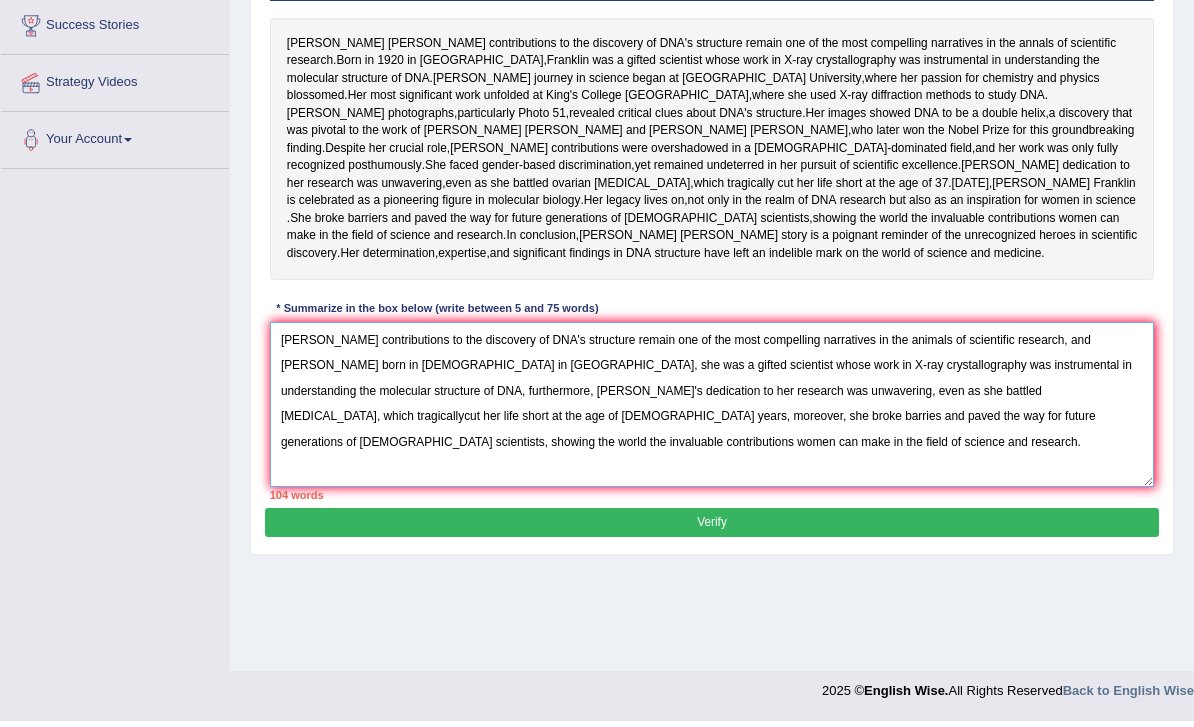 type on "[PERSON_NAME] contributions to the discovery of DNA's structure remain one of the most compelling narratives in the animals of scientific research, and [PERSON_NAME] born in [DEMOGRAPHIC_DATA] in [GEOGRAPHIC_DATA], she was a gifted scientist whose work in X-ray crystallography was instrumental in understanding the molecular structure of DNA, furthermore, [PERSON_NAME]'s dedication to her research was unwavering, even as she battled [MEDICAL_DATA], which tragicallycut her life short at the age of [DEMOGRAPHIC_DATA] years, moreover, she broke barries and paved the way for future generations of [DEMOGRAPHIC_DATA] scientists, showing the world the invaluable contributions women can make in the field of science and research." 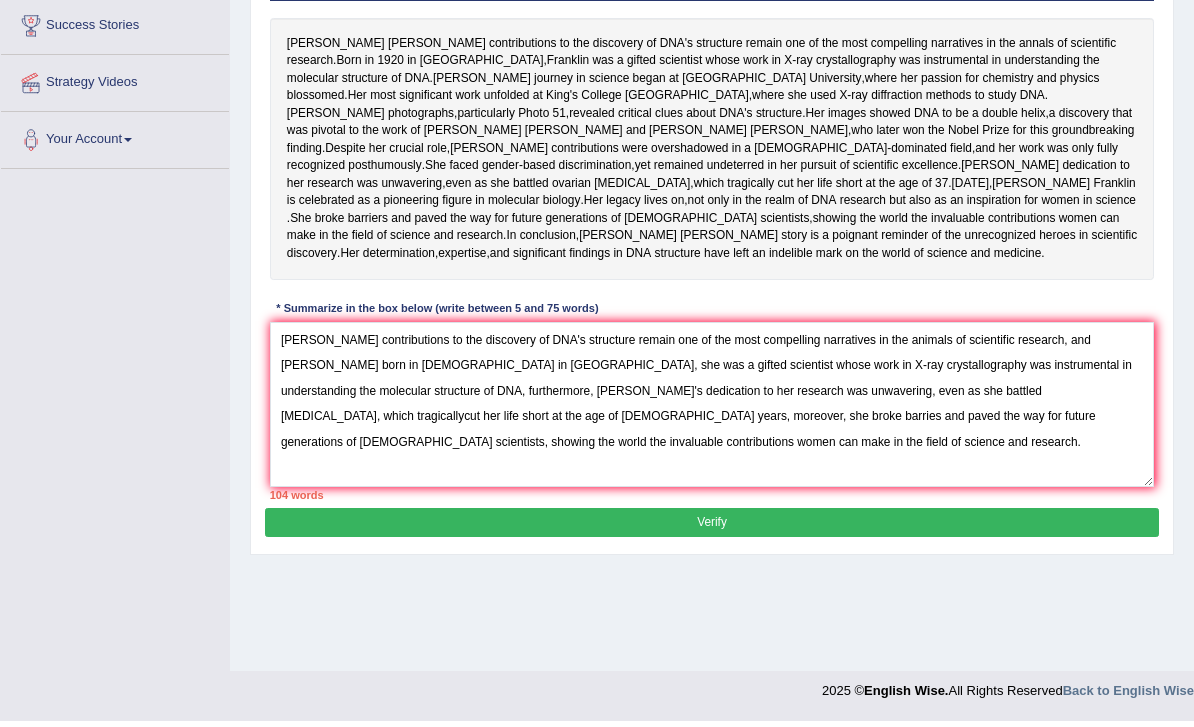 click on "Verify" at bounding box center [711, 528] 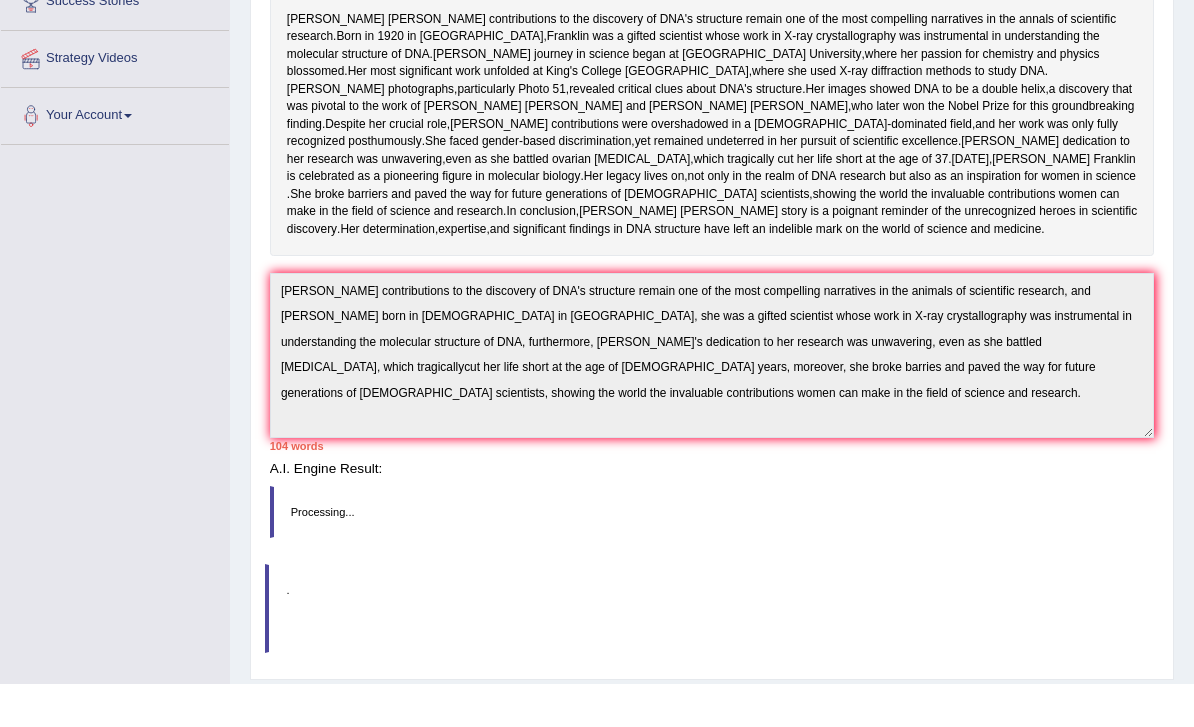 scroll, scrollTop: 285, scrollLeft: 0, axis: vertical 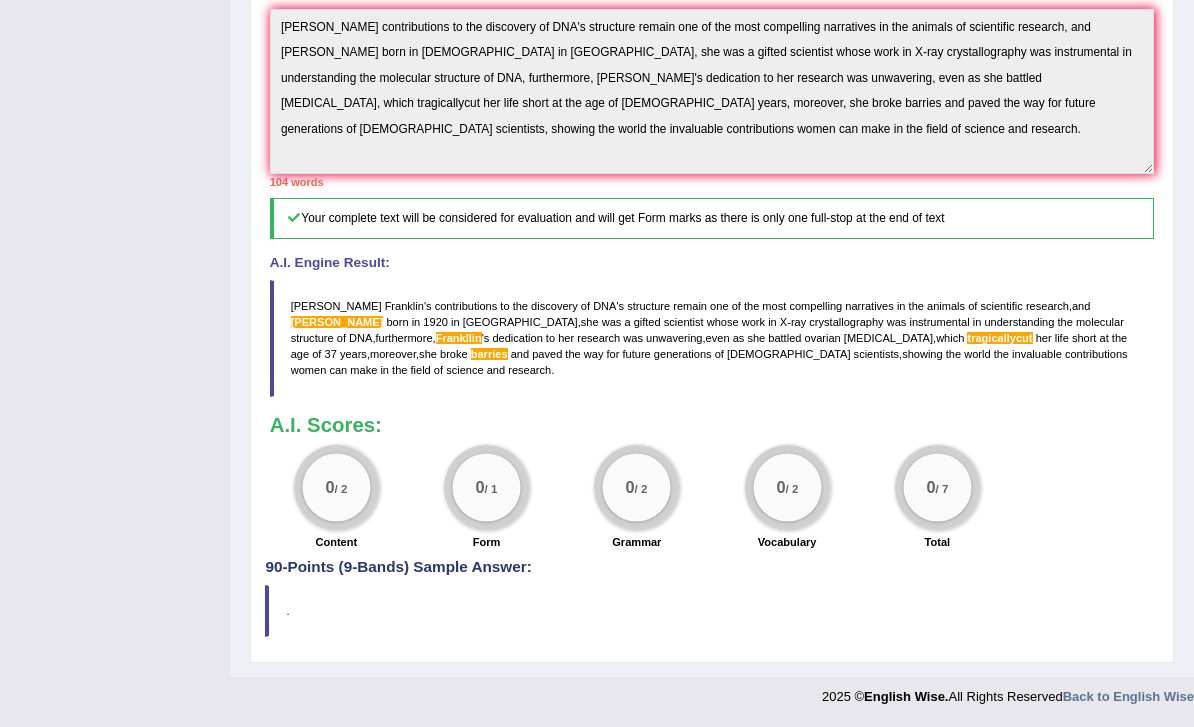 click on "." at bounding box center [711, 611] 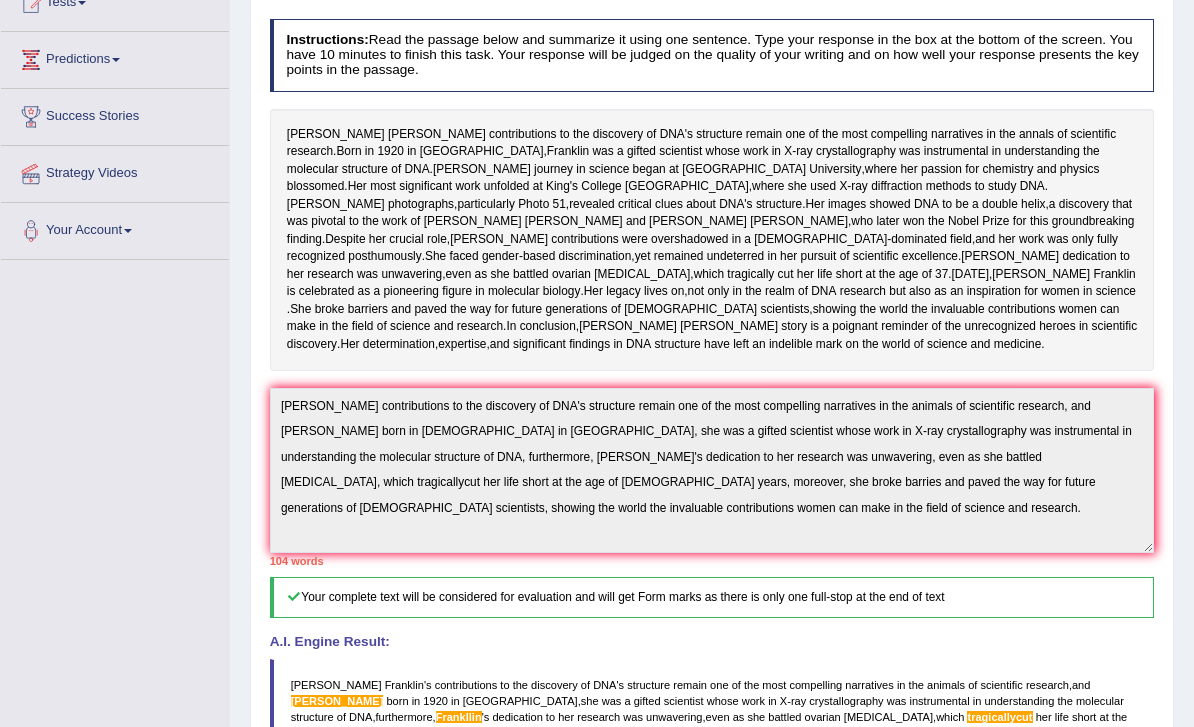 scroll, scrollTop: 238, scrollLeft: 0, axis: vertical 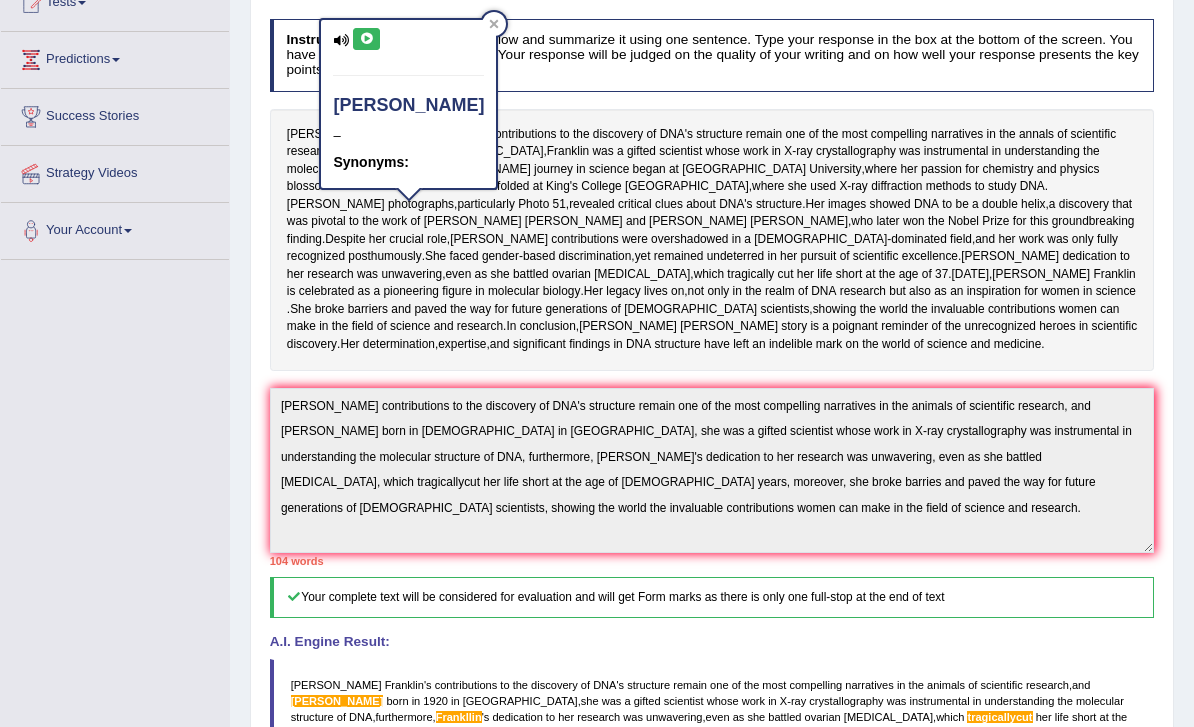 click on "Photo" at bounding box center (533, 205) 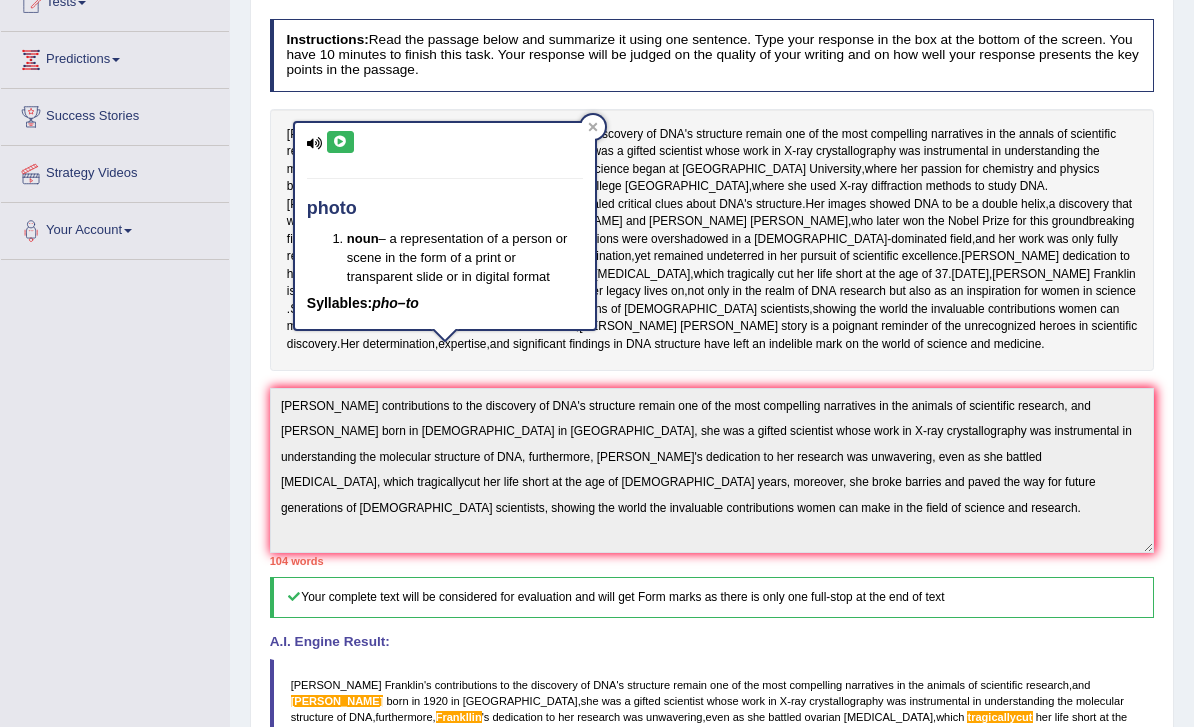 click on "Rosalind   Franklin's   contributions   to   the   discovery   of   DNA's   structure   remain   one   of   the   most   compelling   narratives   in   the   annals   of   scientific   research .  Born   in   1920   in   London ,  Franklin   was   a   gifted   scientist   whose   work   in   X - ray   crystallography   was   instrumental   in   understanding   the   molecular   structure   of   DNA .
Franklin's   journey   in   science   began   at   Cambridge   University ,  where   her   passion   for   chemistry   and   physics   blossomed .  Her   most   significant   work   unfolded   at   King's   College   London ,  where   she   used   X - ray   diffraction   methods   to   study   DNA .  Franklin's   photographs ,  particularly   Photo   51 ,  revealed   critical   clues   about   DNA's   structure .  Her   images   showed   DNA   to   be   a   double   helix ,  a   discovery   that   was   pivotal   to   the   work   of   James   Watson   and   Francis   Crick ,  who   later   won   the   Nobel" at bounding box center (712, 240) 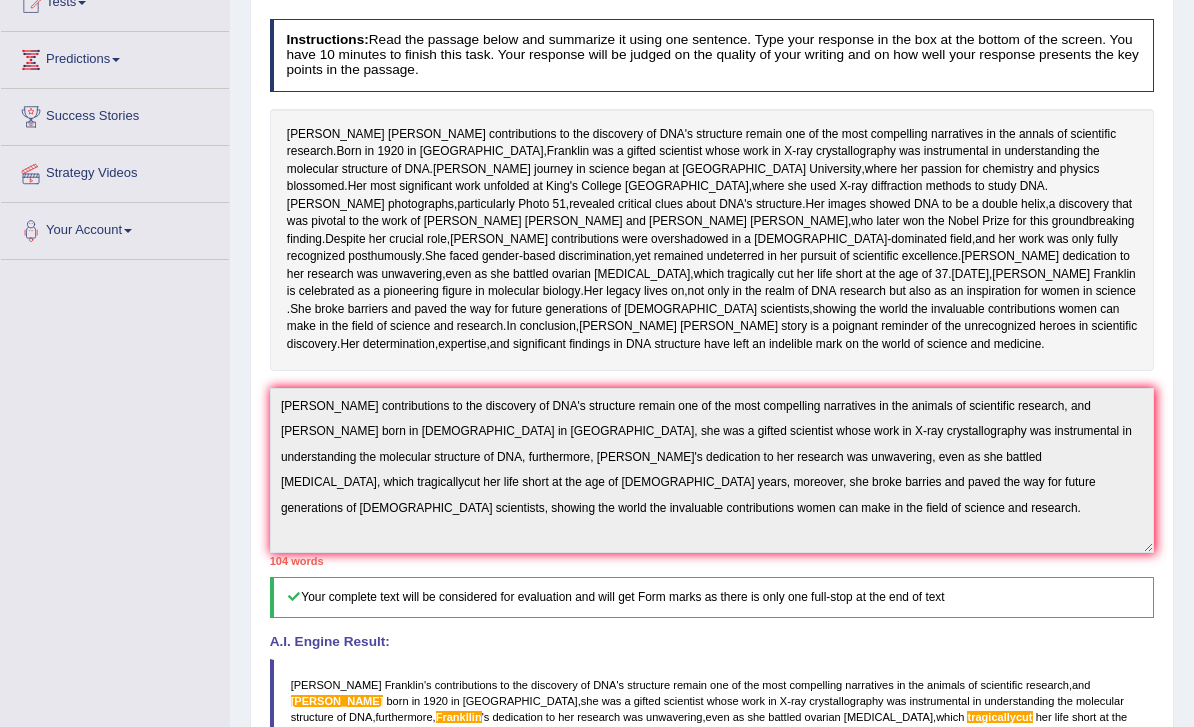 click on "[PERSON_NAME]" at bounding box center [336, 135] 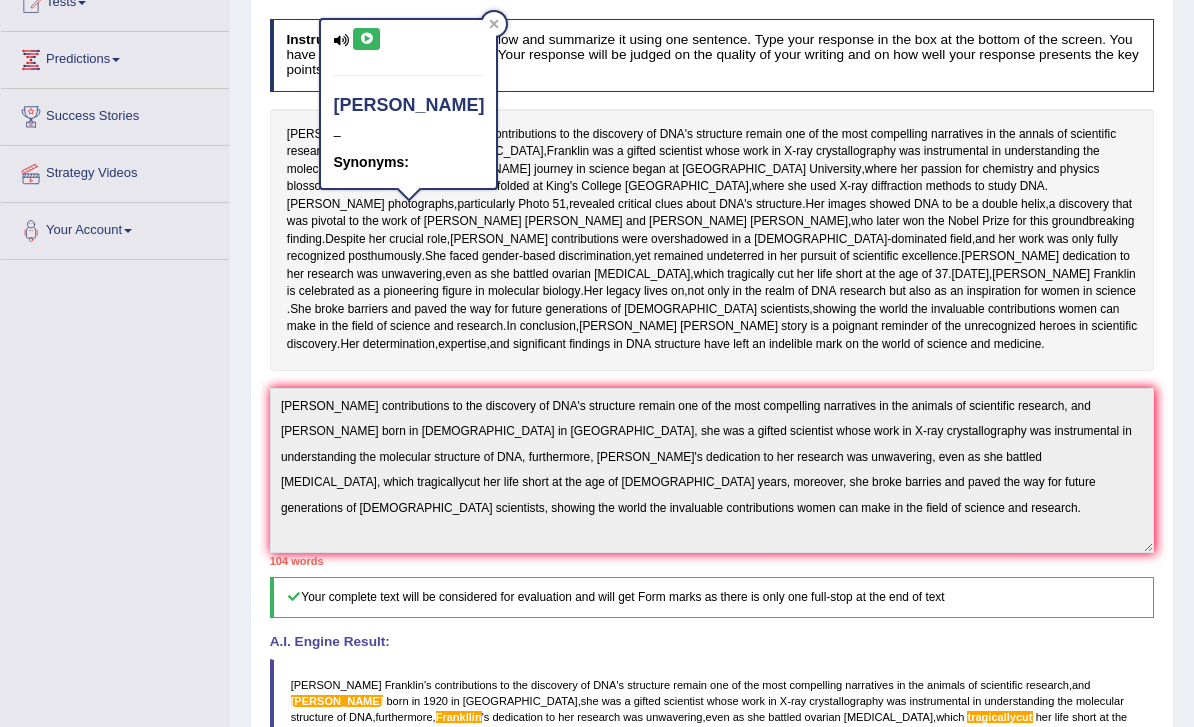 click on "Cambridge" at bounding box center [744, 170] 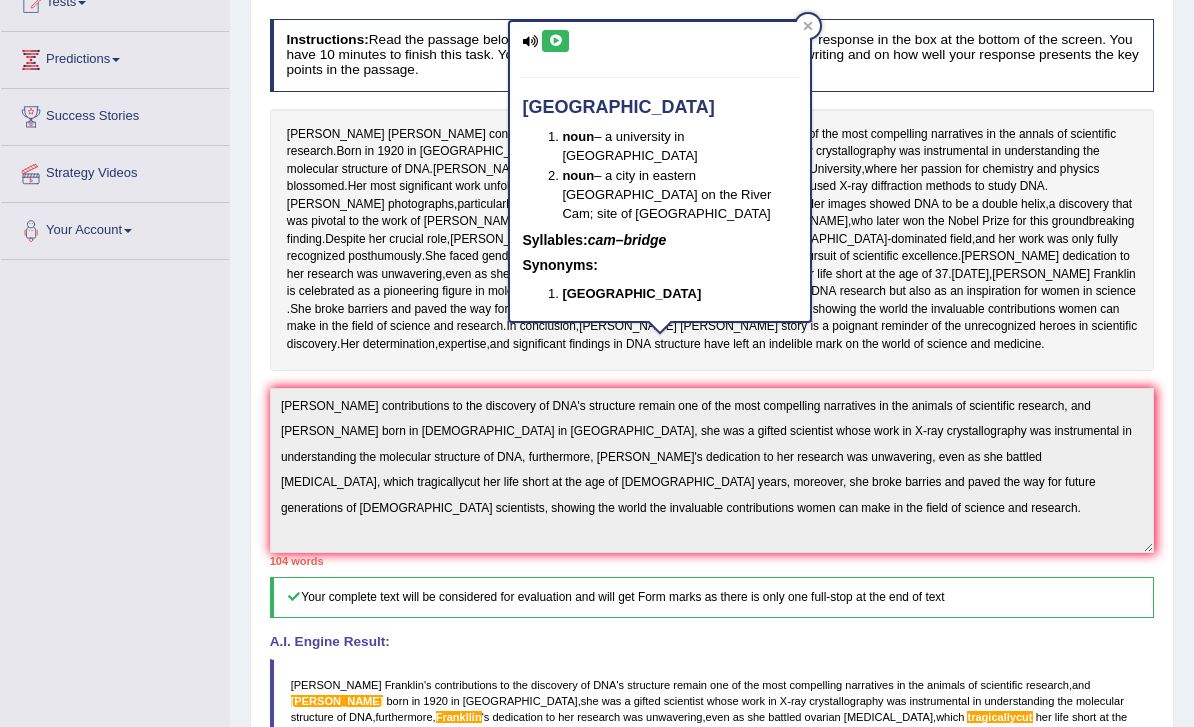 click on "Home
Practice
Writing: Summarize Written Text
Rosalid Franklin
« Prev Next »  Report Question  Re-Attempt
Practice Writing: Summarize Written Text
3
Rosalid Franklin
Instructions:  Read the passage below and summarize it using one sentence. Type your response in the box at the bottom of the screen. You have 10 minutes to finish this task. Your response will be judged on the quality of your writing and on how well your response presents the key points in the passage.
Rosalind   Franklin's   contributions   to   the   discovery   of   DNA's   structure   remain   one   of   the   most   compelling   narratives   in   the   annals   of   scientific   research .  Born   in   1920   in   London ,  Franklin   was   a   gifted   scientist   whose   work   in   X - ray   crystallography   was   instrumental   in     the" at bounding box center [712, 409] 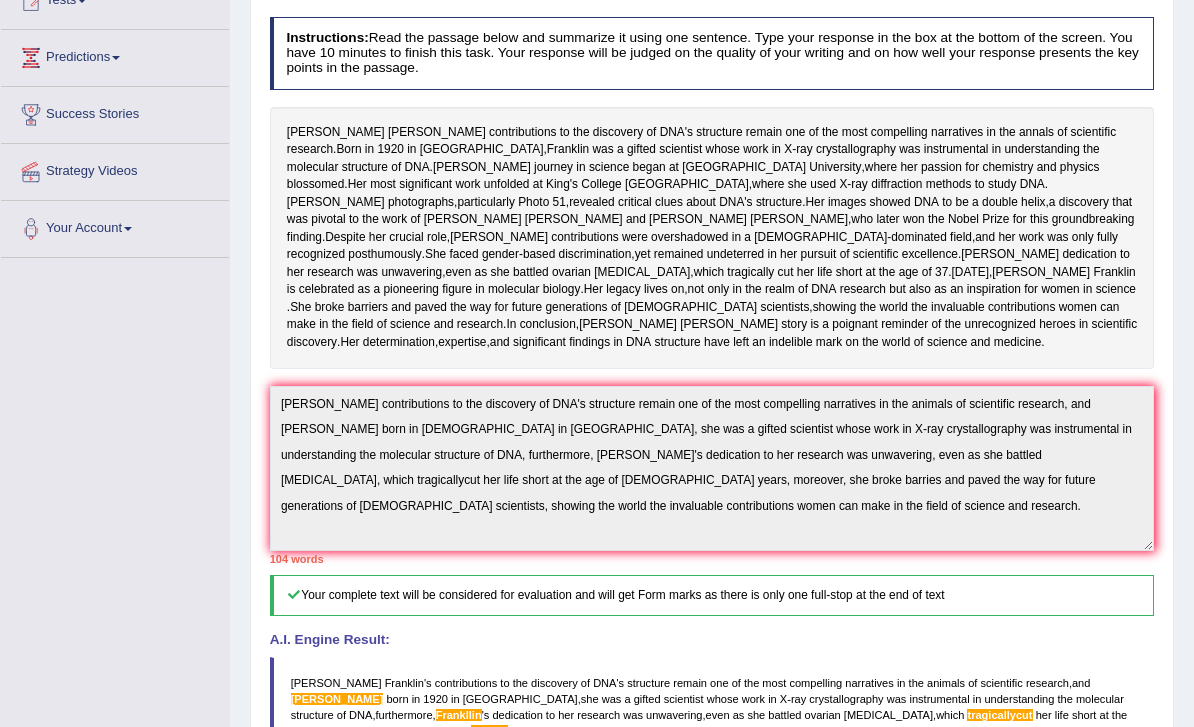 scroll, scrollTop: 239, scrollLeft: 0, axis: vertical 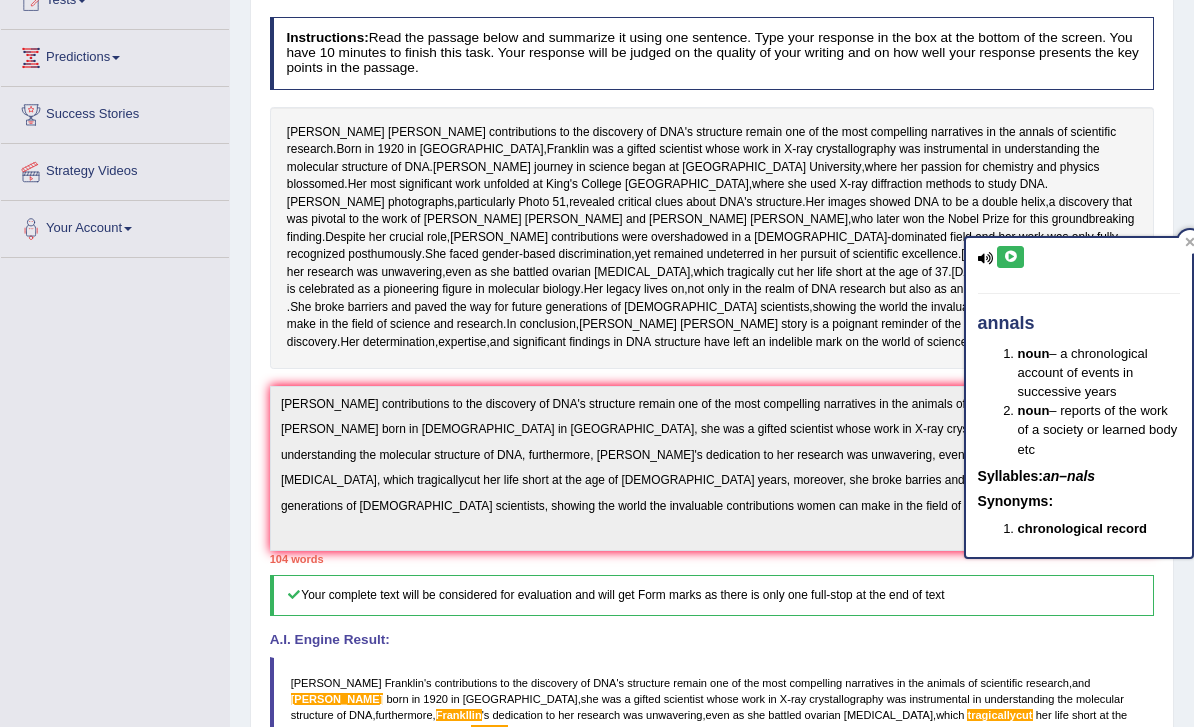 click on "Practice Writing: Summarize Written Text
3
Rosalid Franklin
Instructions:  Read the passage below and summarize it using one sentence. Type your response in the box at the bottom of the screen. You have 10 minutes to finish this task. Your response will be judged on the quality of your writing and on how well your response presents the key points in the passage.
Rosalind   Franklin's   contributions   to   the   discovery   of   DNA's   structure   remain   one   of   the   most   compelling   narratives   in   the   annals   of   scientific   research .  Born   in   1920   in   London ,  Franklin   was   a   gifted   scientist   whose   work   in   X - ray   crystallography   was   instrumental   in   understanding   the   molecular   structure   of   DNA .
Franklin's   journey   in   science   began   at   Cambridge   University ,  where   her   passion   for   chemistry   and   physics   blossomed .  Her   most     work" at bounding box center (712, 484) 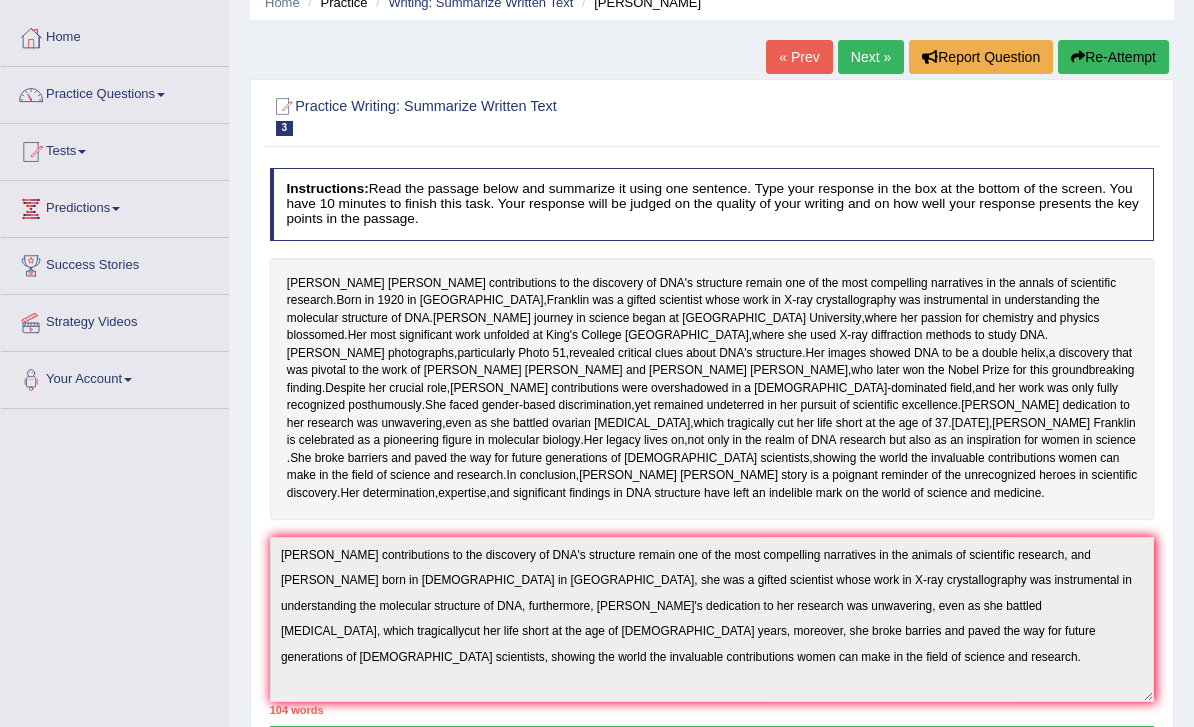 scroll, scrollTop: 89, scrollLeft: 0, axis: vertical 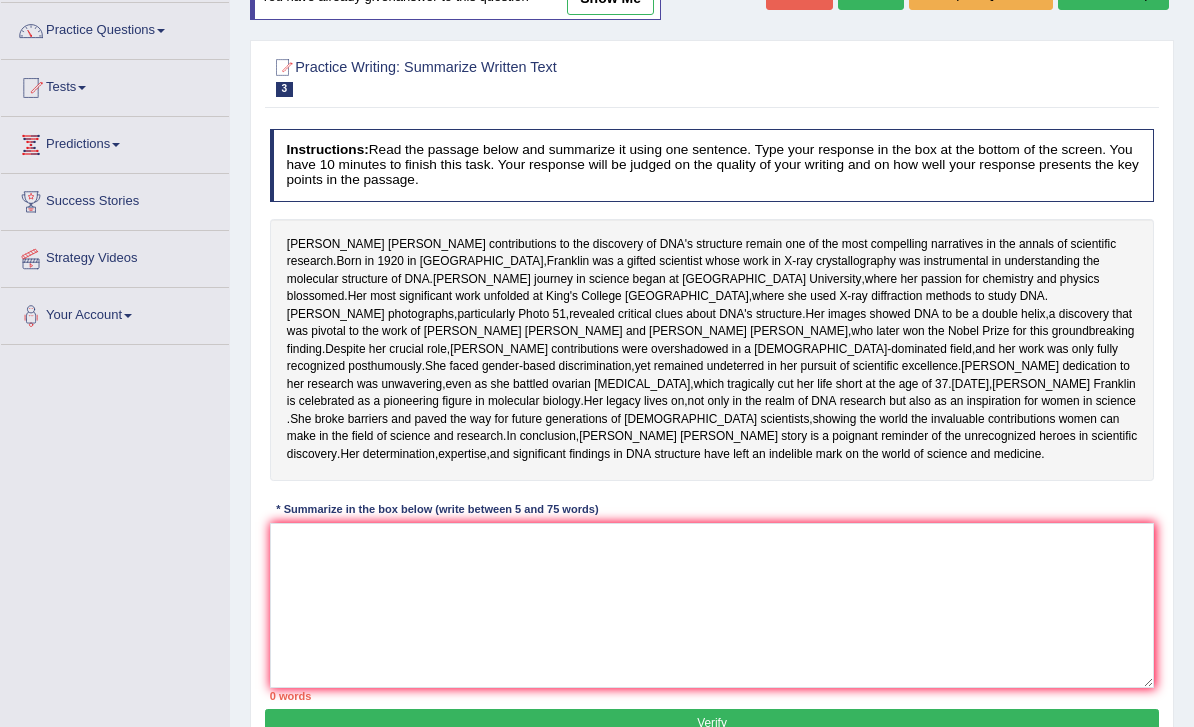 click on "Toggle navigation
Home
Practice Questions   Speaking Practice Read Aloud
Repeat Sentence
Describe Image
Re-tell Lecture
Answer Short Question
Writing Practice  Summarize Written Text
Write Essay
Reading Practice  Reading & Writing: Fill In The Blanks
Choose Multiple Answers
Re-order Paragraphs
Fill In The Blanks
Choose Single Answer
Listening Practice  Summarize Spoken Text
Highlight Incorrect Words
Highlight Correct Summary
Select Missing Word
Choose Single Answer
Choose Multiple Answers
Fill In The Blanks
Write From Dictation
Pronunciation
Tests  Take Practice Sectional Test
Take Mock Test
History
Predictions  Latest Predictions" at bounding box center (597, 367) 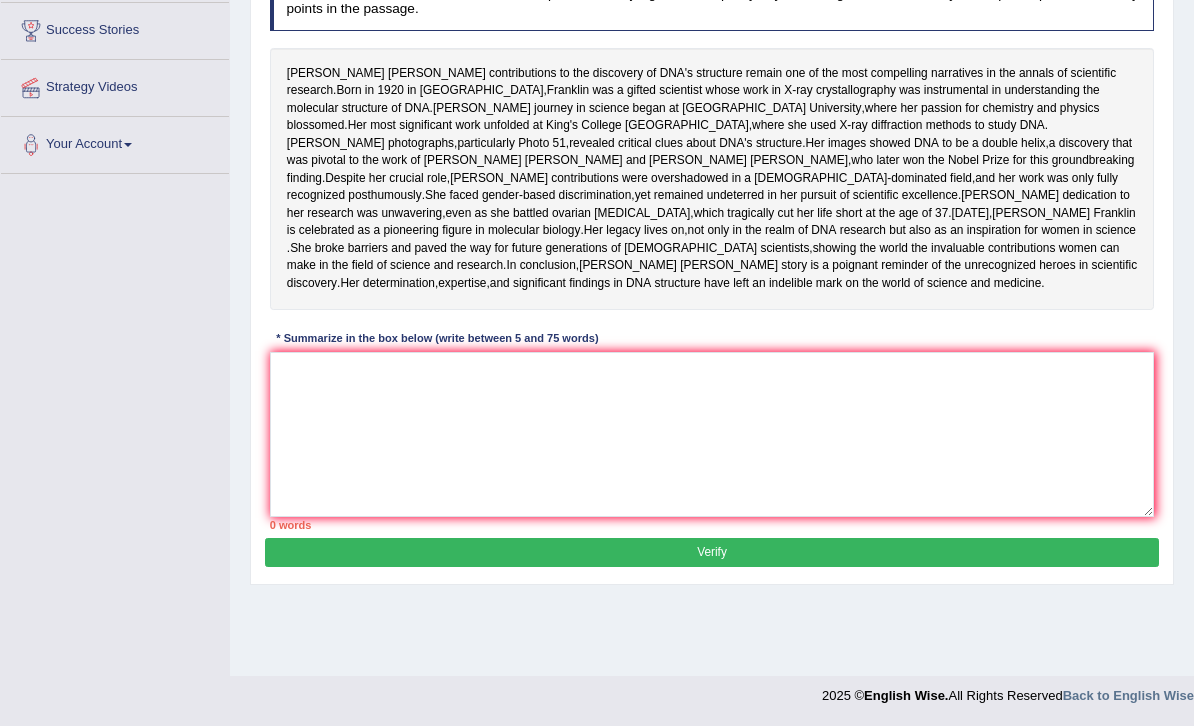 scroll, scrollTop: 333, scrollLeft: 0, axis: vertical 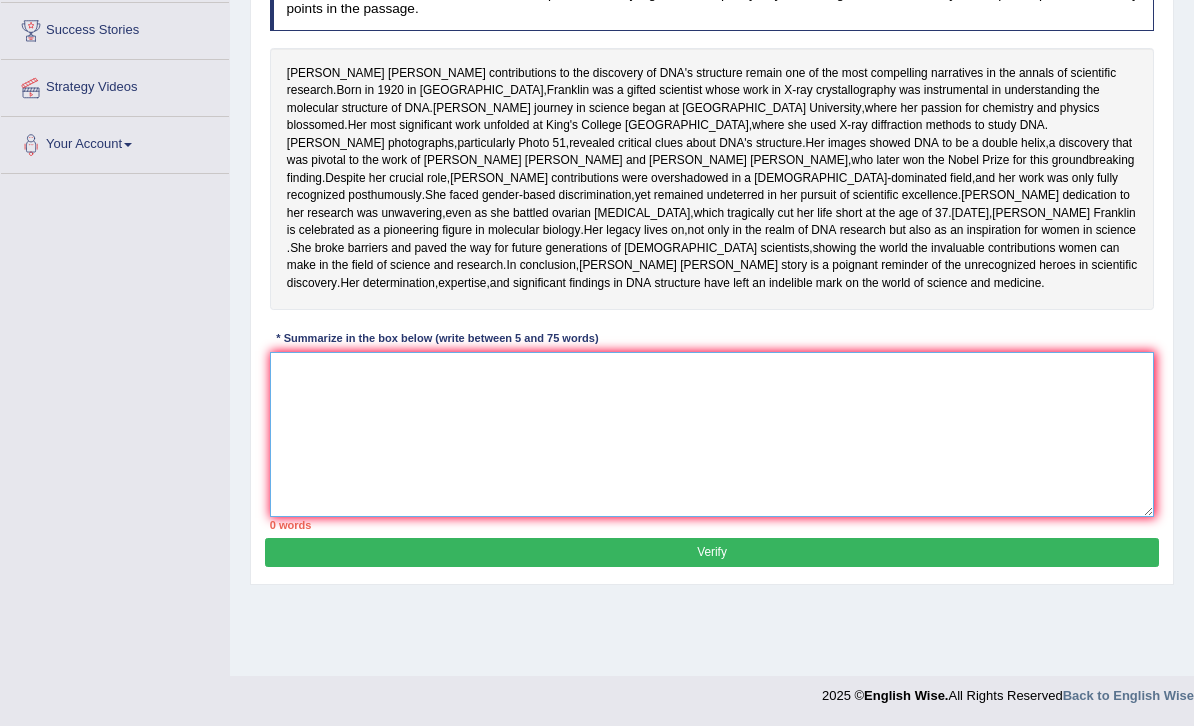 click at bounding box center (712, 435) 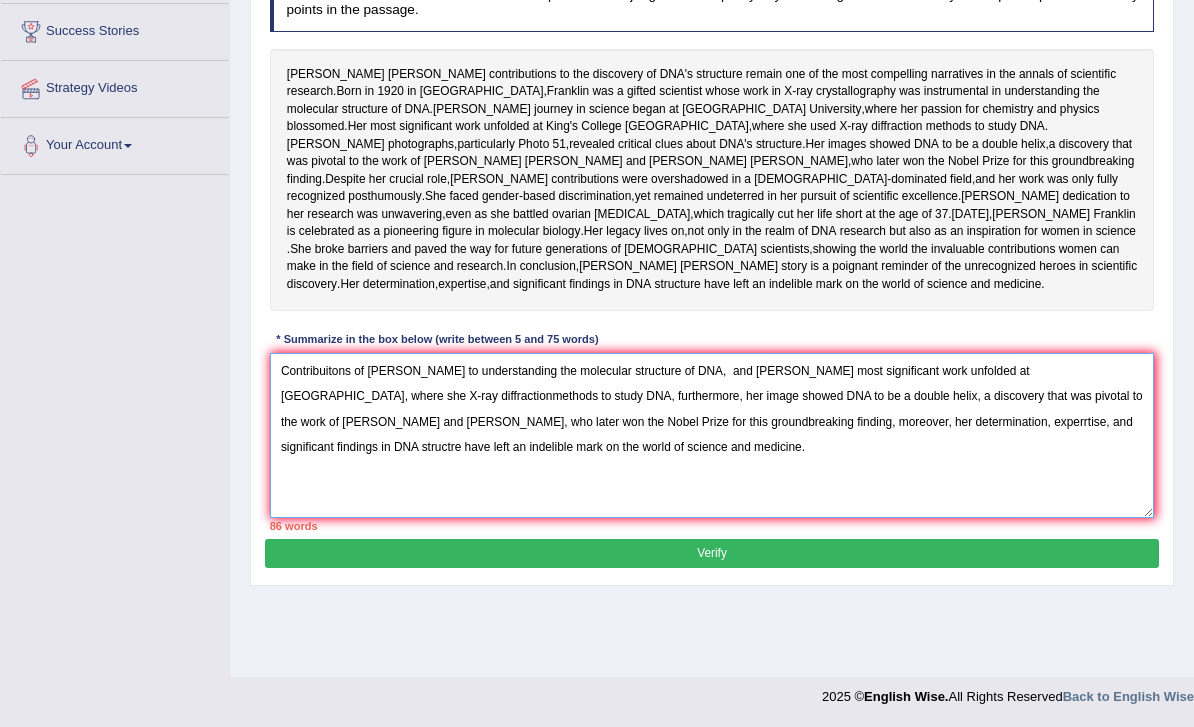 click on "Contribuitons of Rosalind Frankln to understanding the molecular structure of DNA,  and Rosalind Franklin most significant work unfolded at King's College London, where she X-ray diffractionmethods to study DNA, furthermore, her image showed DNA to be a double helix, a discovery that was pivotal to the work of James Watson and Francis Crick, who later won the Nobel Prize for this groundbreaking finding, moreover, her determination, experrtise, and significant findings in DNA structre have left an indelible mark on the world of science and medicine." at bounding box center (712, 435) 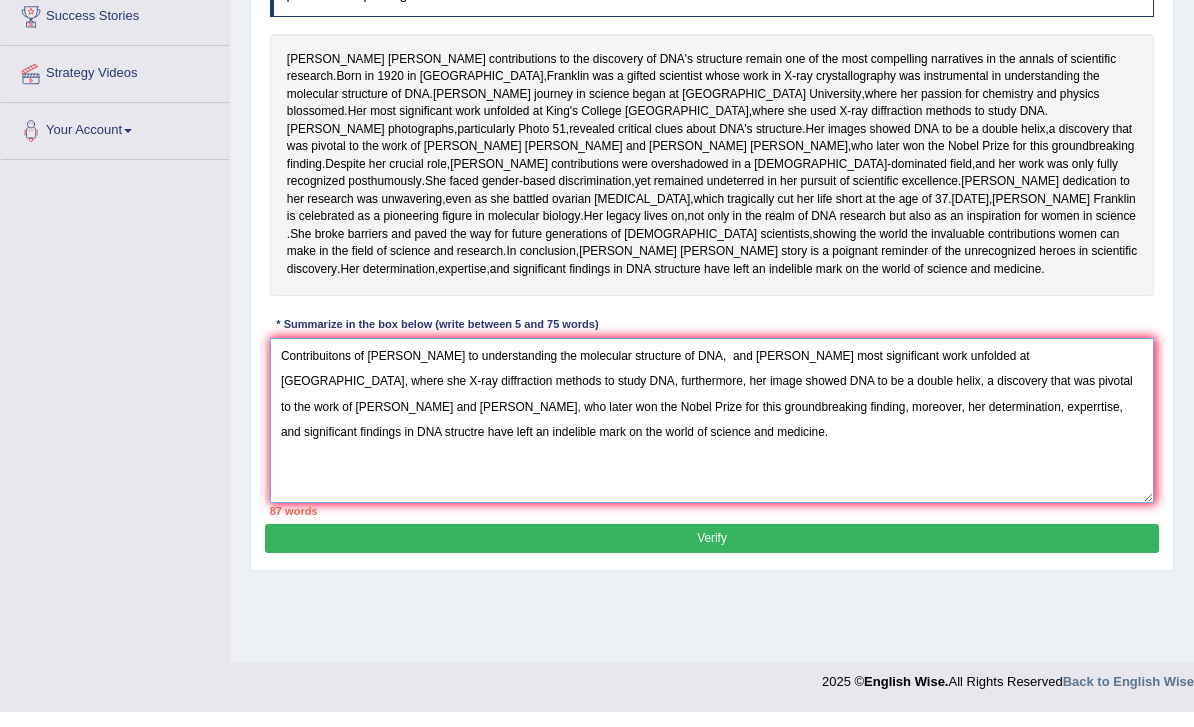 scroll, scrollTop: 416, scrollLeft: 0, axis: vertical 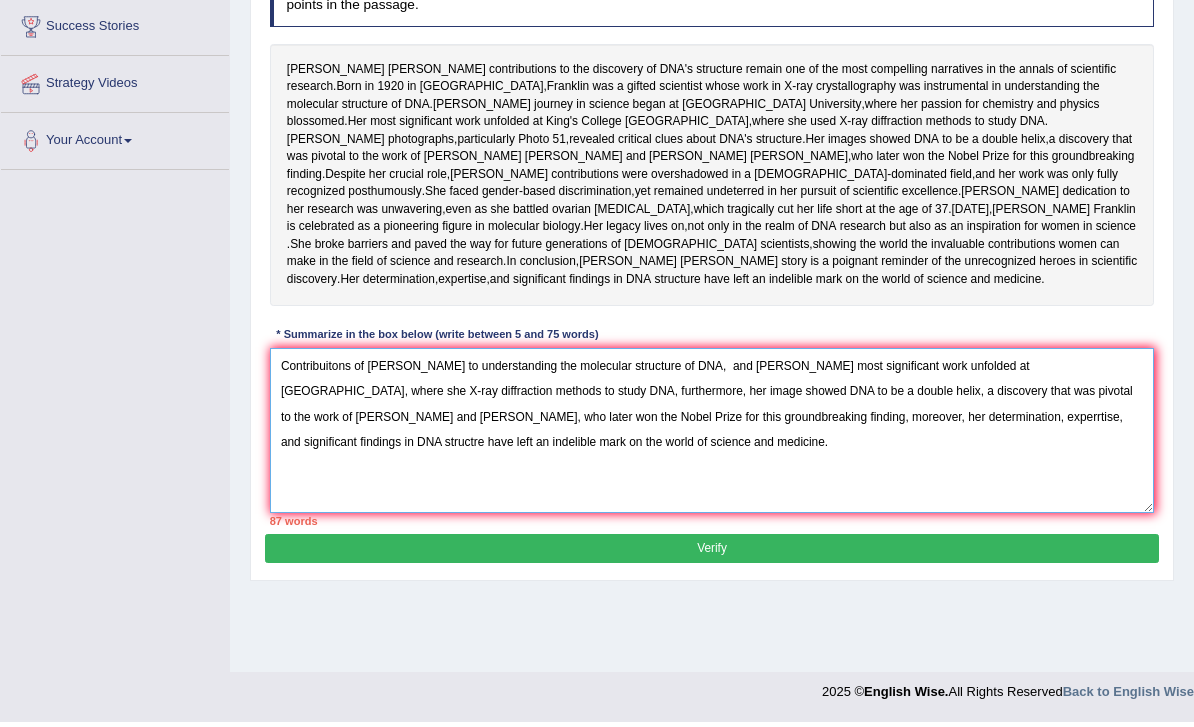 type on "Contribuitons of Rosalind Franklin to understanding the molecular structure of DNA,  and Rosalind Franklin most significant work unfolded at King's College London, where she X-ray diffraction methods to study DNA, furthermore, her image showed DNA to be a double helix, a discovery that was pivotal to the work of James Watson and Francis Crick, who later won the Nobel Prize for this groundbreaking finding, moreover, her determination, experrtise, and significant findings in DNA structre have left an indelible mark on the world of science and medicine." 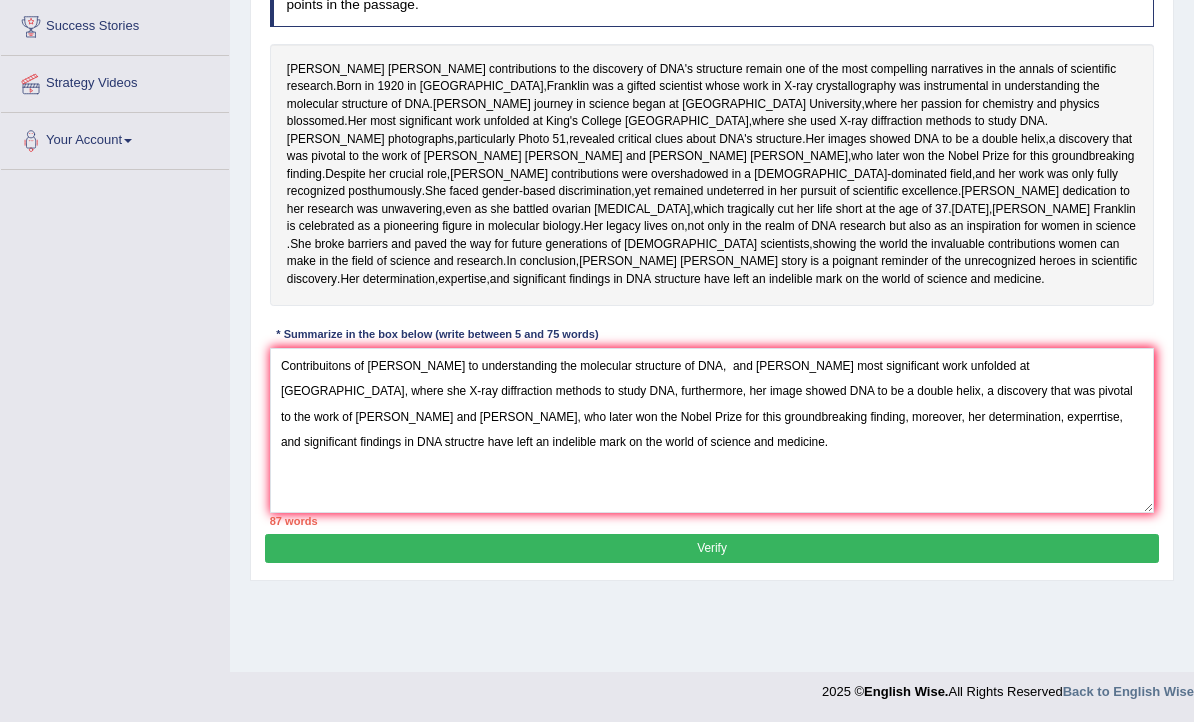 click on "Verify" at bounding box center [711, 553] 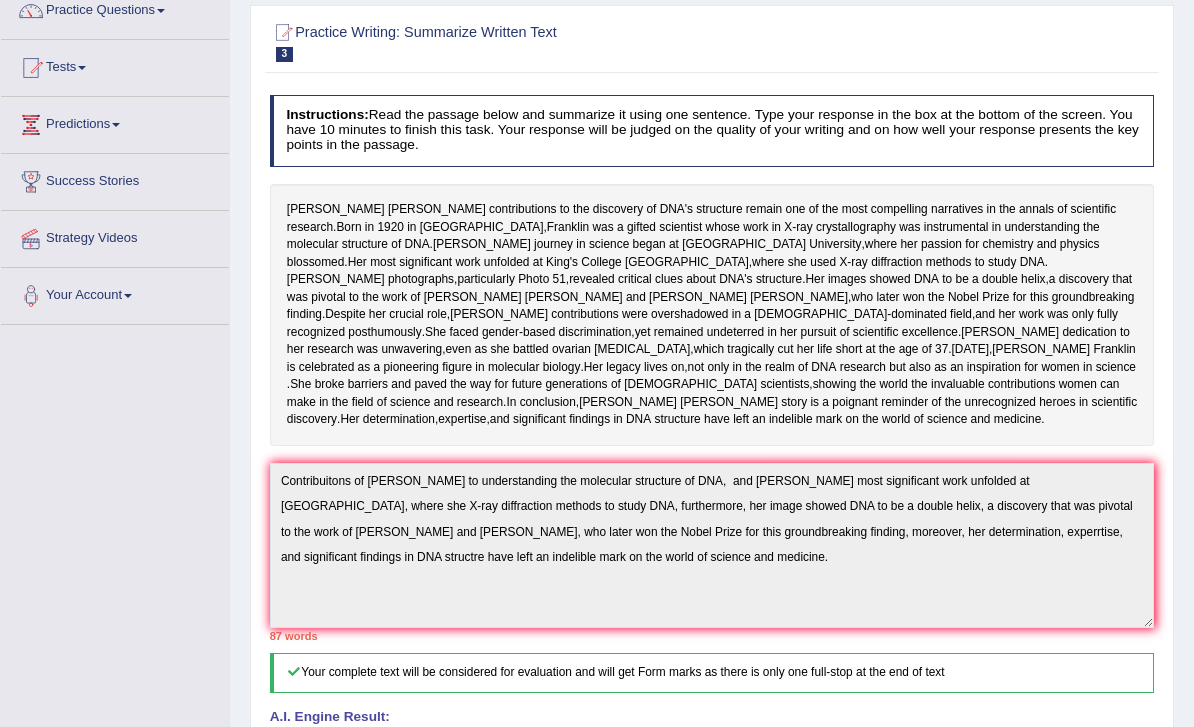 scroll, scrollTop: 186, scrollLeft: 0, axis: vertical 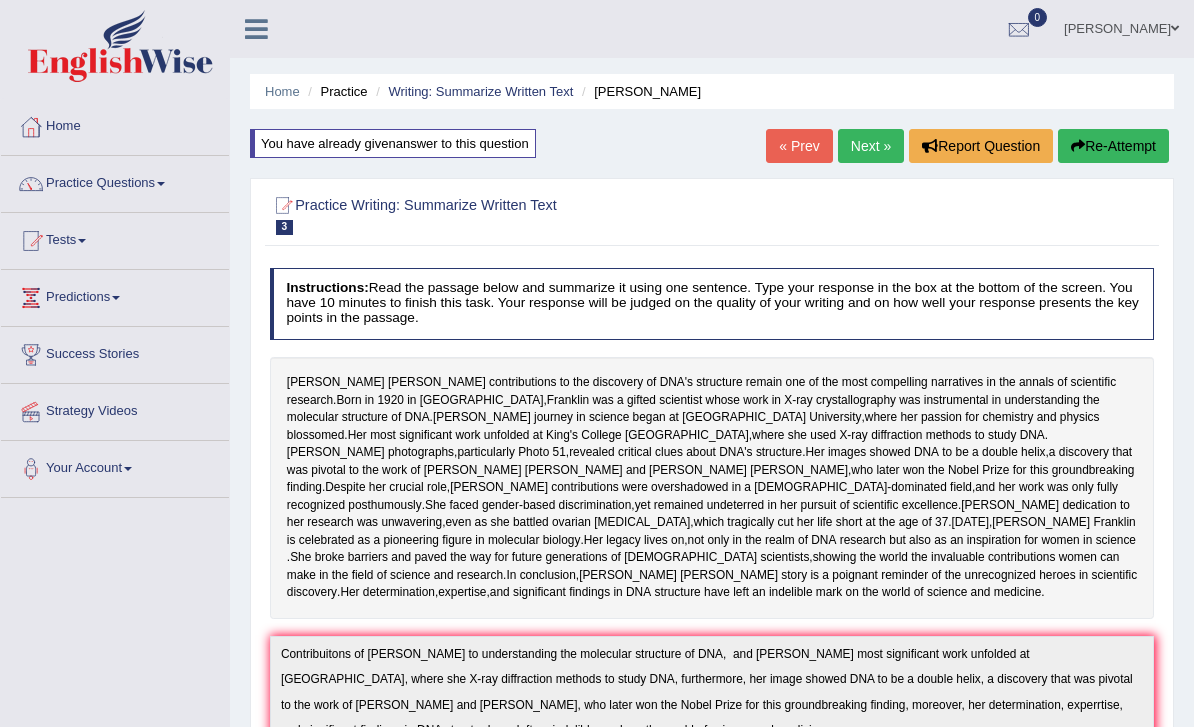 click on "Re-Attempt" at bounding box center [1113, 146] 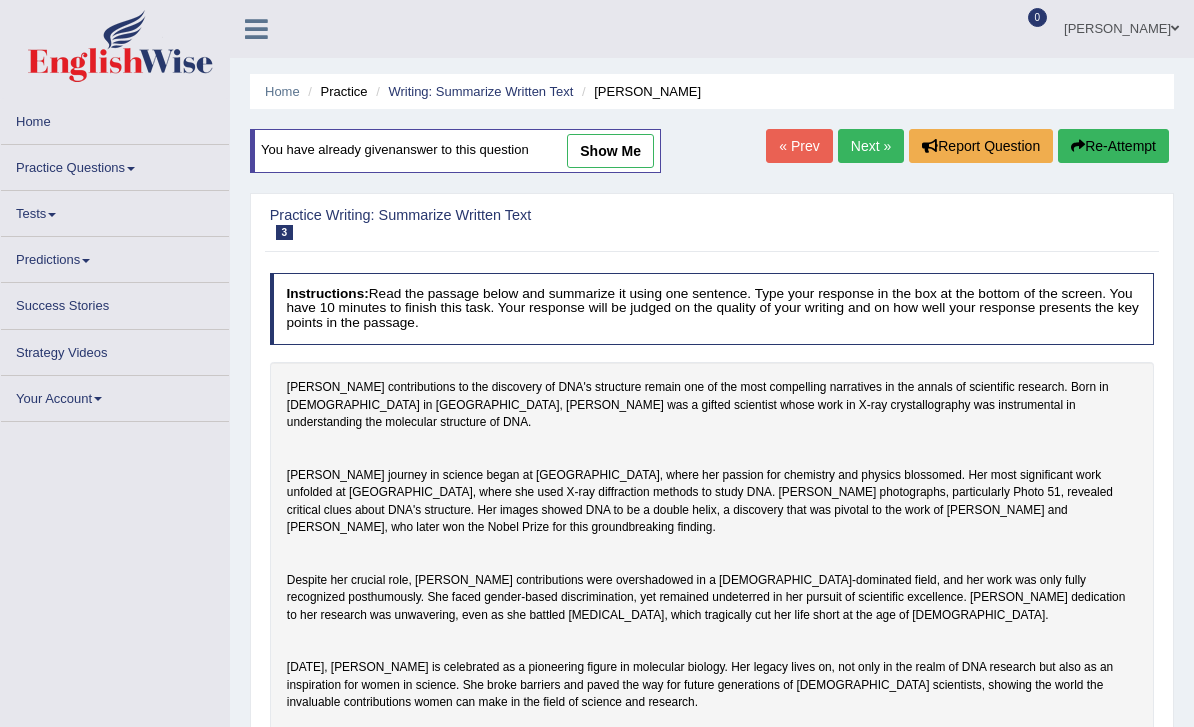 scroll, scrollTop: 0, scrollLeft: 0, axis: both 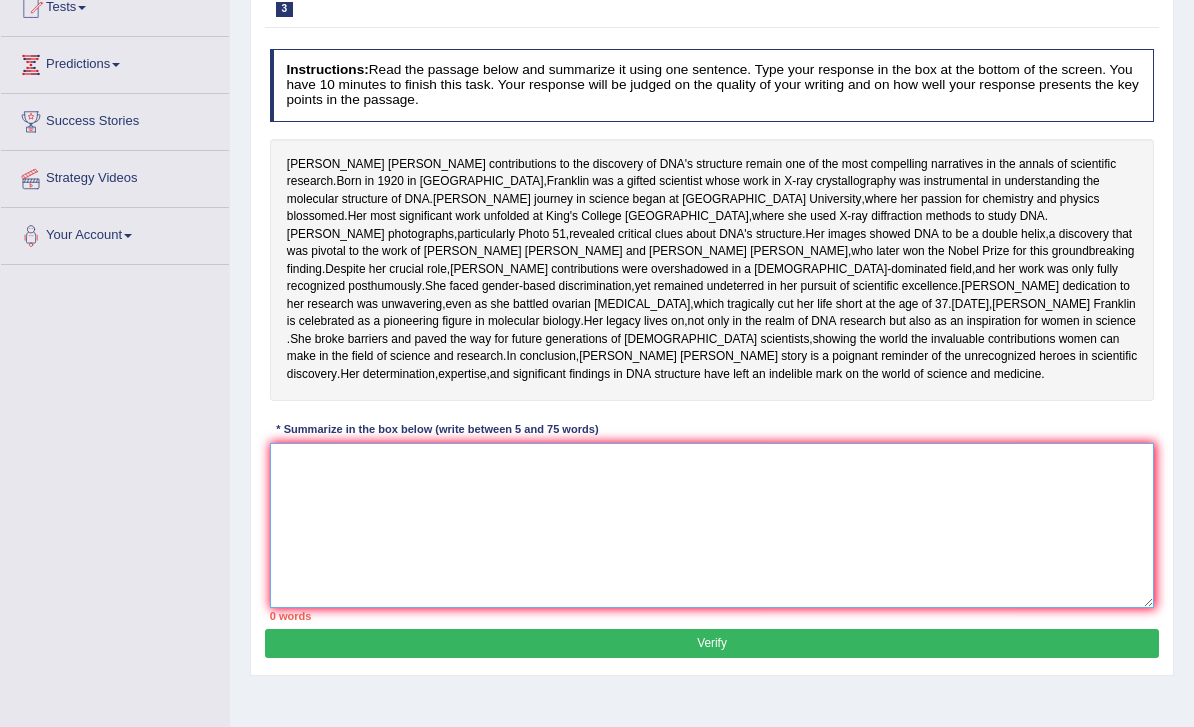 click at bounding box center (712, 526) 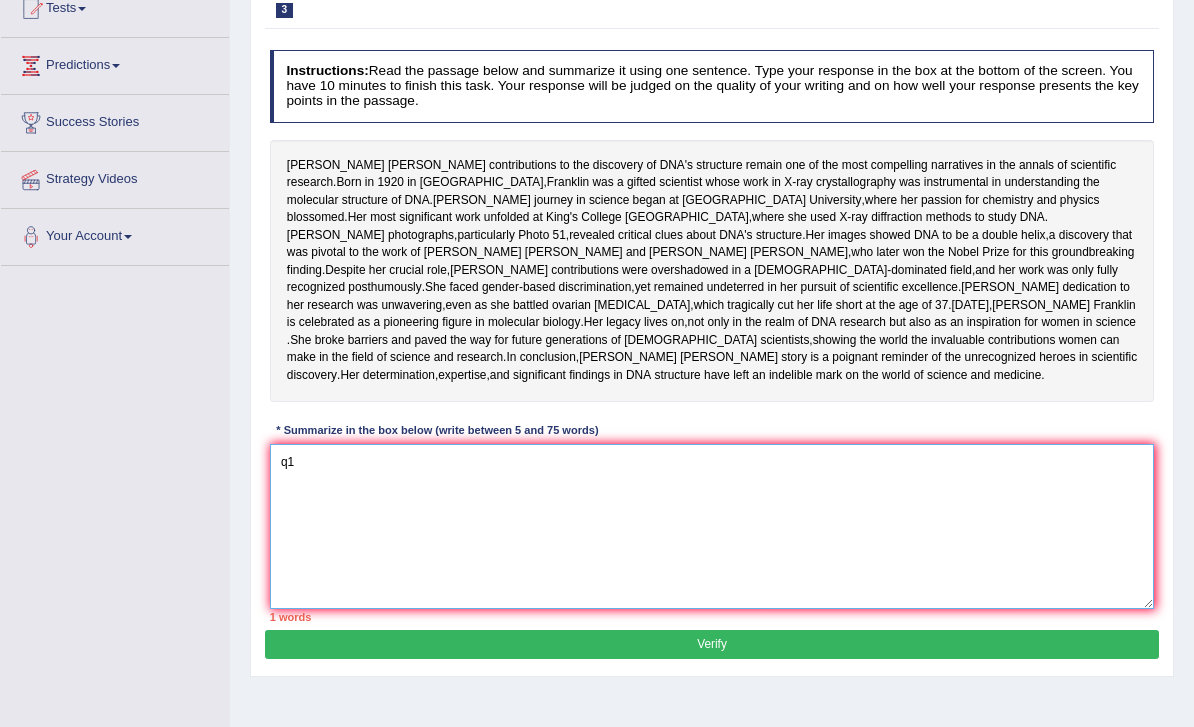 type on "q" 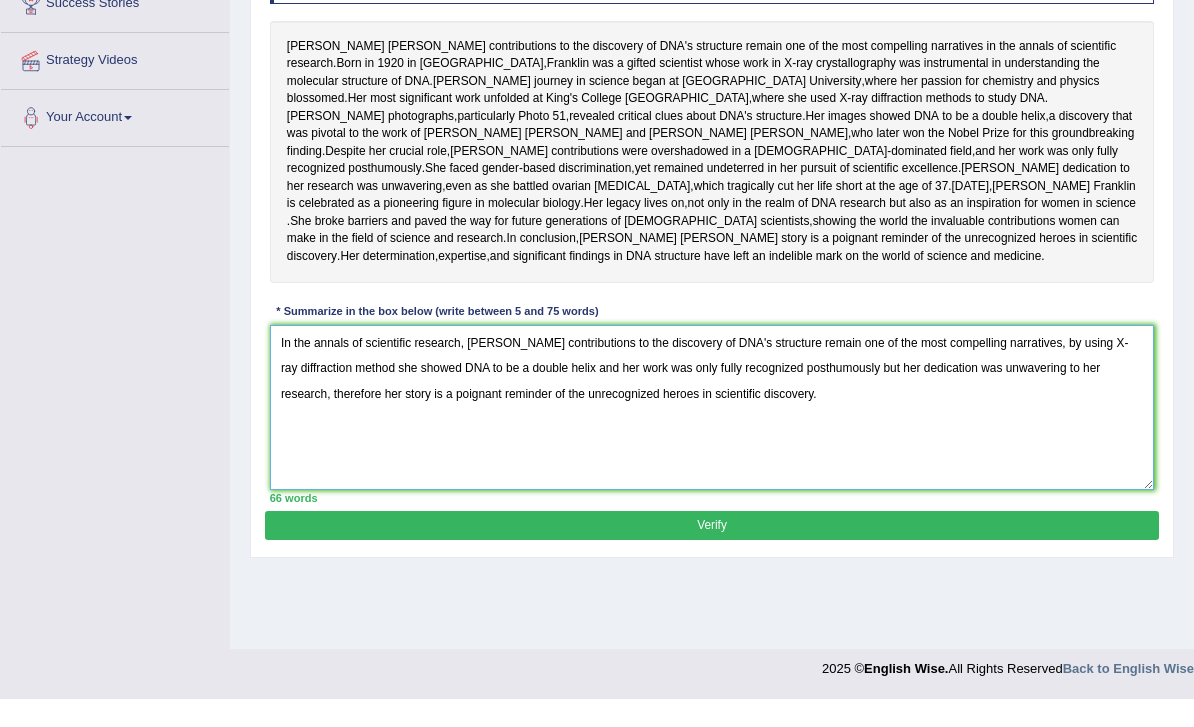 scroll, scrollTop: 416, scrollLeft: 0, axis: vertical 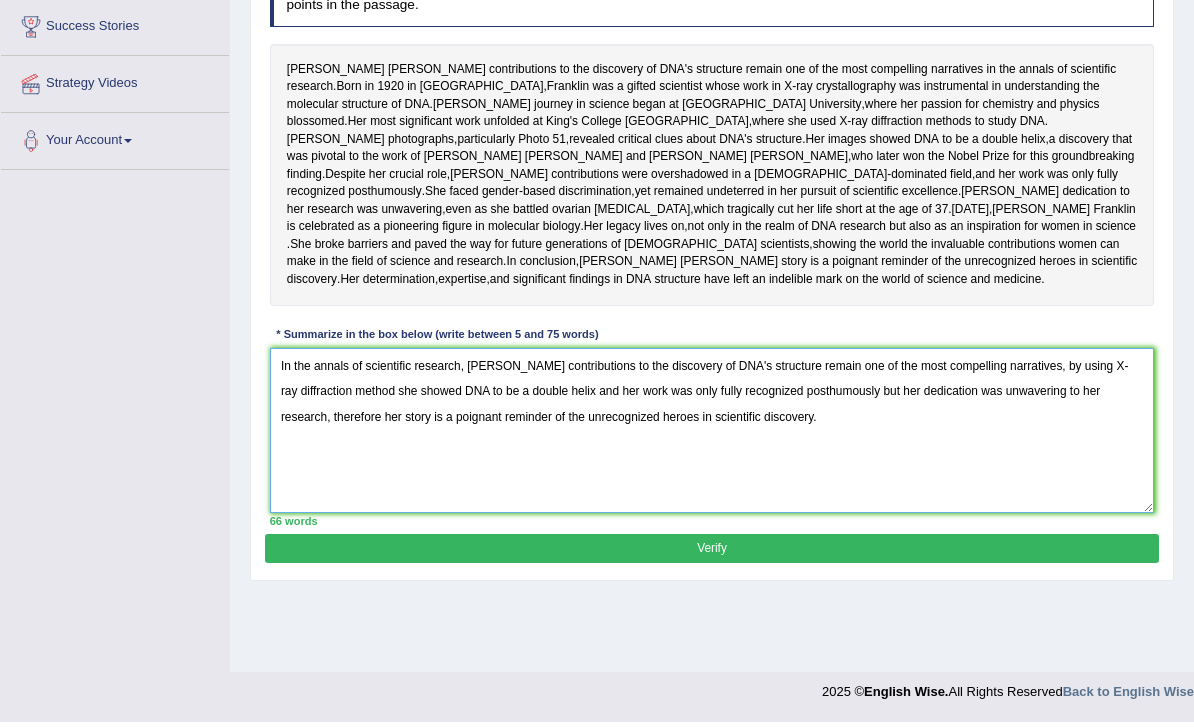 type on "In the annals of scientific research, [PERSON_NAME] contributions to the discovery of DNA's structure remain one of the most compelling narratives, by using X-ray diffraction method she showed DNA to be a double helix and her work was only fully recognized posthumously but her dedication was unwavering to her research, therefore her story is a poignant reminder of the unrecognized heroes in scientific discovery." 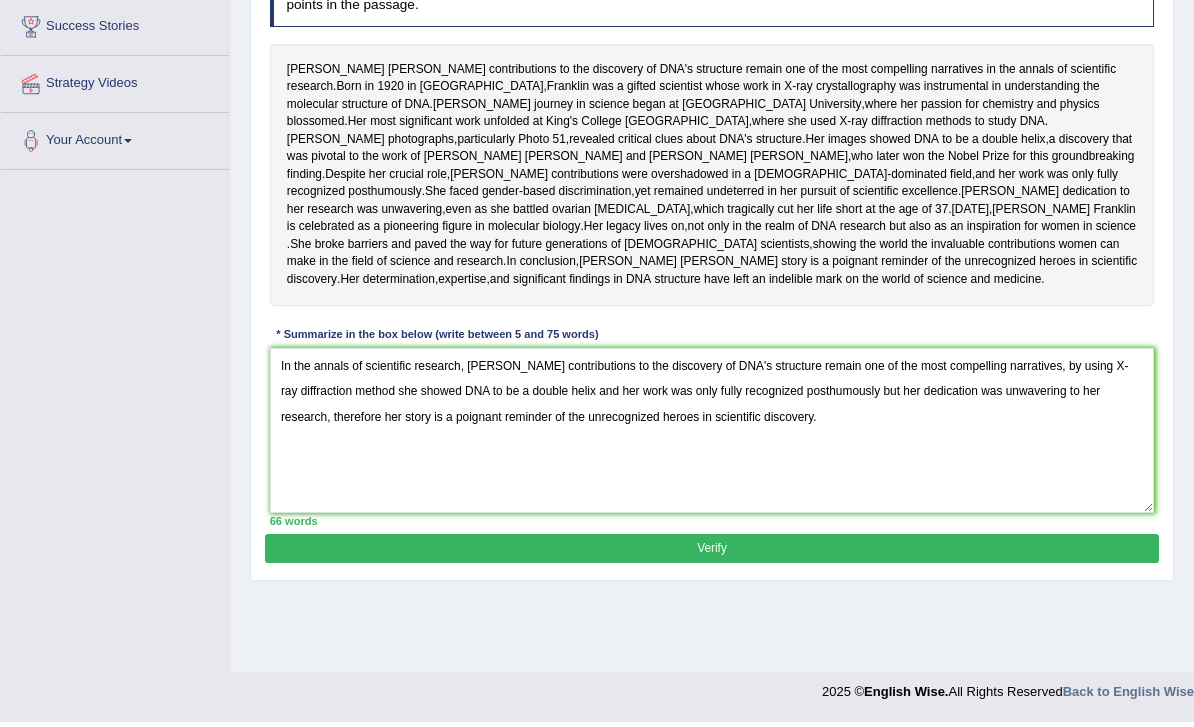 click on "Verify" at bounding box center [711, 553] 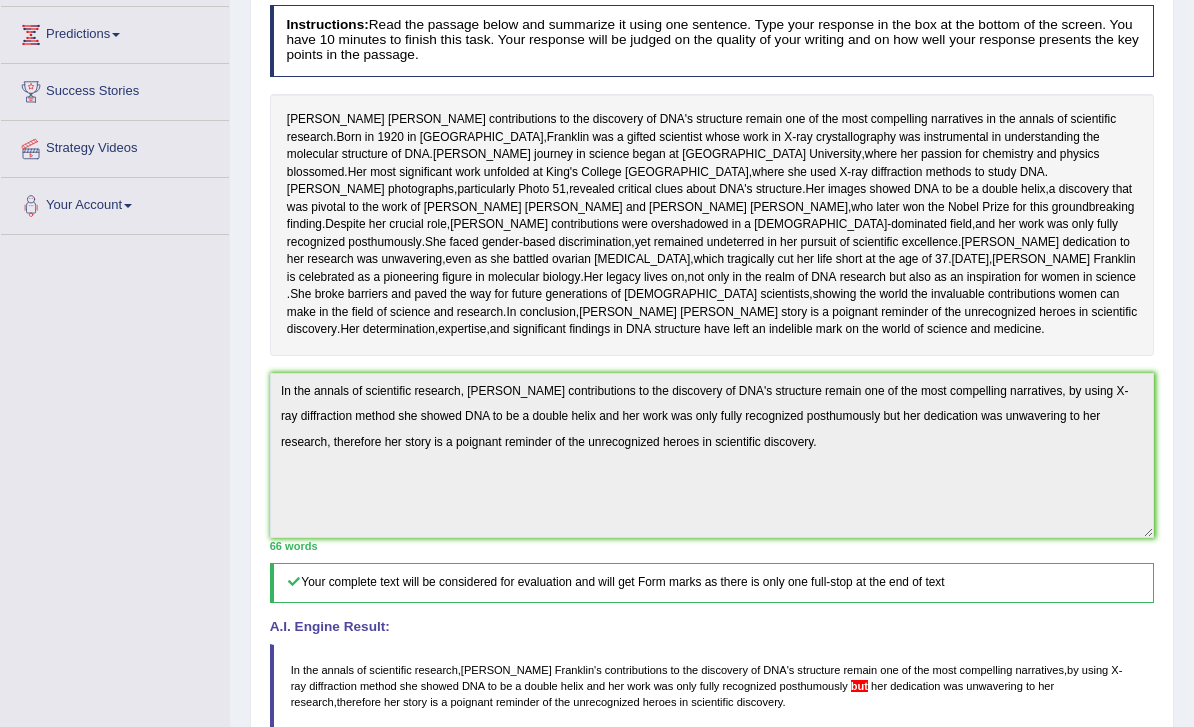 scroll, scrollTop: 263, scrollLeft: 0, axis: vertical 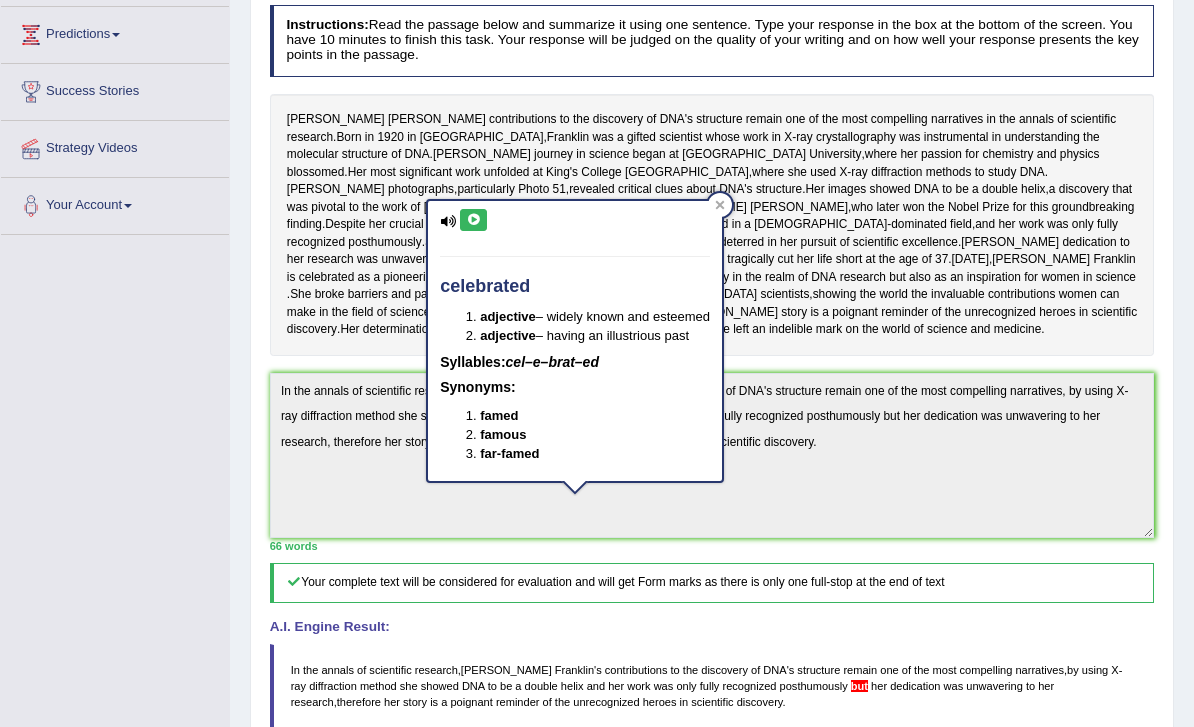 click on "ray" at bounding box center (859, 173) 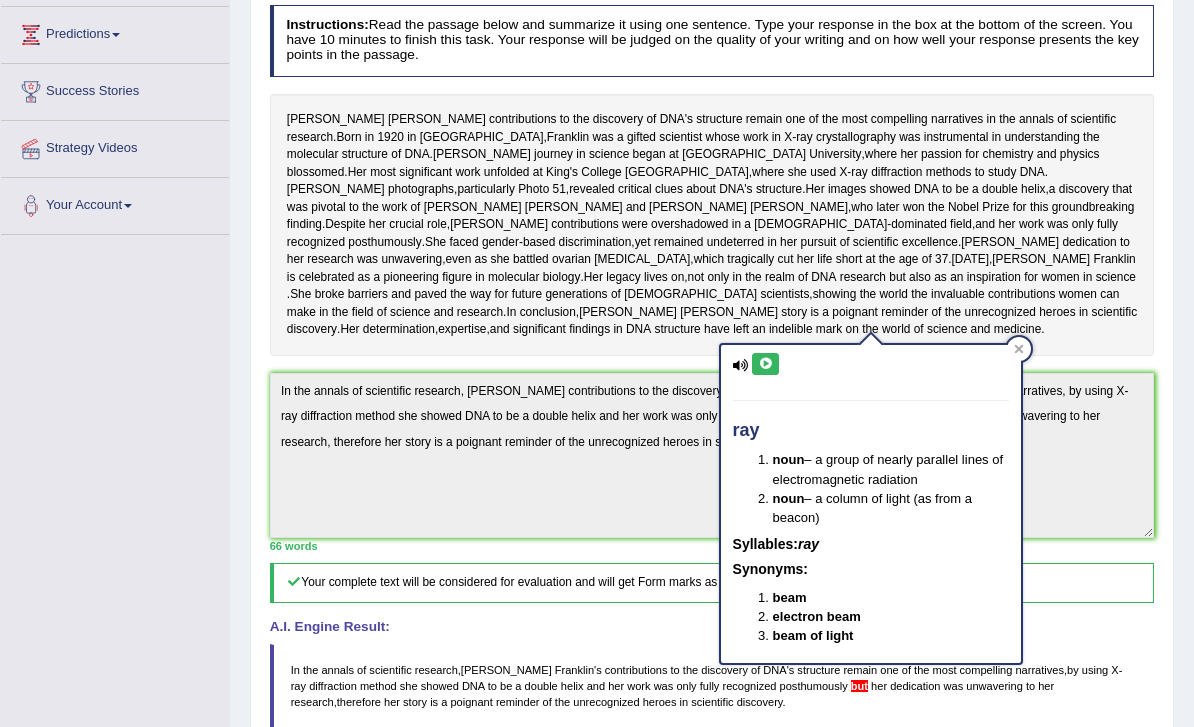click on "Home
Practice
Writing: Summarize Written Text
Rosalid Franklin
You have already given   answer to this question
« Prev Next »  Report Question  Re-Attempt
Practice Writing: Summarize Written Text
3
Rosalid Franklin
Instructions:  Read the passage below and summarize it using one sentence. Type your response in the box at the bottom of the screen. You have 10 minutes to finish this task. Your response will be judged on the quality of your writing and on how well your response presents the key points in the passage.
Rosalind   Franklin's   contributions   to   the   discovery   of   DNA's   structure   remain   one   of   the   most   compelling   narratives   in   the   annals   of   scientific   research .  Born   in   1920   in   London ,  Franklin   was   a   gifted   scientist" at bounding box center (712, 373) 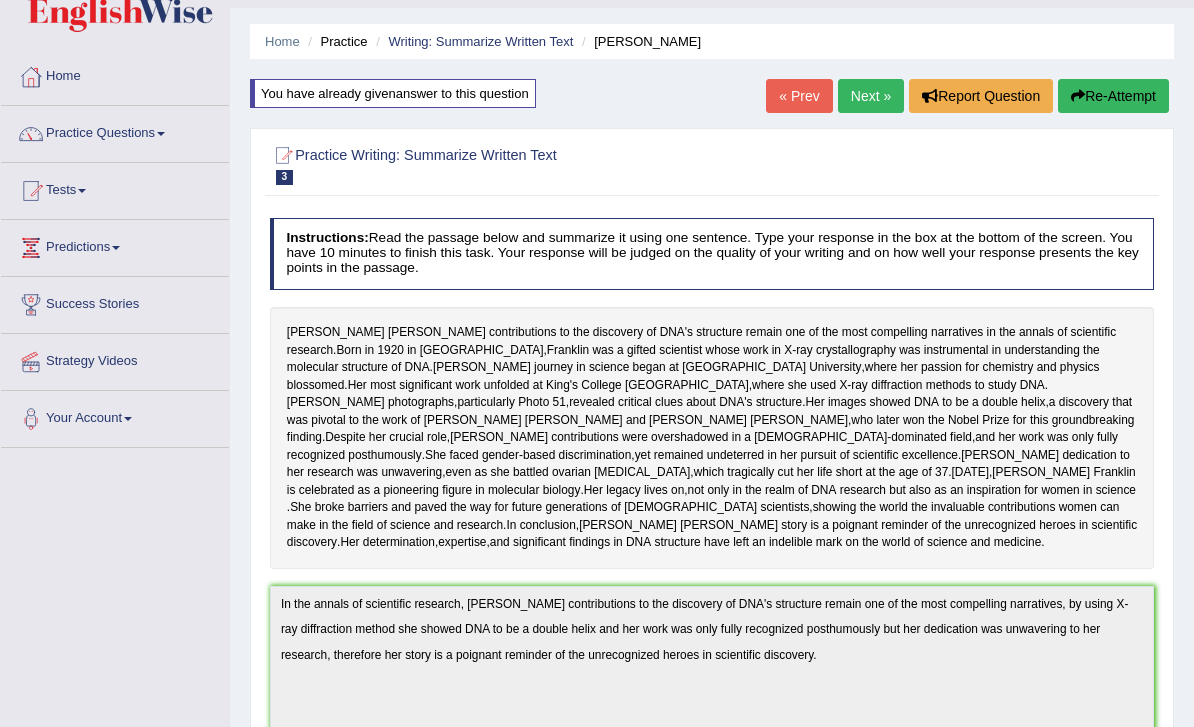 scroll, scrollTop: 0, scrollLeft: 0, axis: both 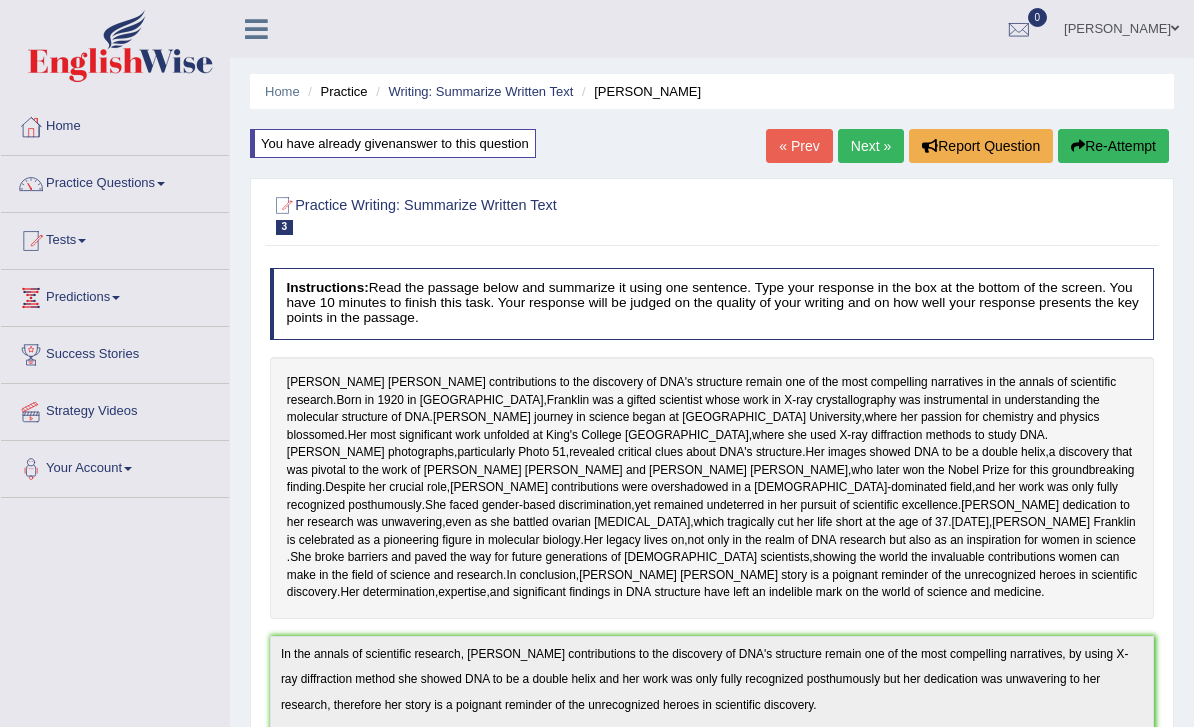 click on "Next »" at bounding box center (871, 146) 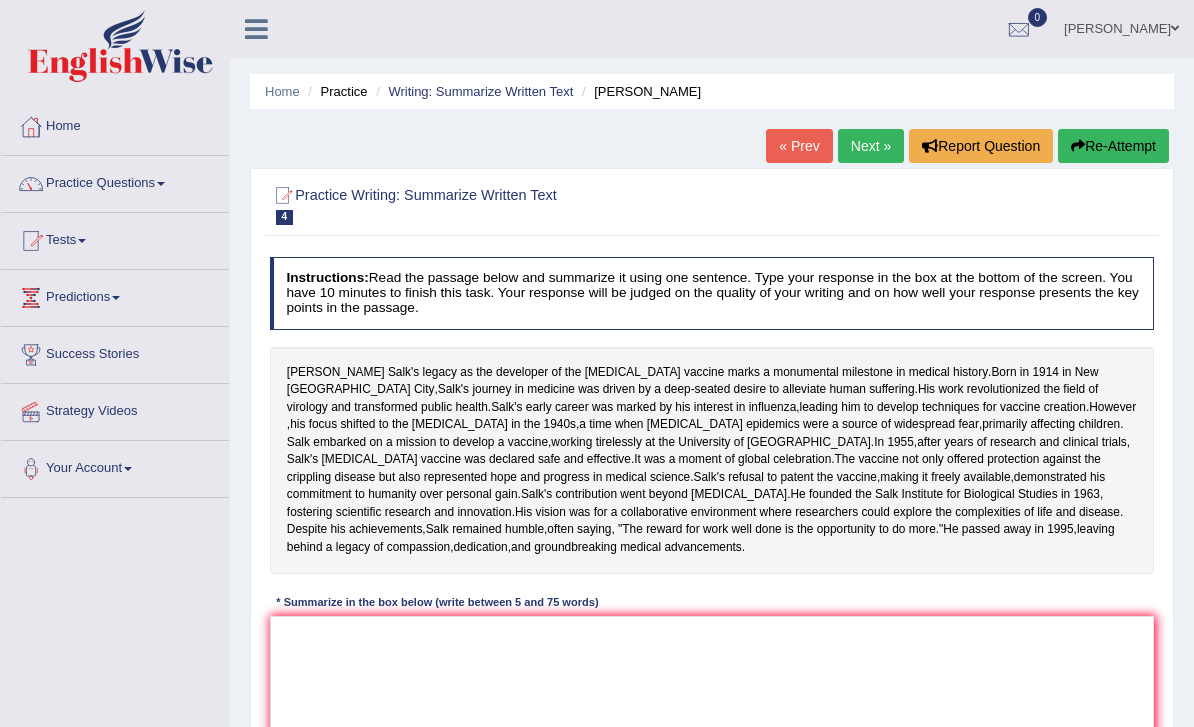 scroll, scrollTop: 0, scrollLeft: 0, axis: both 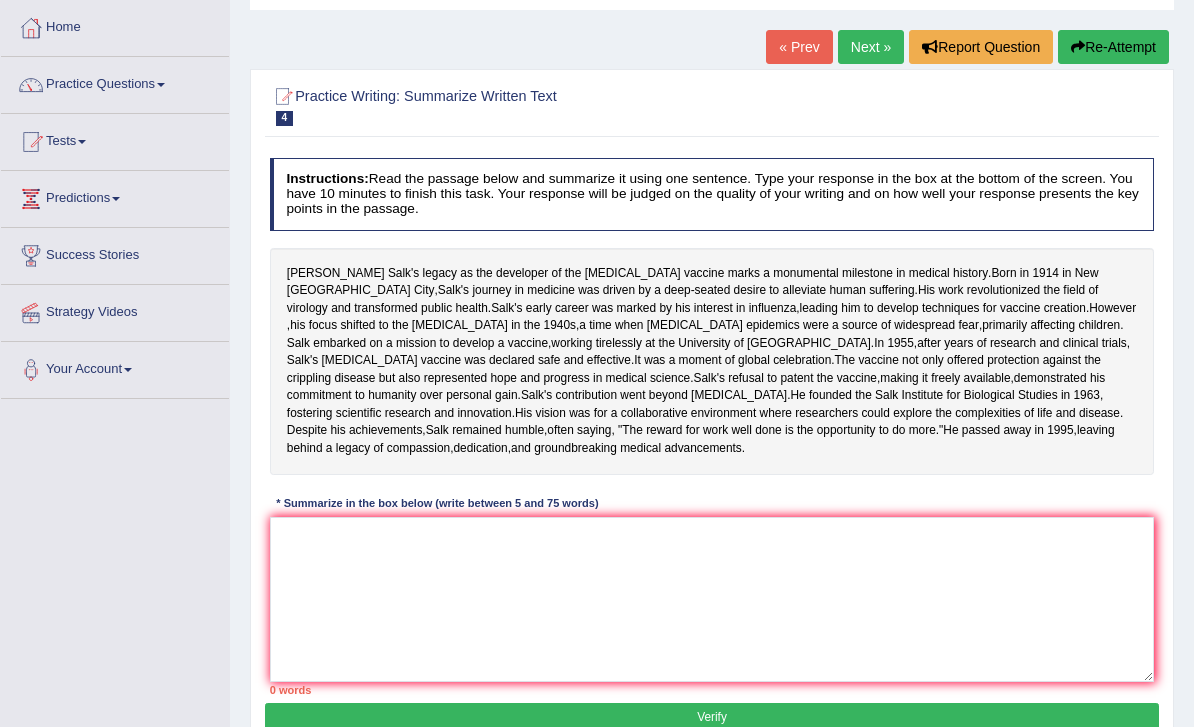 click on "« Prev" at bounding box center [799, 48] 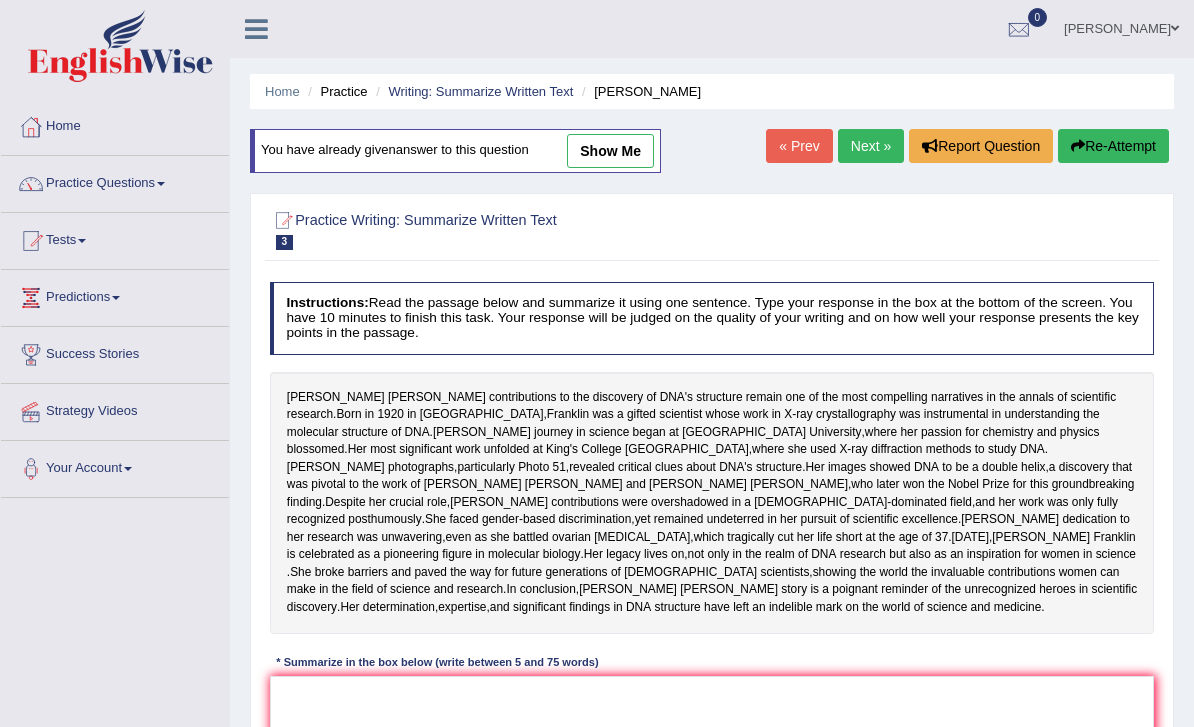 scroll, scrollTop: 0, scrollLeft: 0, axis: both 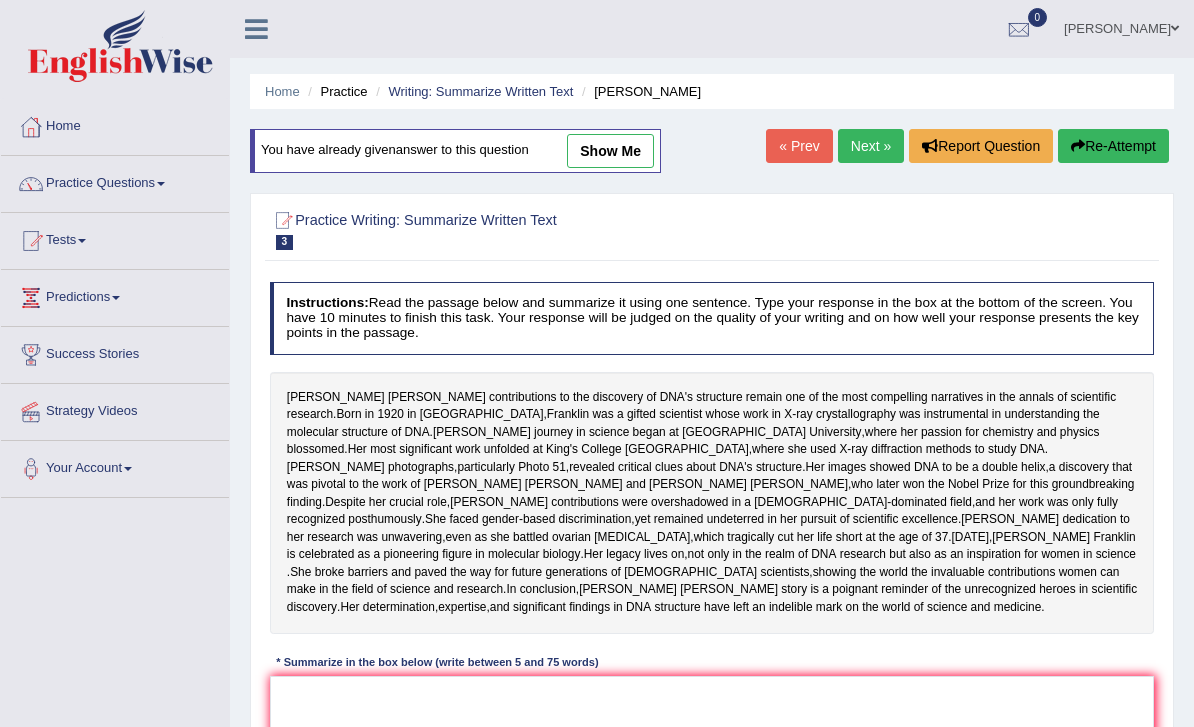click on "show me" at bounding box center [610, 151] 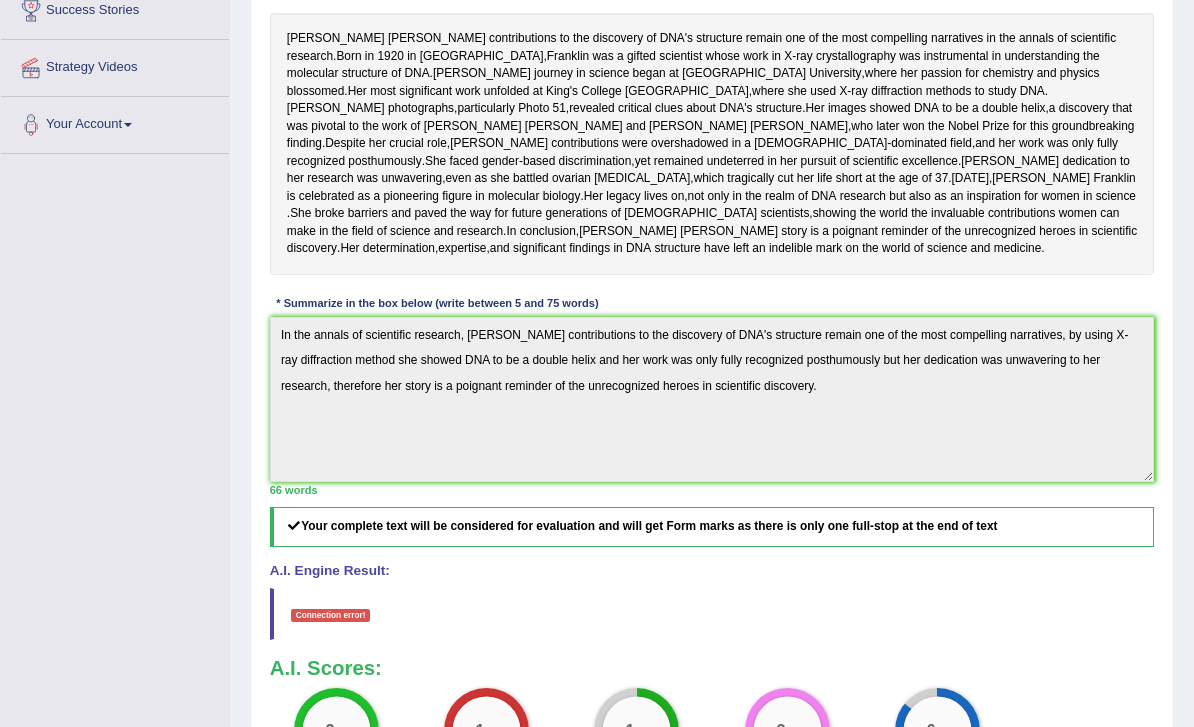 scroll, scrollTop: 0, scrollLeft: 0, axis: both 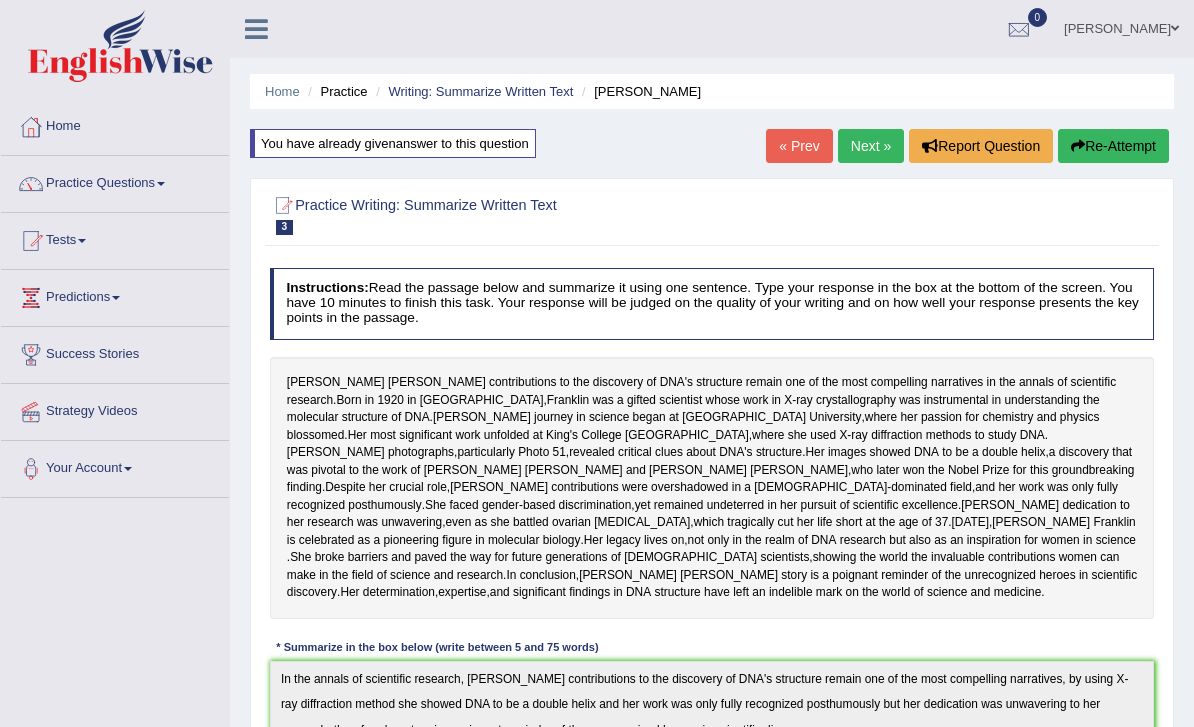 click on "Next »" at bounding box center [871, 146] 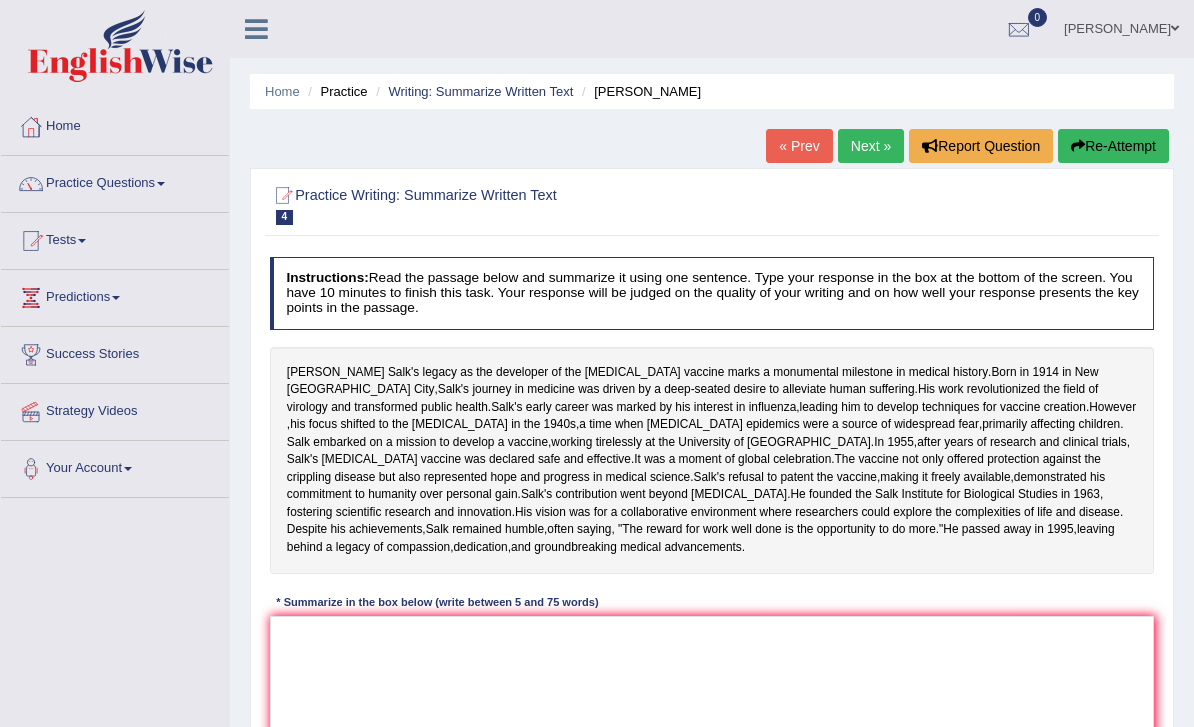 scroll, scrollTop: 0, scrollLeft: 0, axis: both 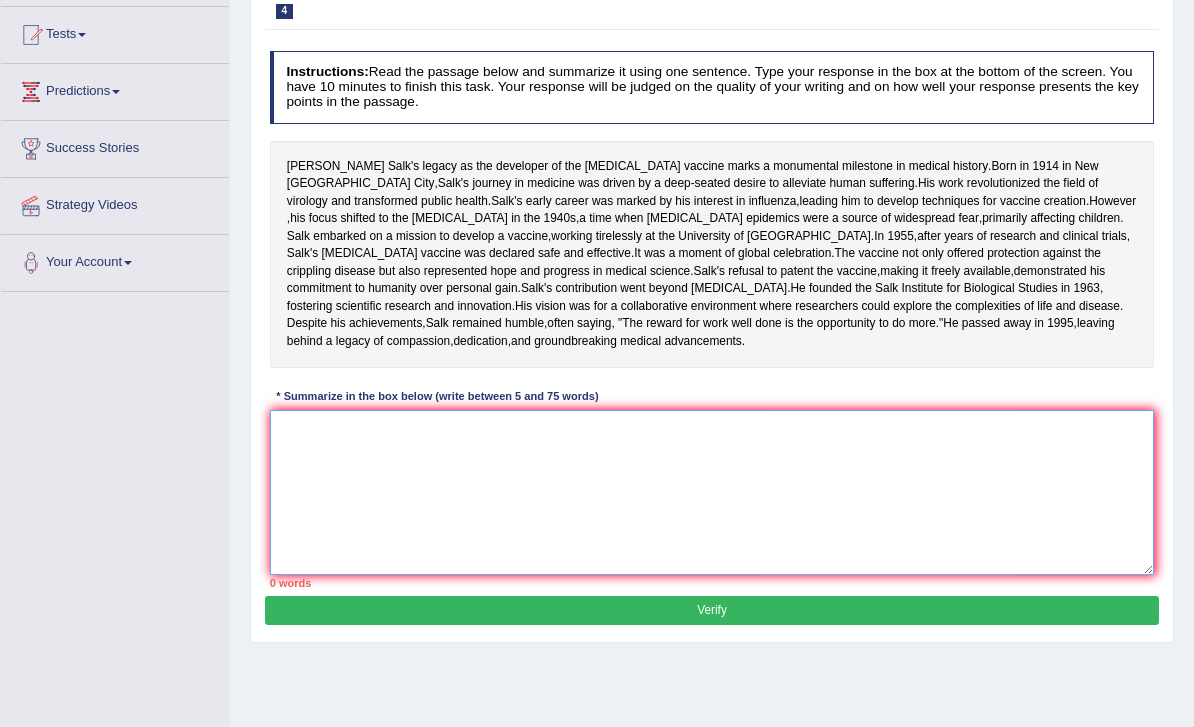 click at bounding box center [712, 492] 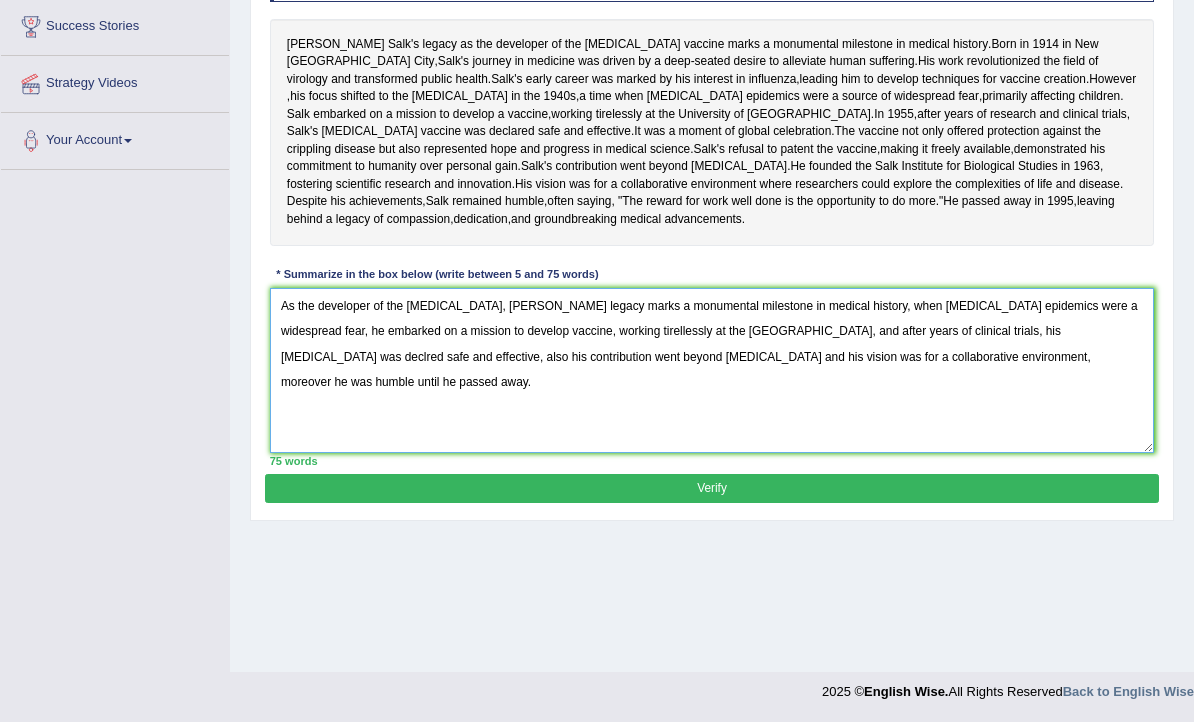 scroll, scrollTop: 351, scrollLeft: 0, axis: vertical 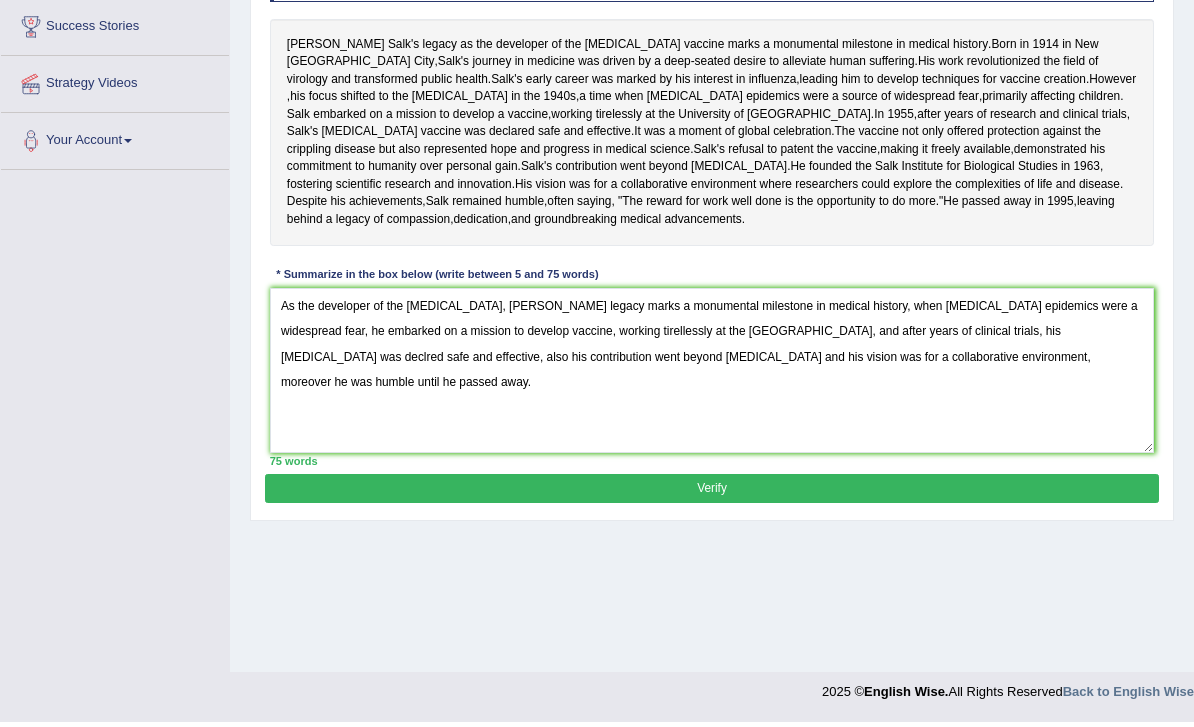 click on "Verify" at bounding box center (711, 493) 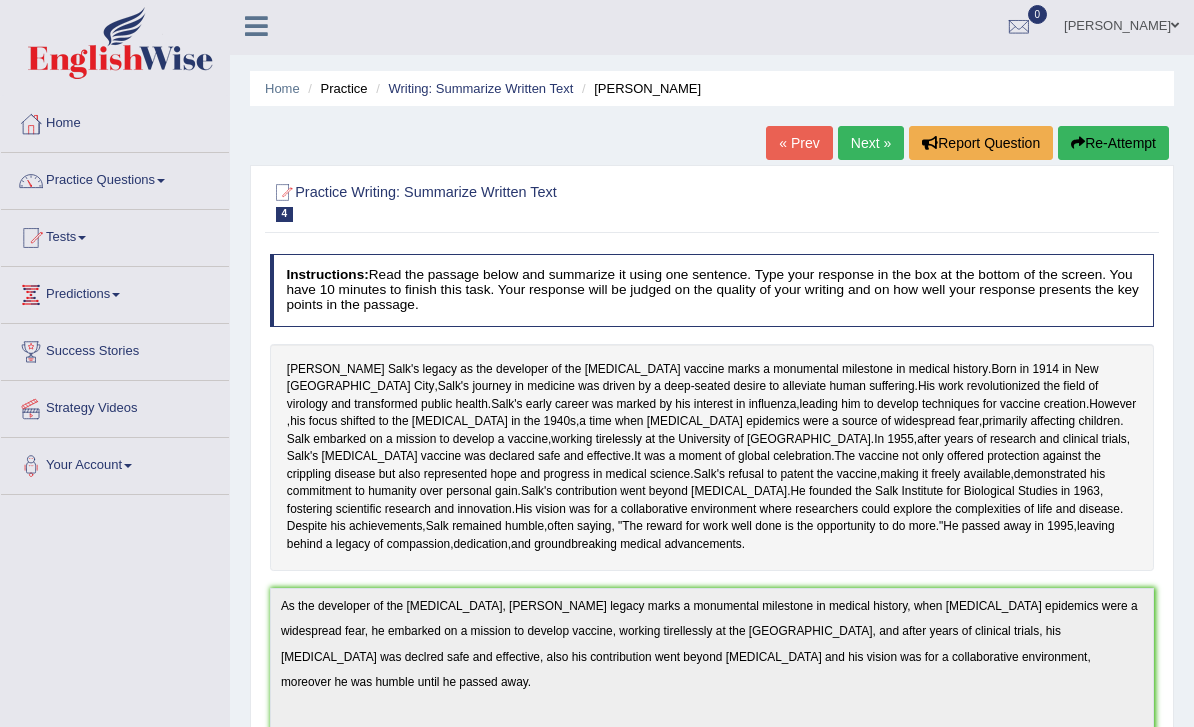 scroll, scrollTop: 0, scrollLeft: 0, axis: both 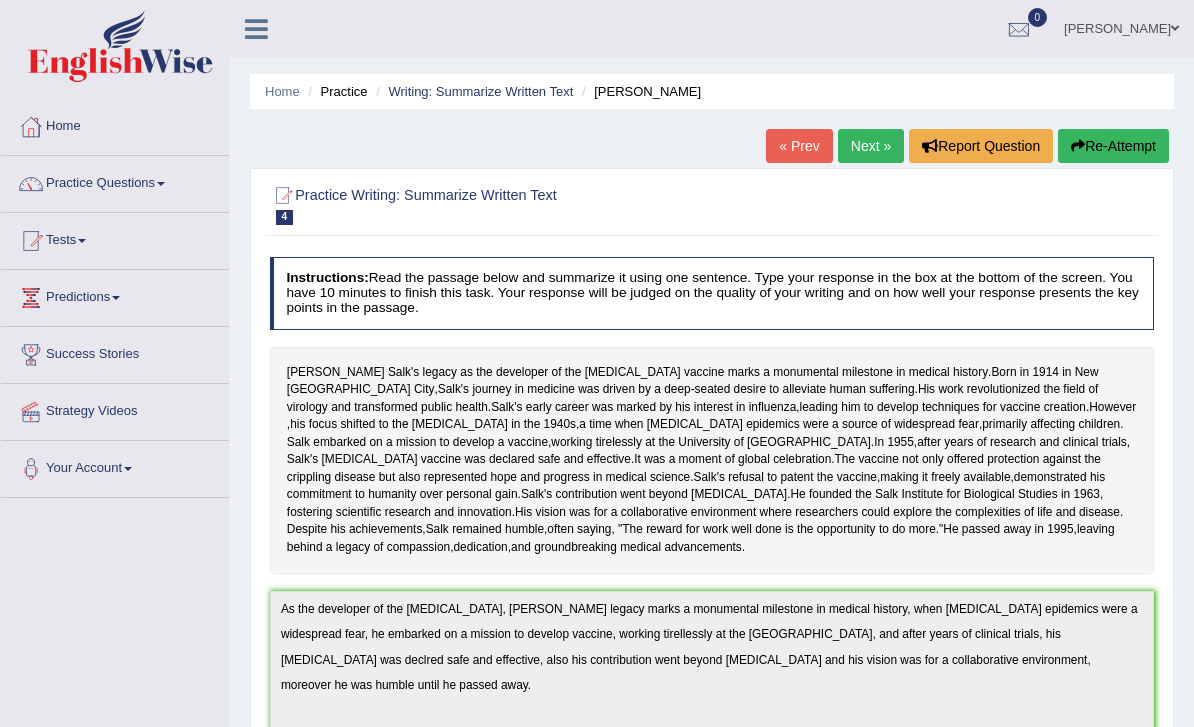 click on "Next »" at bounding box center (871, 146) 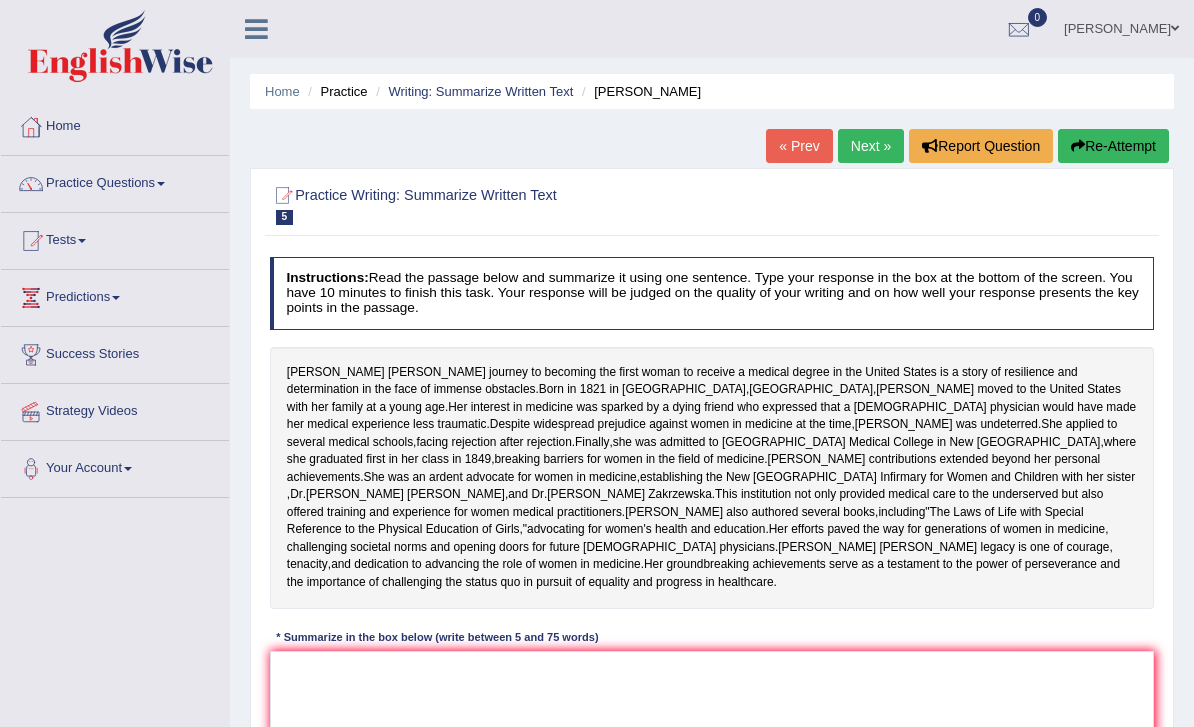 scroll, scrollTop: 0, scrollLeft: 0, axis: both 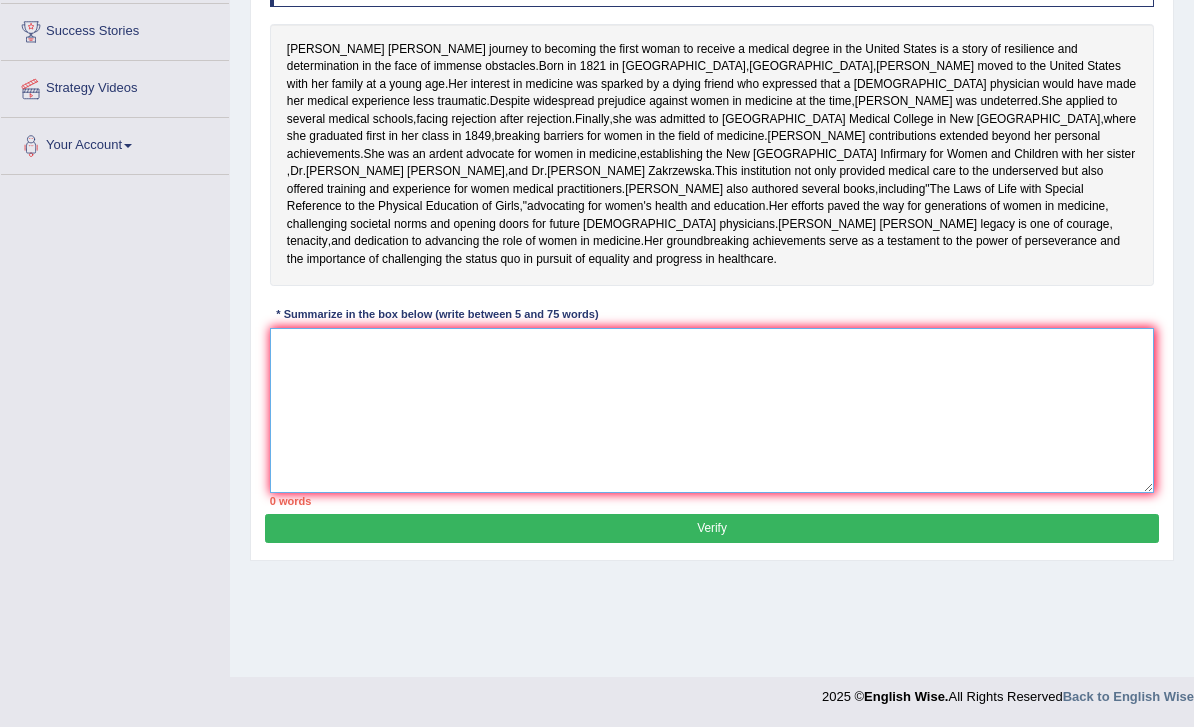 click at bounding box center (712, 410) 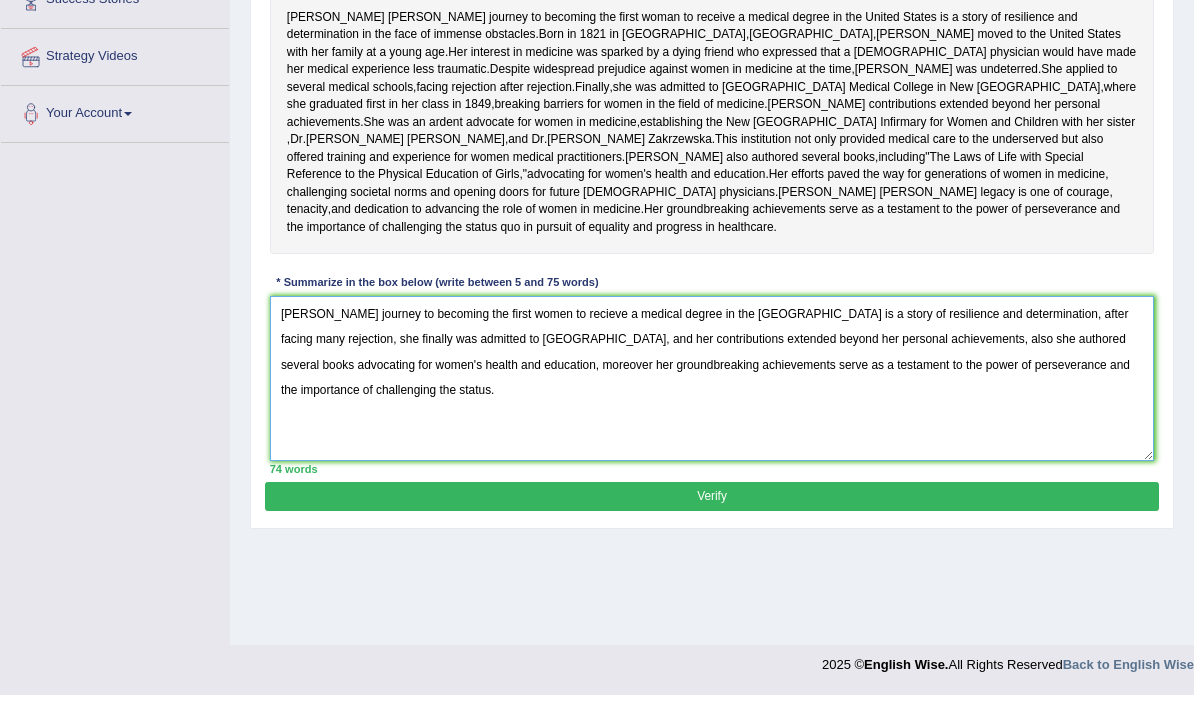 type on "Elizabeth Backwell's journey to becoming the first women to recieve a medical degree in the US is a story of resilience and determination, after facing many rejection, she finally was admitted to Geneva Medical College, and her contributions extended beyond her personal achievements, also she authored several books advocating for women's health and education, moreover her groundbreaking achievements serve as a testament to the power of perseverance and the importance of challenging the status." 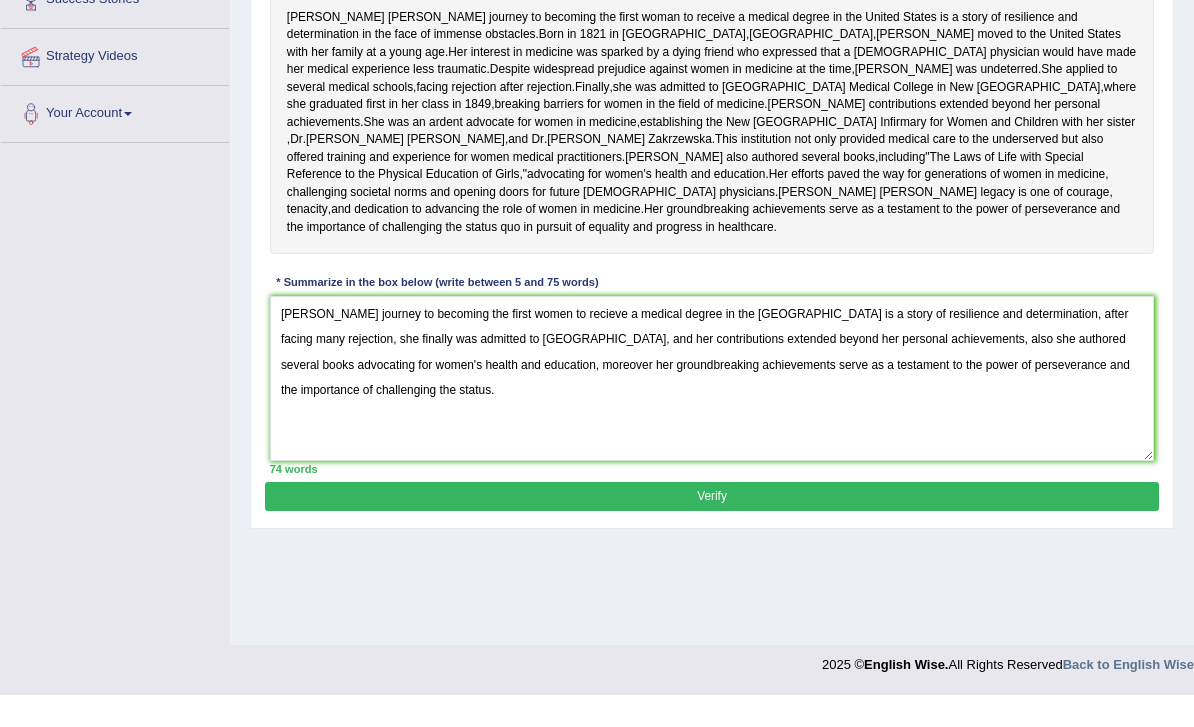 click on "Verify" at bounding box center [711, 528] 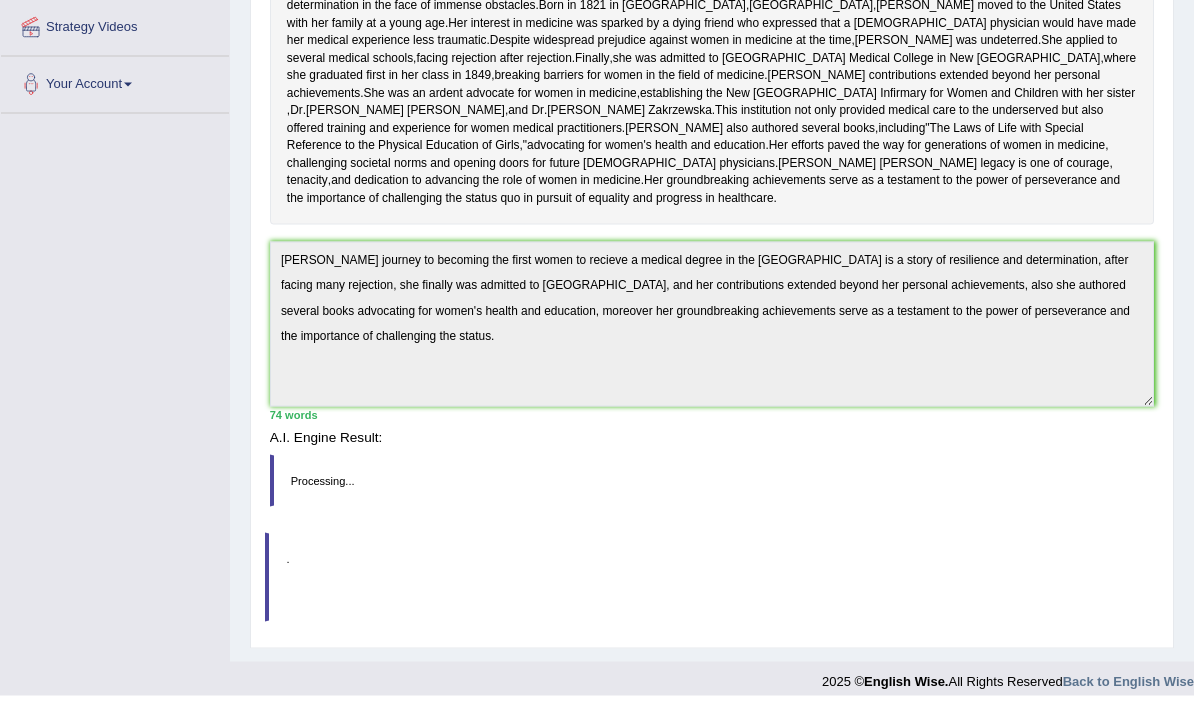 scroll, scrollTop: 316, scrollLeft: 0, axis: vertical 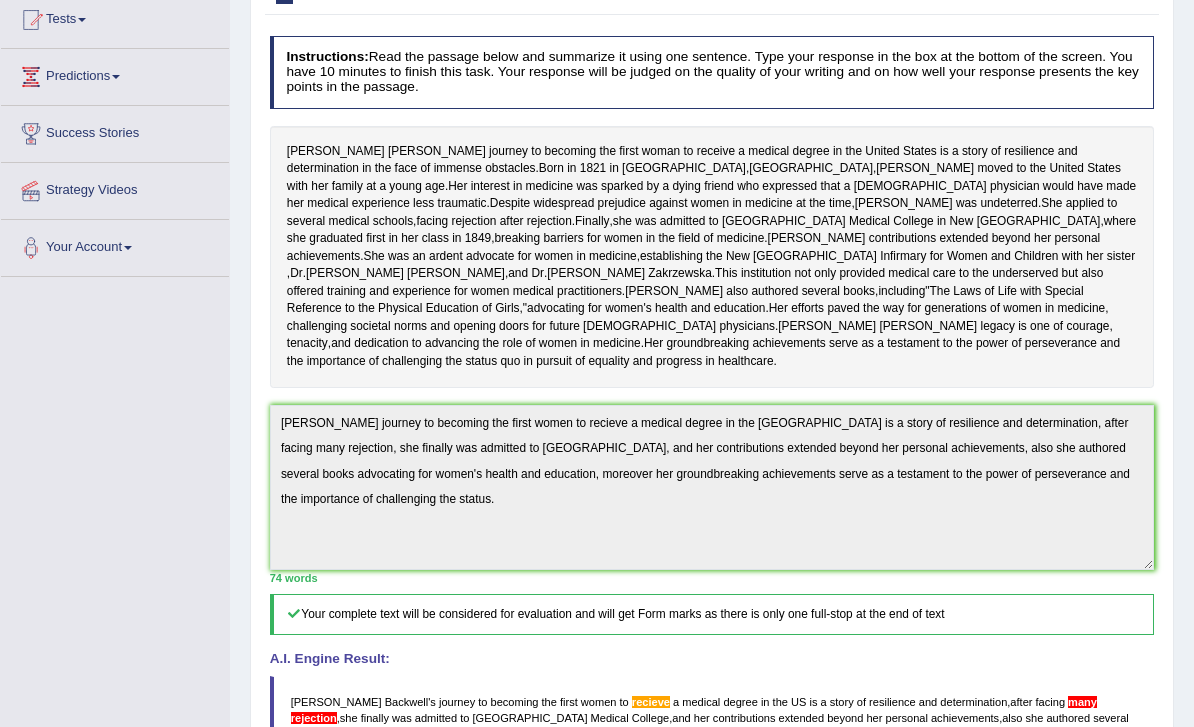 click on "Elizabeth   Blackwell's   journey   to   becoming   the   first   woman   to   receive   a   medical   degree   in   the   United   States   is   a   story   of   resilience   and   determination   in   the   face   of   immense   obstacles .  Born   in   1821   in   Bristol ,  England ,  Blackwell   moved   to   the   United   States   with   her   family   at   a   young   age .  Her   interest   in   medicine   was   sparked   by   a   dying   friend   who   expressed   that   a   female   physician   would   have   made   her   medical   experience   less   traumatic .
Despite   widespread   prejudice   against   women   in   medicine   at   the   time ,  Blackwell   was   undeterred .  She   applied   to   several   medical   schools ,  facing   rejection   after   rejection .  Finally ,  she   was   admitted   to   Geneva   Medical   College   in   New   York ,  where   she   graduated   first   in   her   class   in   1849 ,  breaking   barriers   for   women   in   the   field   of   medicine ." at bounding box center [712, 258] 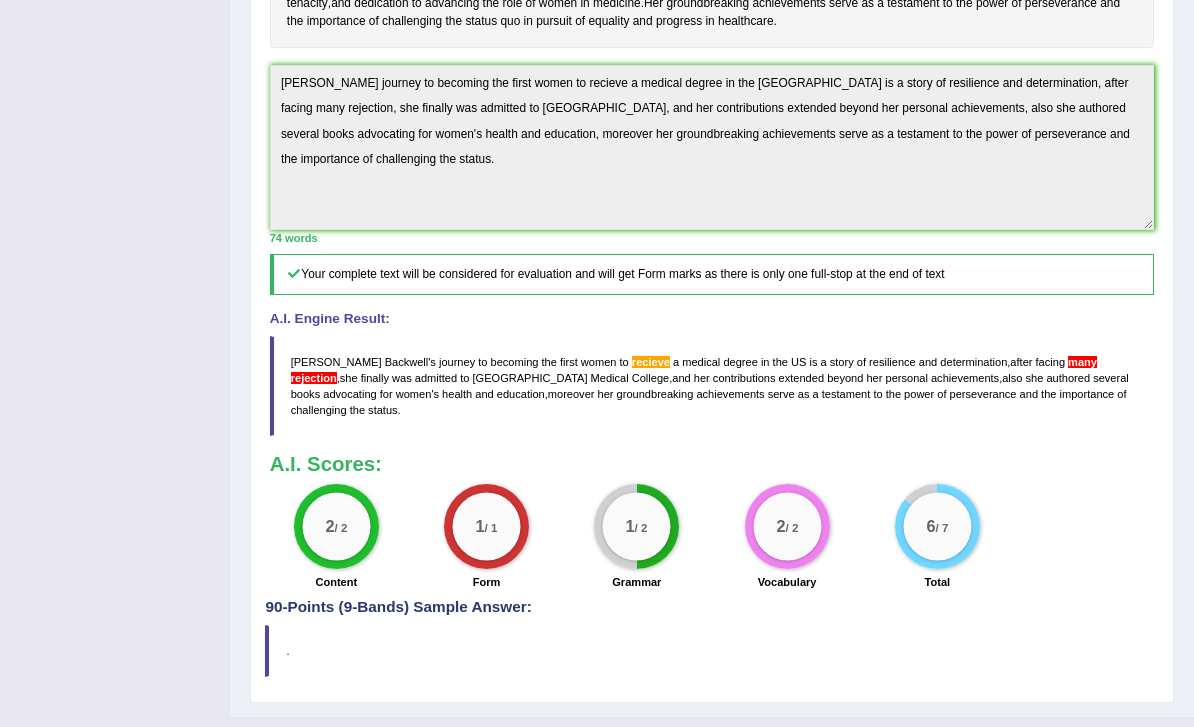 scroll, scrollTop: 575, scrollLeft: 0, axis: vertical 